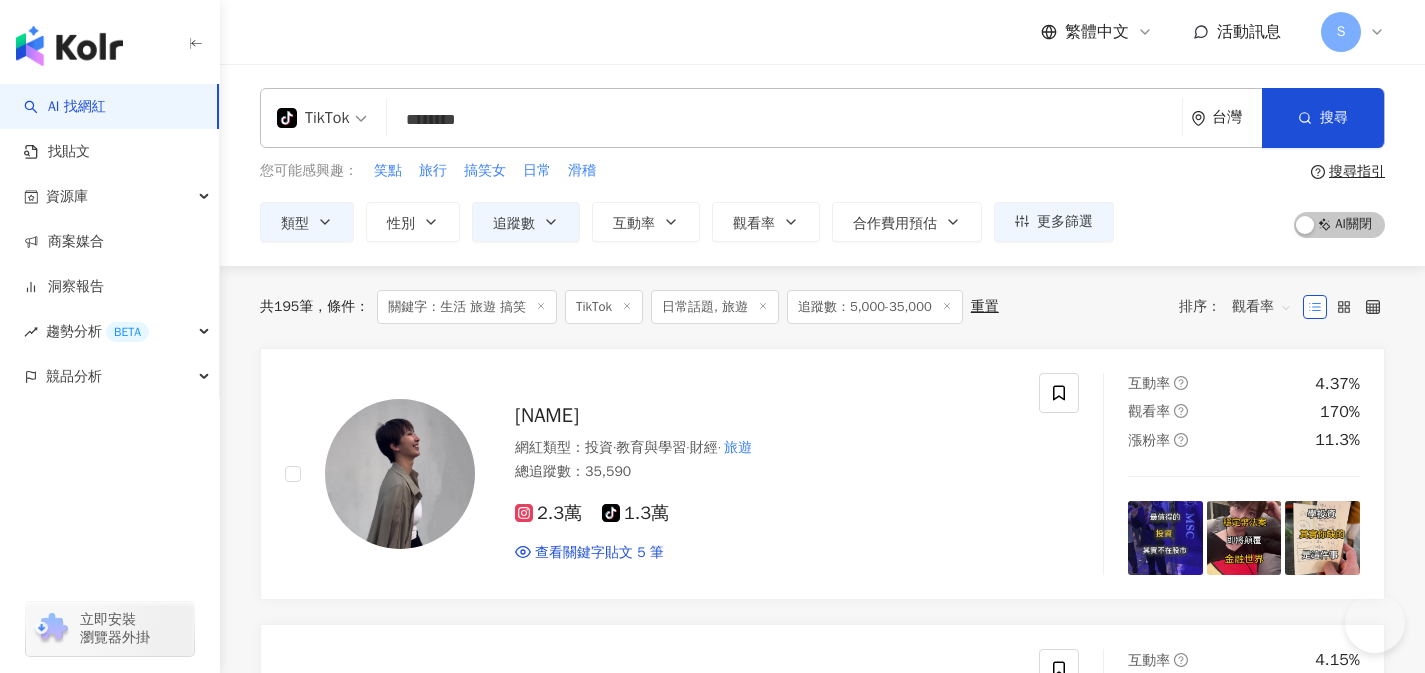 scroll, scrollTop: 6, scrollLeft: 0, axis: vertical 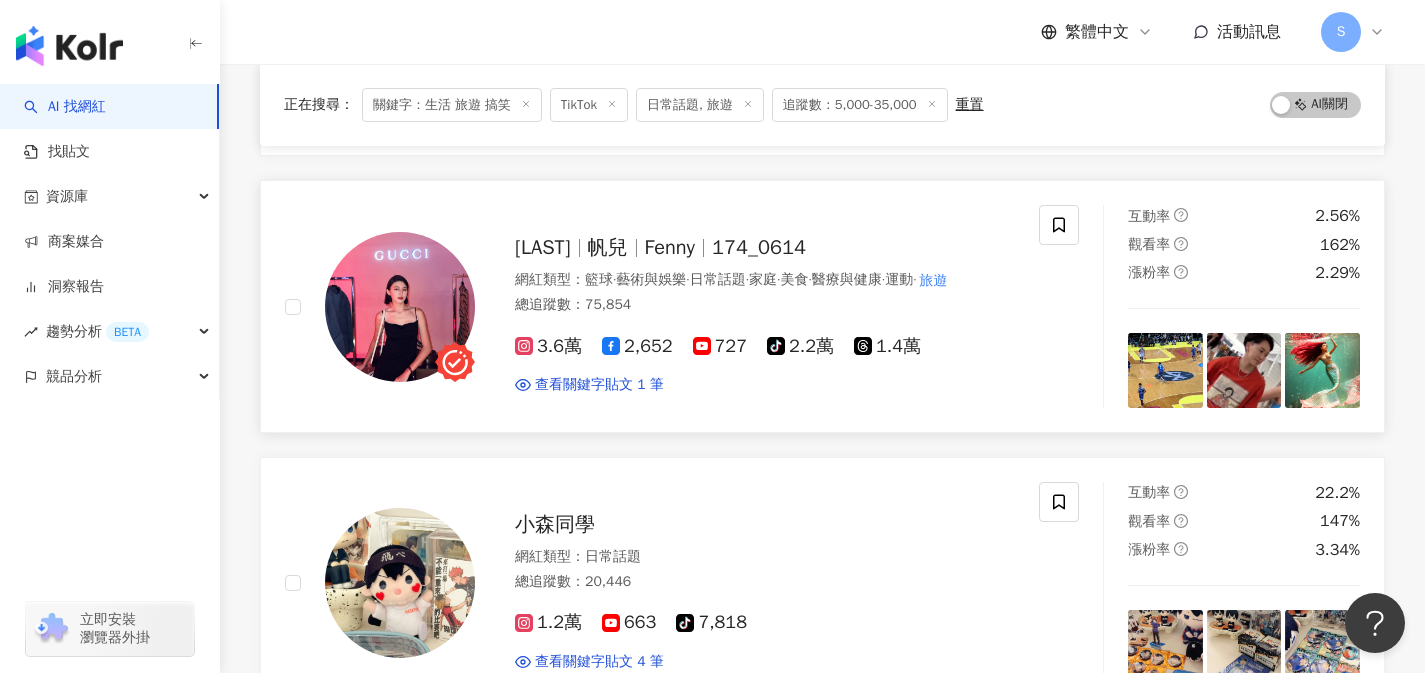 click on "[LAST] [FIRST] 帆兒 Fenny [USERNAME] 網紅類型 ： 籃球  ·  藝術與娛樂  ·  日常話題  ·  家庭  ·  美食  ·  醫療與健康  ·  運動  ·  旅遊 總追蹤數 ： 75,854 3.6萬 2,652 727 tiktok-icon 2.2萬 1.4萬 查看關鍵字貼文 1 筆 2024/9/3 生活 簡簡單單 我要可可愛愛  看更多 互動率 2.56% 觀看率 162% 漲粉率 2.29%" at bounding box center (822, 306) 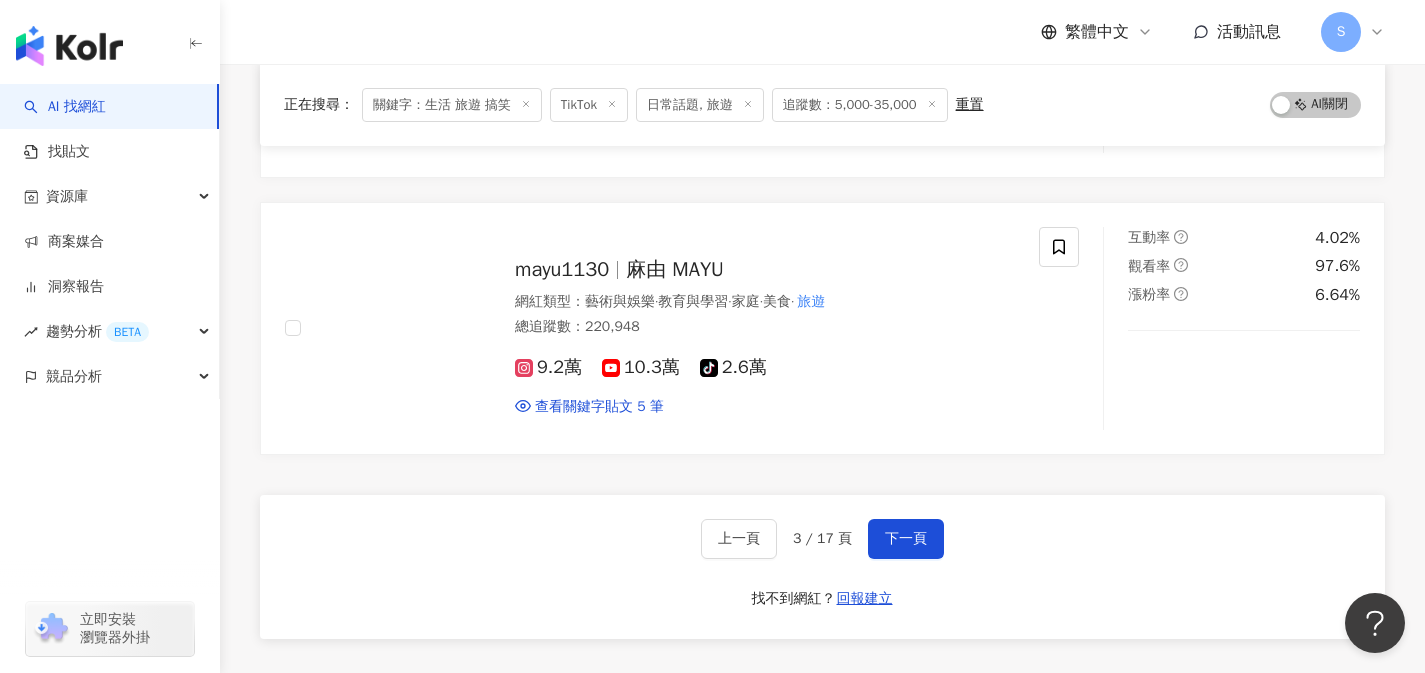 scroll, scrollTop: 3264, scrollLeft: 0, axis: vertical 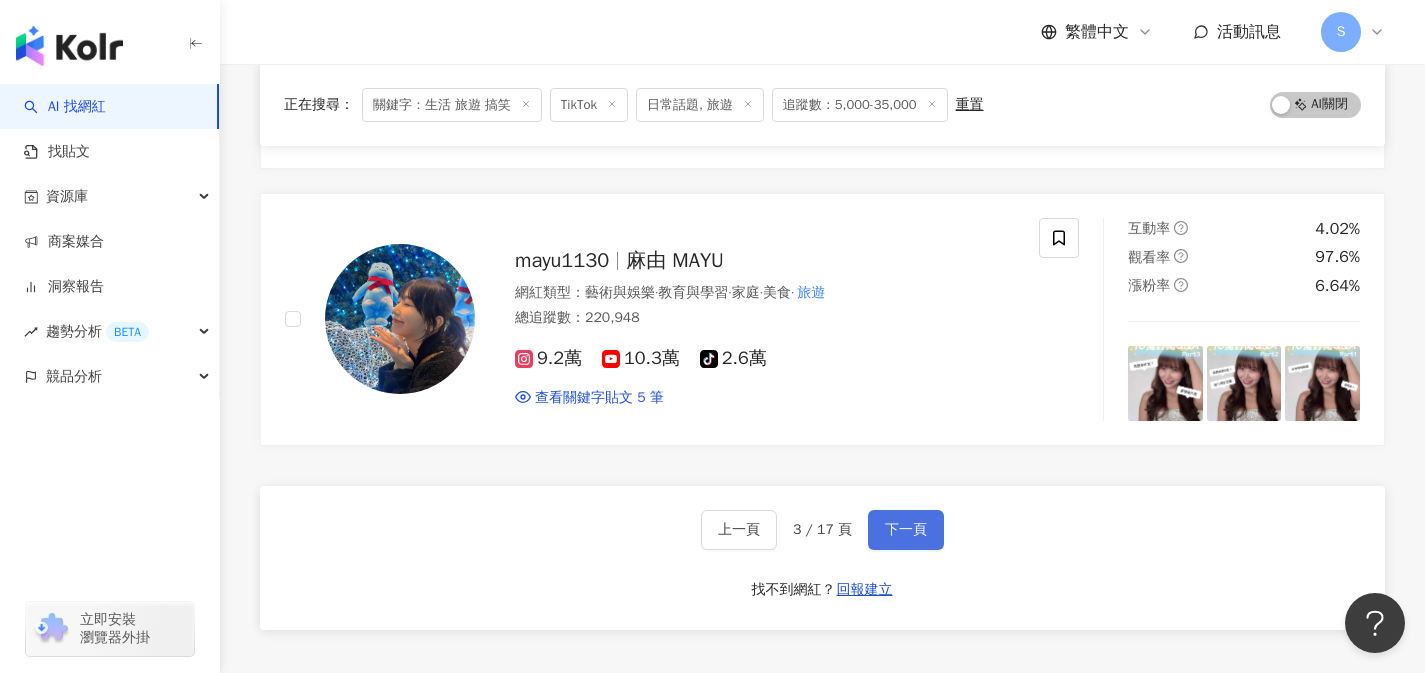 click on "下一頁" at bounding box center (906, 530) 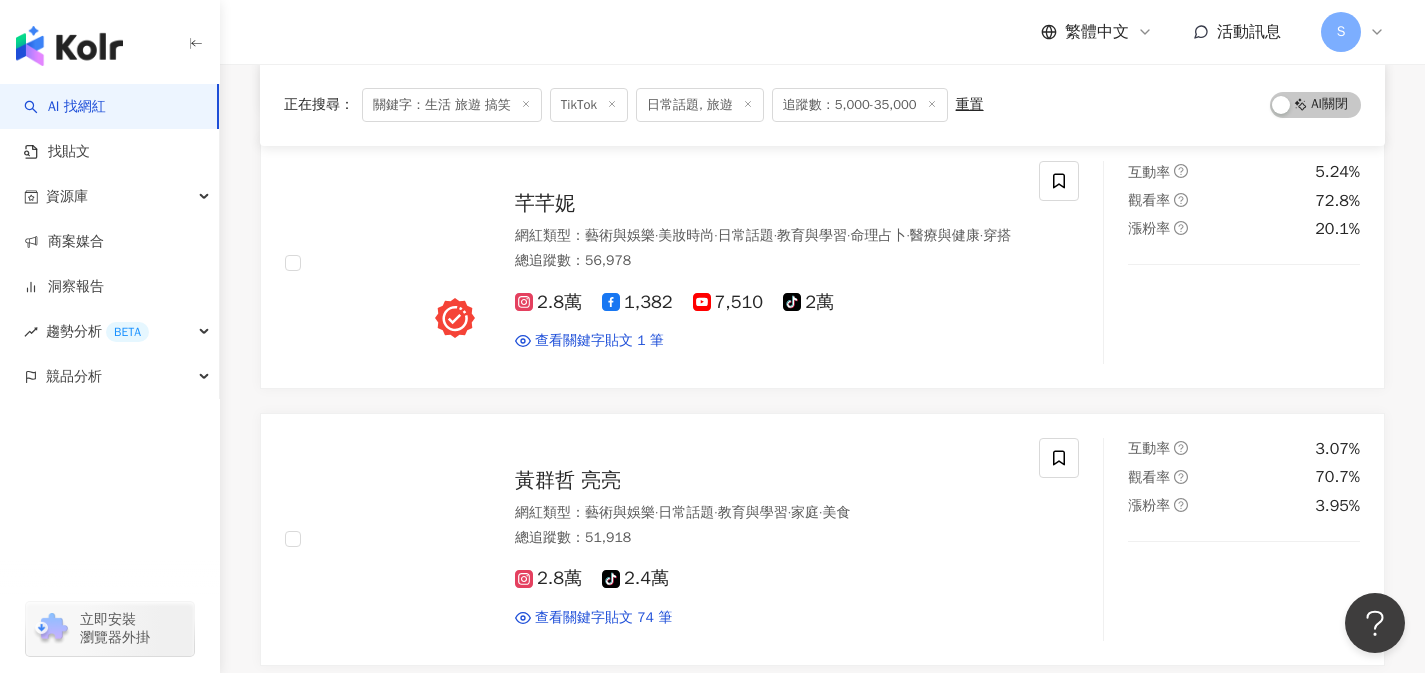 scroll, scrollTop: 2705, scrollLeft: 0, axis: vertical 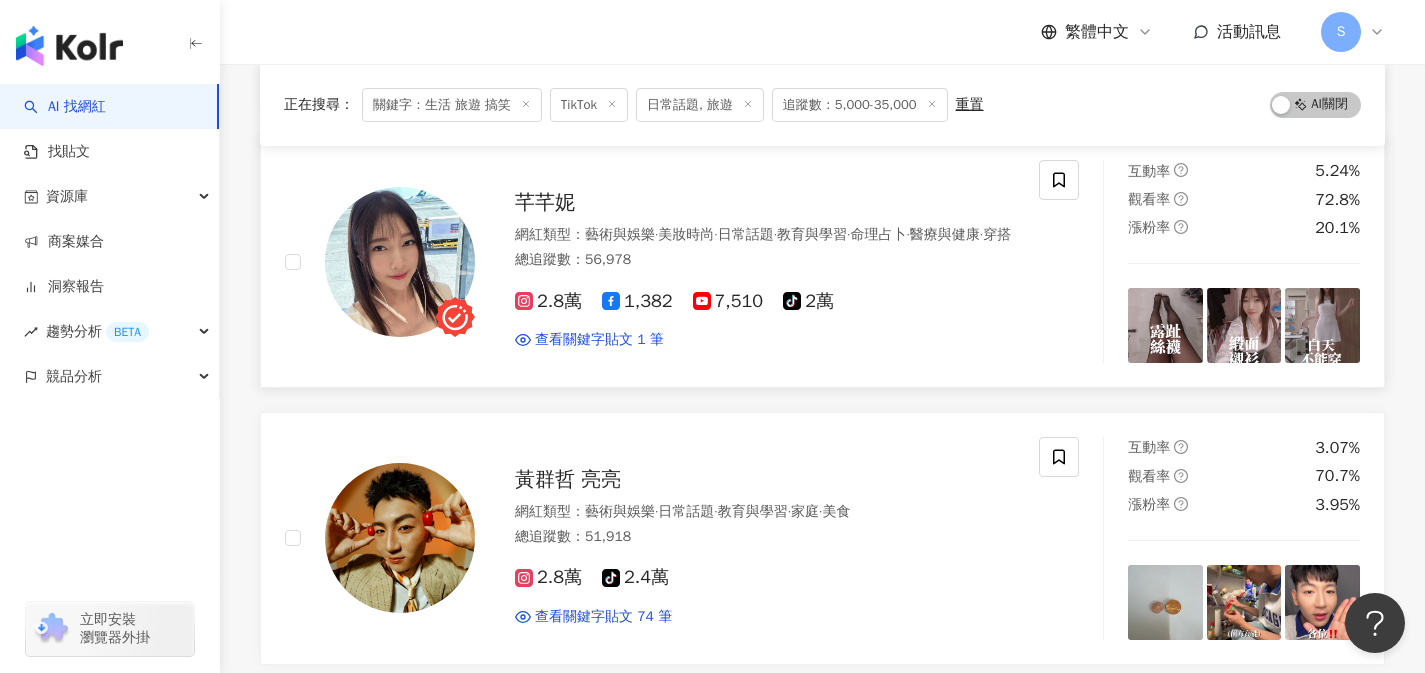 click on "查看關鍵字貼文 1 筆 2024/8/25 【Vlog】澳門 旅遊 ~看看我去了哪裡？義順牛奶｜哈利波特展｜倫敦人｜威尼斯人｜巴黎人｜大三巴｜玫瑰聖母堂｜戀愛巷｜倫記蔥花雞蛋腸｜澳門 旅遊 塔｜漁人碼頭｜永利皇宮 #澳門自由行  看更多" at bounding box center [765, 340] 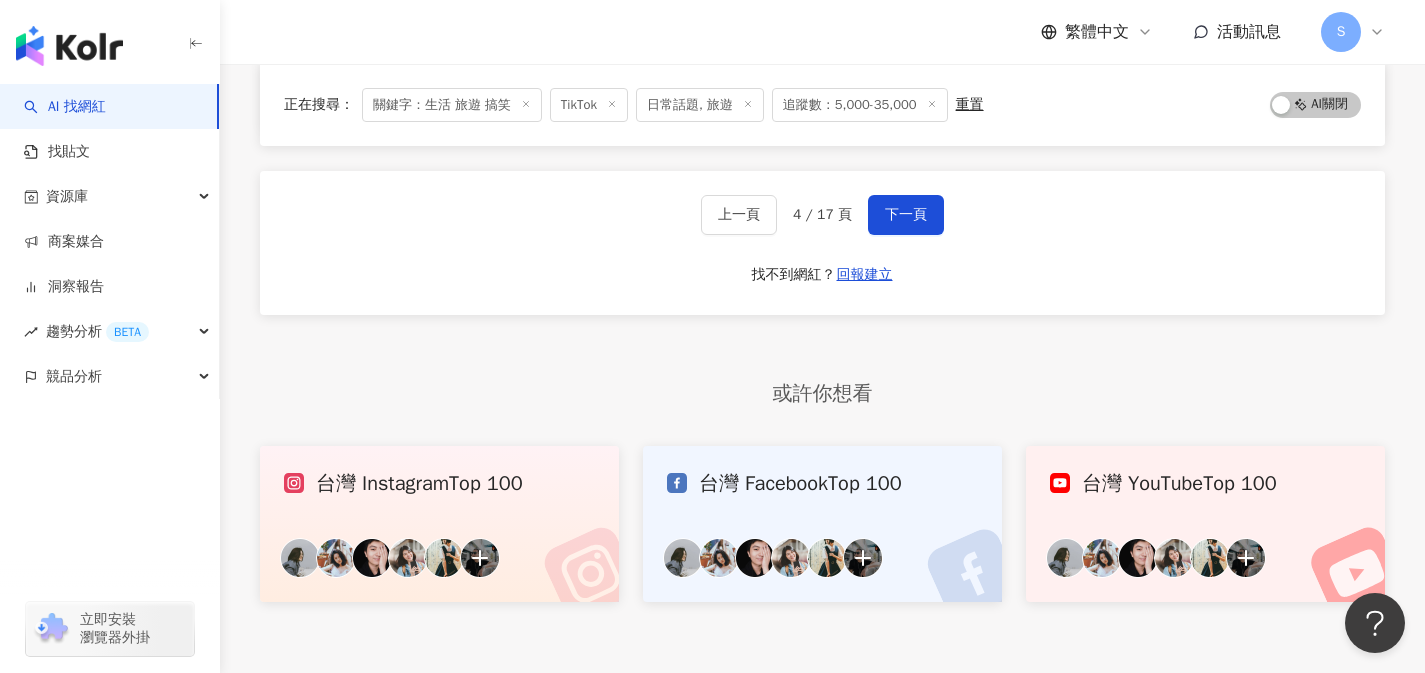 scroll, scrollTop: 3543, scrollLeft: 0, axis: vertical 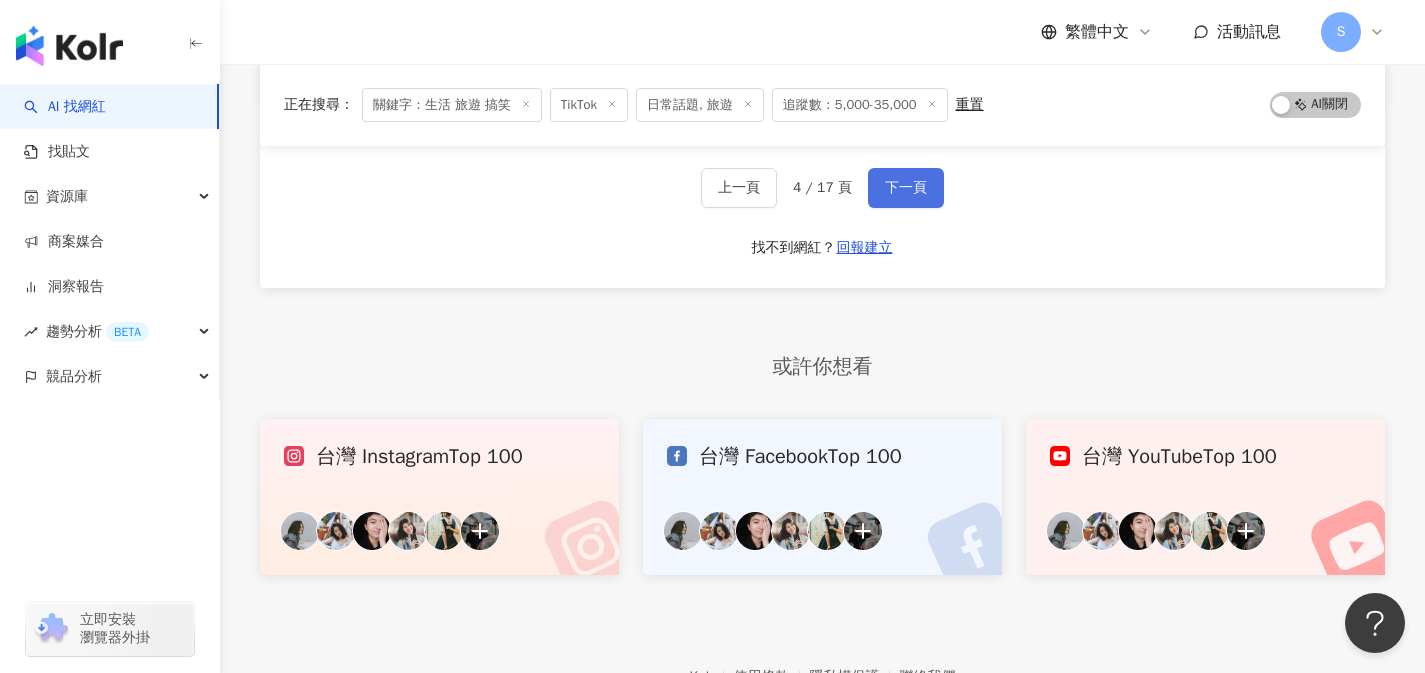 click on "下一頁" at bounding box center (906, 188) 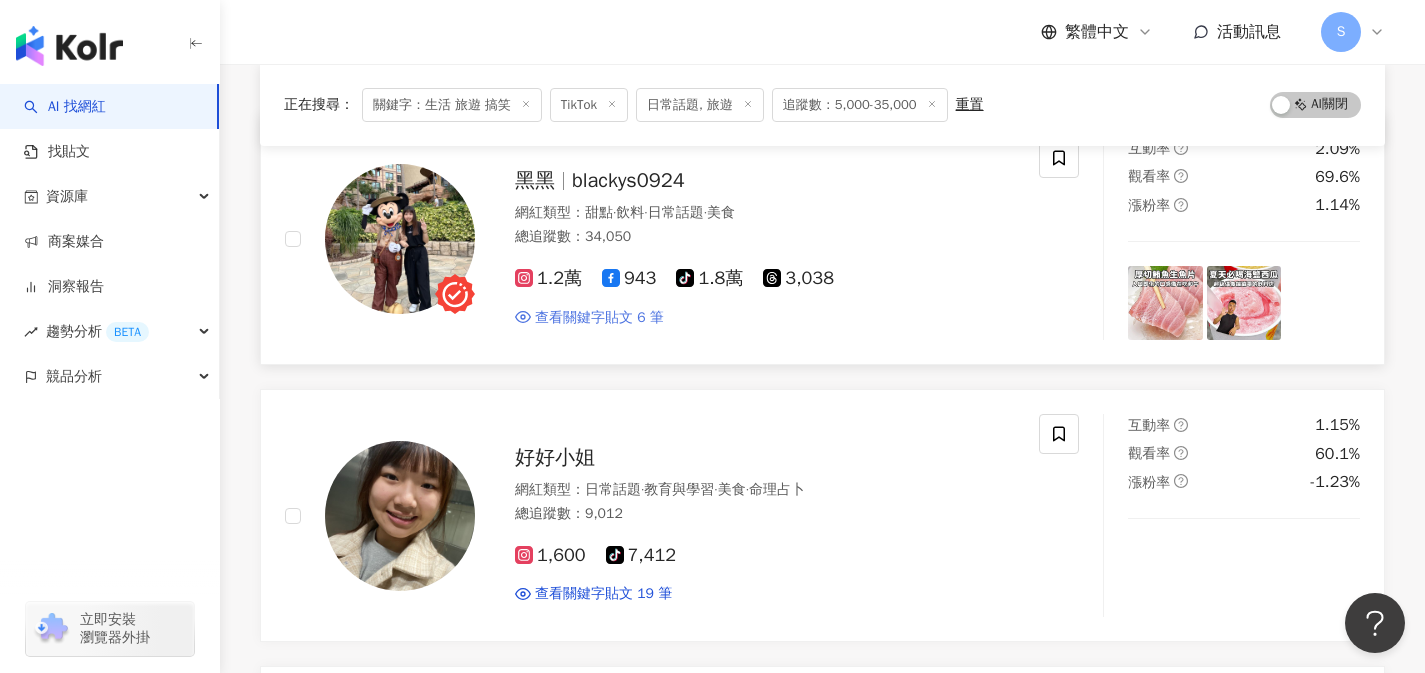 scroll, scrollTop: 234, scrollLeft: 0, axis: vertical 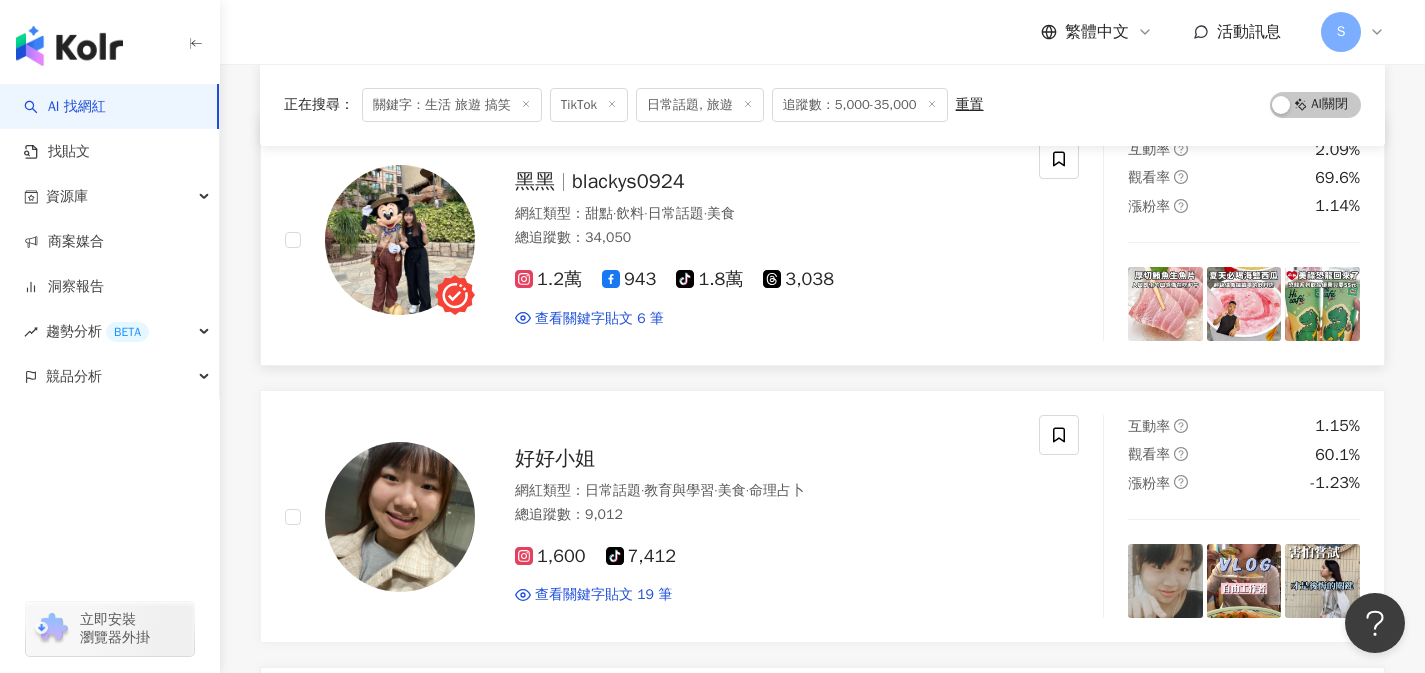 click on "查看關鍵字貼文 6 筆 2025/5/29 #愛河 #端午節 #高雄端午嘉年華 #高雄景點 #高雄 旅遊   2025/3/3 0元且含任一抹茶聯名餐點 立即抽日本靜岡 旅遊 券🇯🇵✈️ - #拉亞 #拉亞漢 2025/2/16 wa #小八 #烏薩奇 #ハチワレ #高雄景點 #高雄 旅遊    看更多" at bounding box center (765, 319) 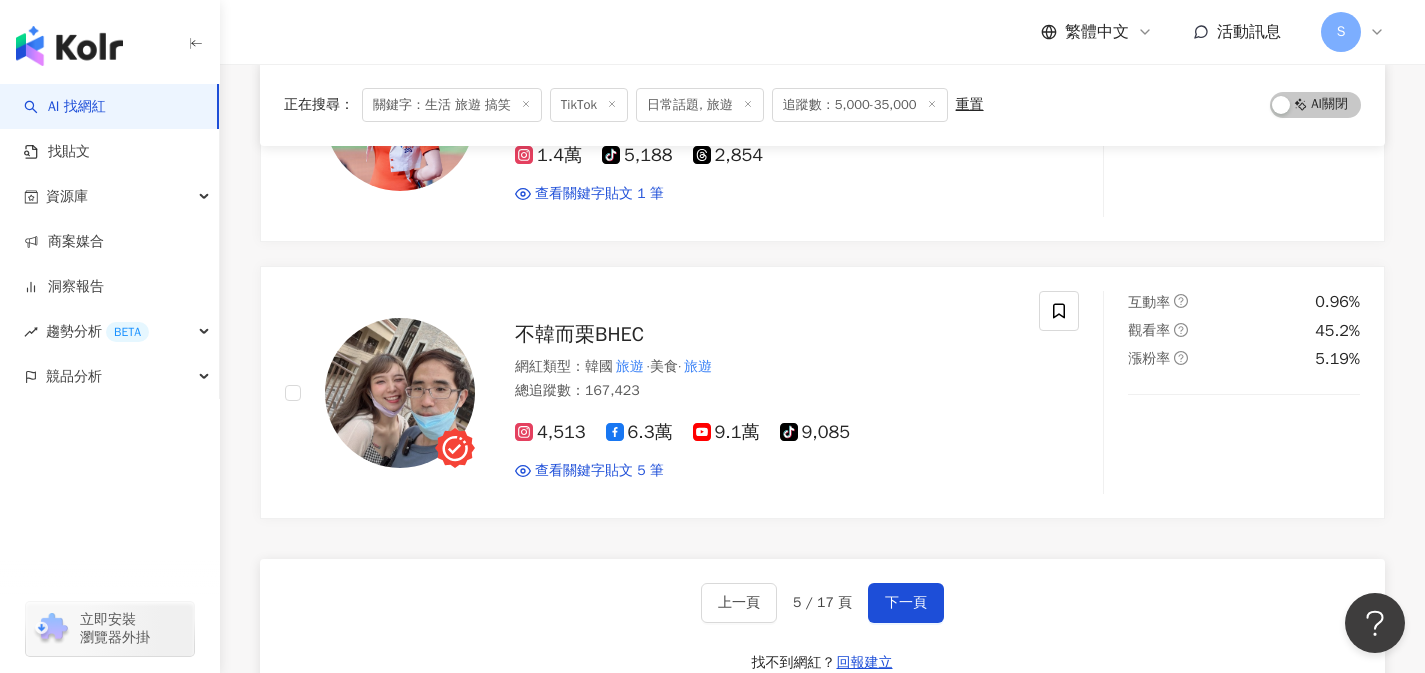 scroll, scrollTop: 3177, scrollLeft: 0, axis: vertical 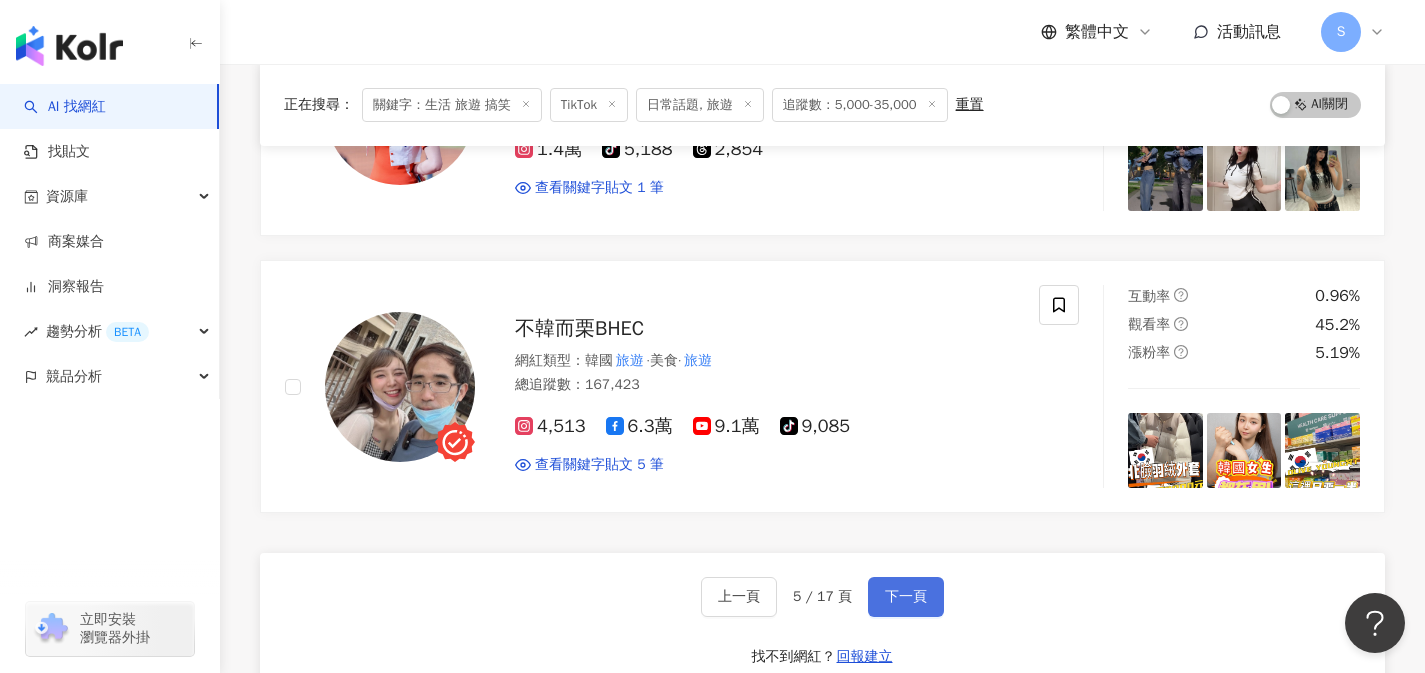click on "下一頁" at bounding box center [906, 597] 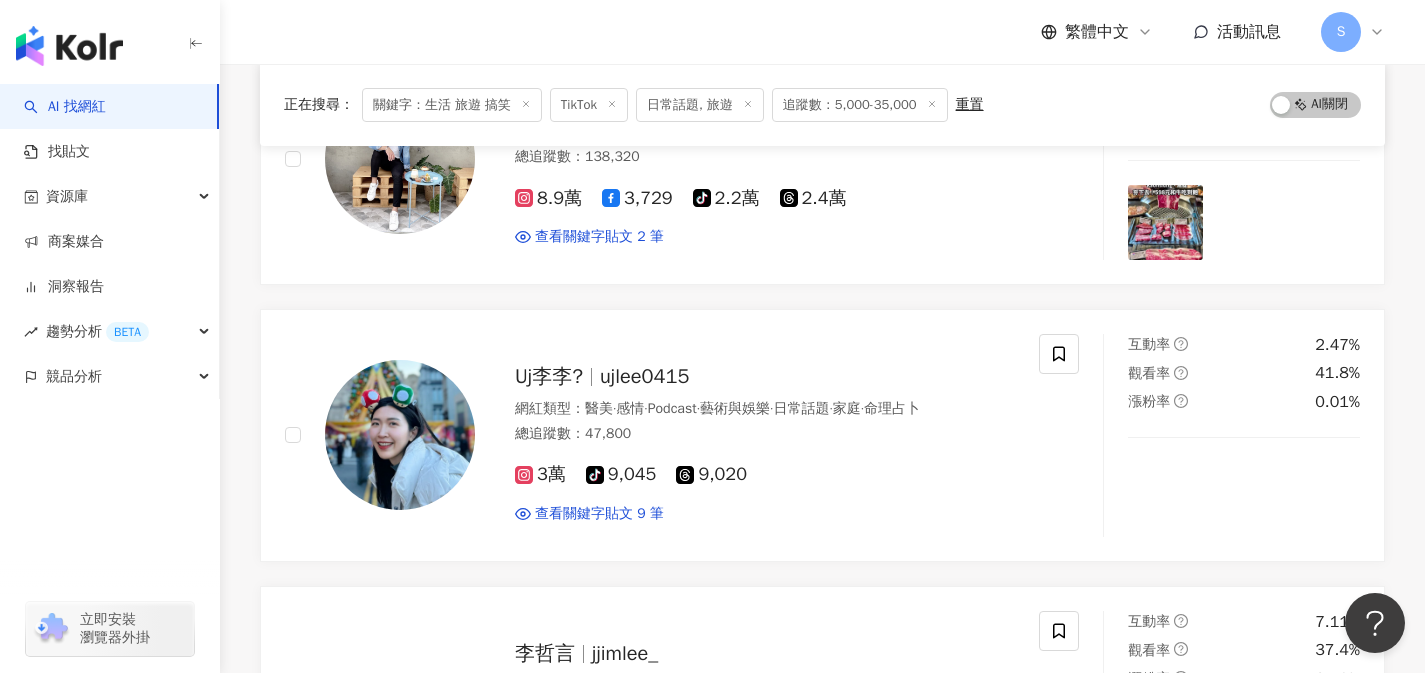 scroll, scrollTop: 861, scrollLeft: 0, axis: vertical 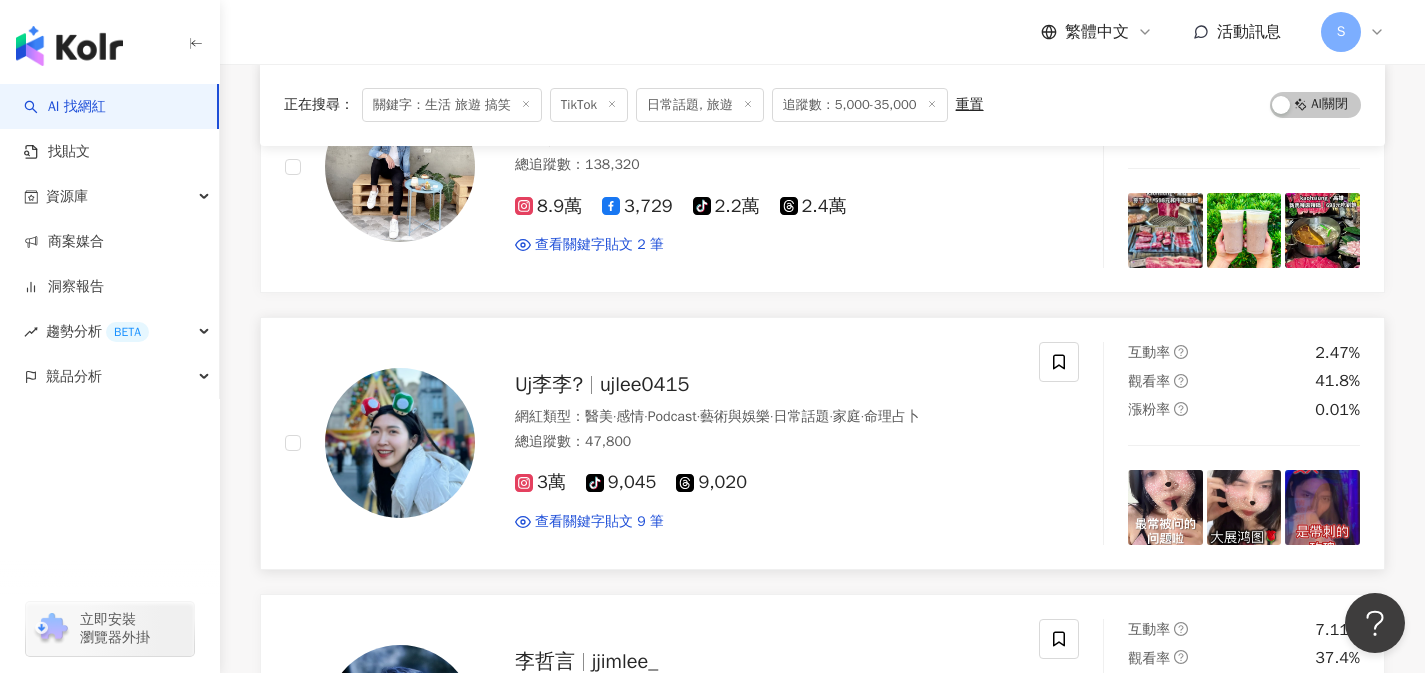 click on "總追蹤數 ： 47,800" at bounding box center [765, 442] 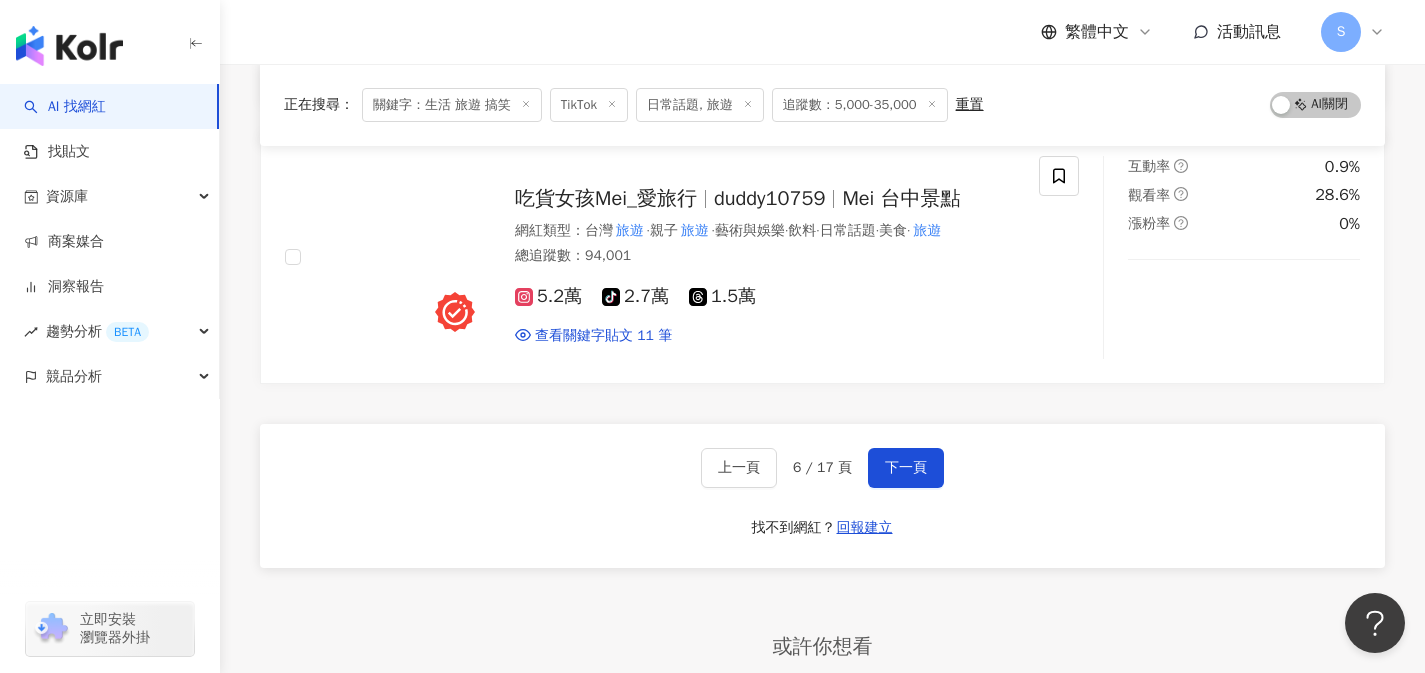 scroll, scrollTop: 3276, scrollLeft: 0, axis: vertical 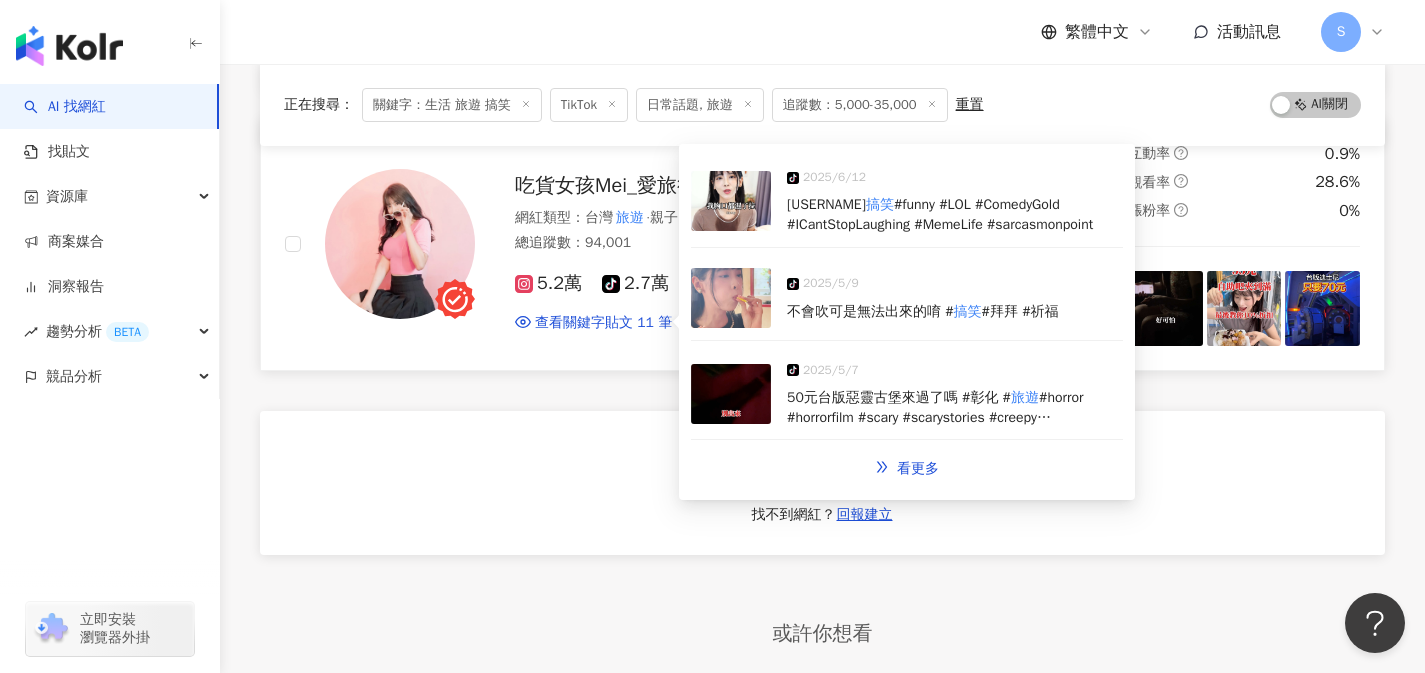 click on "吃貨女孩Mei_愛旅行 duddy10759 Mei 台中景點 網紅類型 ： 台灣 旅遊  ·  親子 旅遊  ·  藝術與娛樂  ·  飲料  ·  日常話題  ·  美食  ·  旅遊 總追蹤數 ： 94,001 5.2萬 tiktok-icon 2.7萬 1.5萬 查看關鍵字貼文 11 筆 2025/6/12 當初只是喜歡拍照 現在卻要演戲😢😢 #自媒體 # 搞笑  #funny #LOL #ComedyGold #ICantStopLaughing #MemeLife #sarcasmonpoint  2025/5/9 不會吹可是無法出來的唷 # 搞笑  #拜拜 #祈福  2025/5/7 50元台版惡靈古堡來過了嗎 #彰化 # 旅遊  #horror #horrorfilm #scary #scarystories #creepy #creepypasta #nightmare #nightmarefuel #jumpscare #uncanny #ghost #ghosts #haunted  看更多" at bounding box center (662, 244) 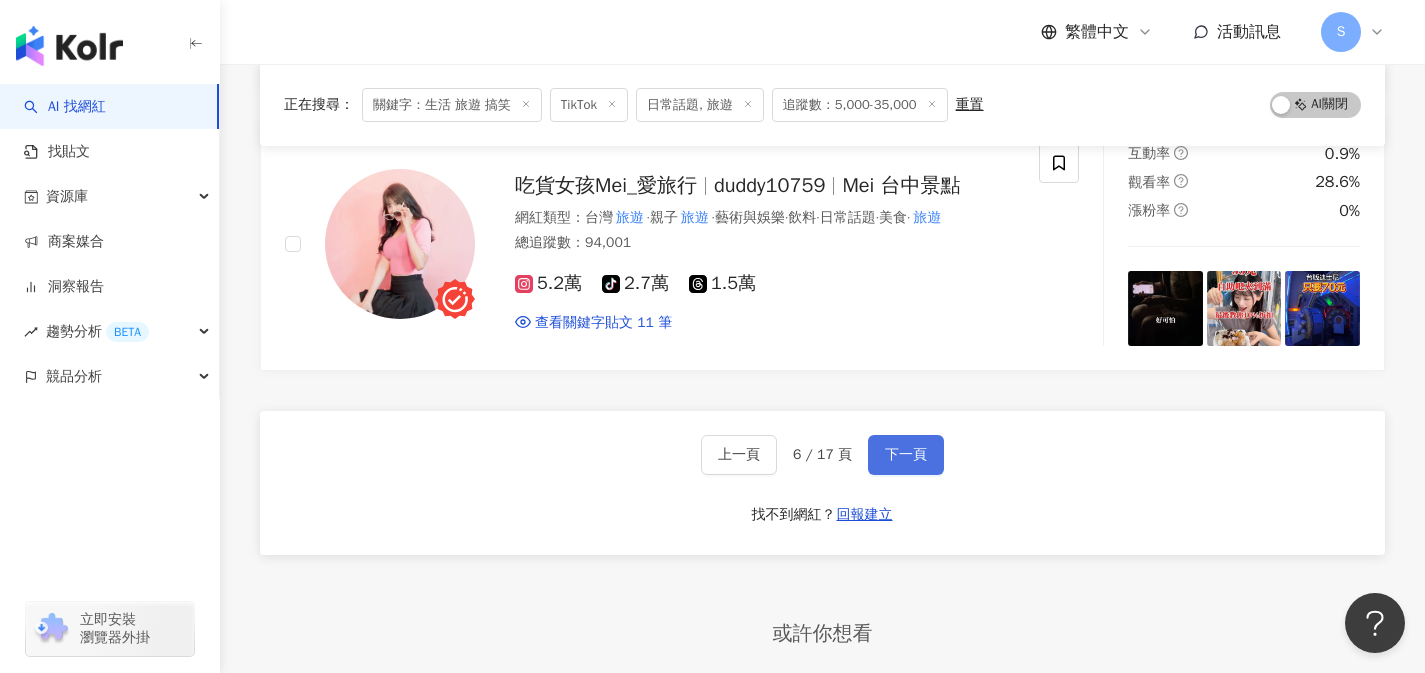 click on "下一頁" at bounding box center (906, 455) 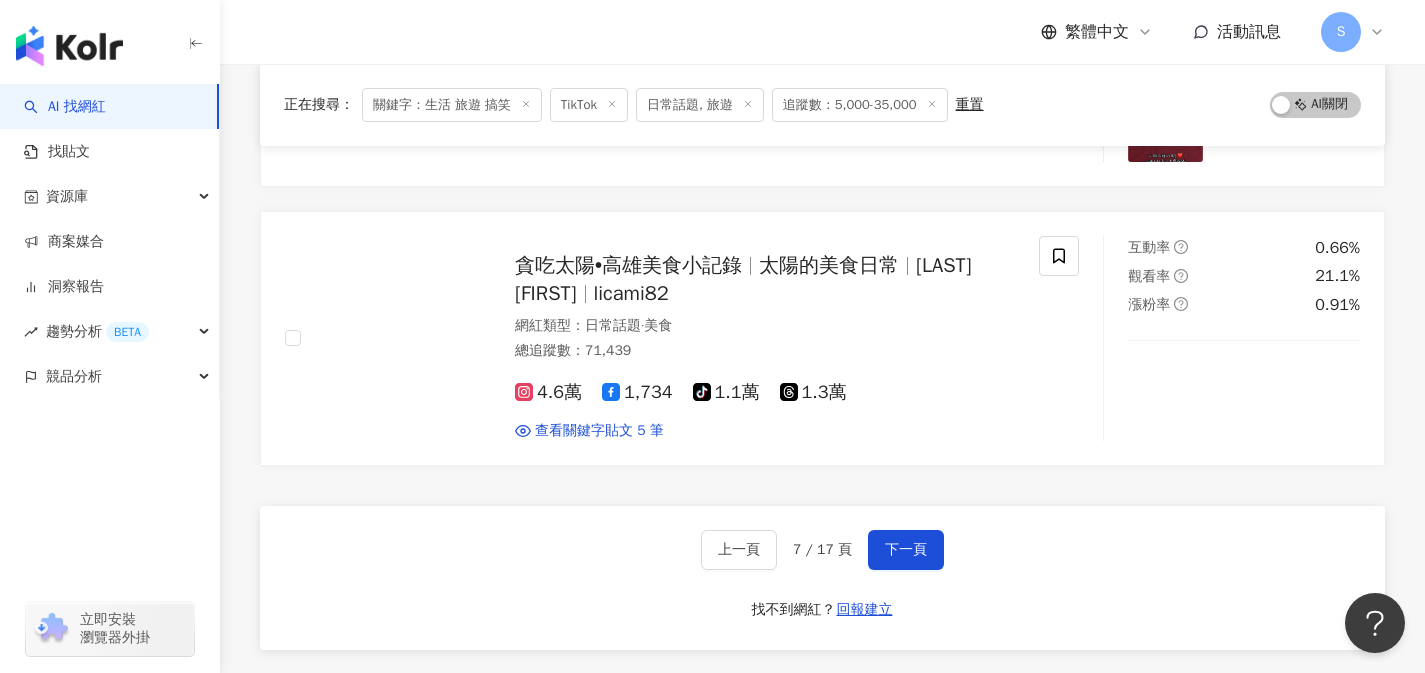 scroll, scrollTop: 3182, scrollLeft: 0, axis: vertical 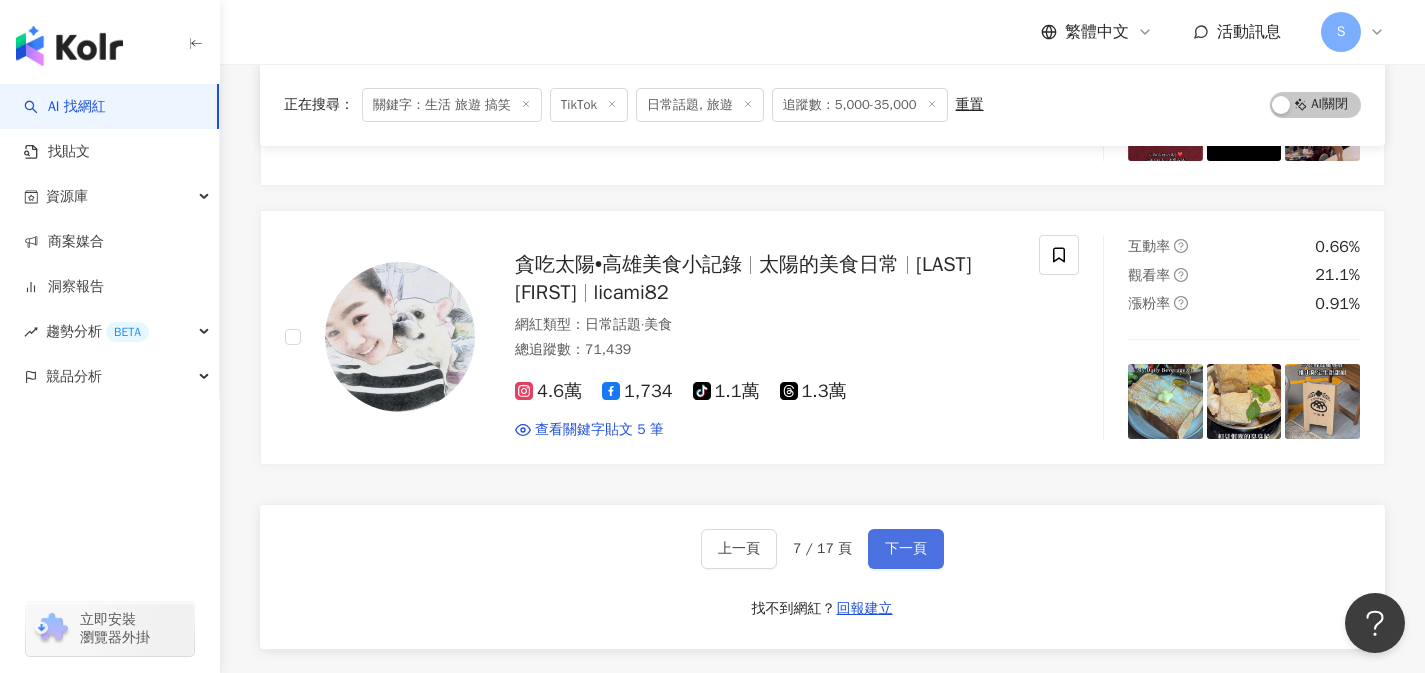 click on "下一頁" at bounding box center (906, 549) 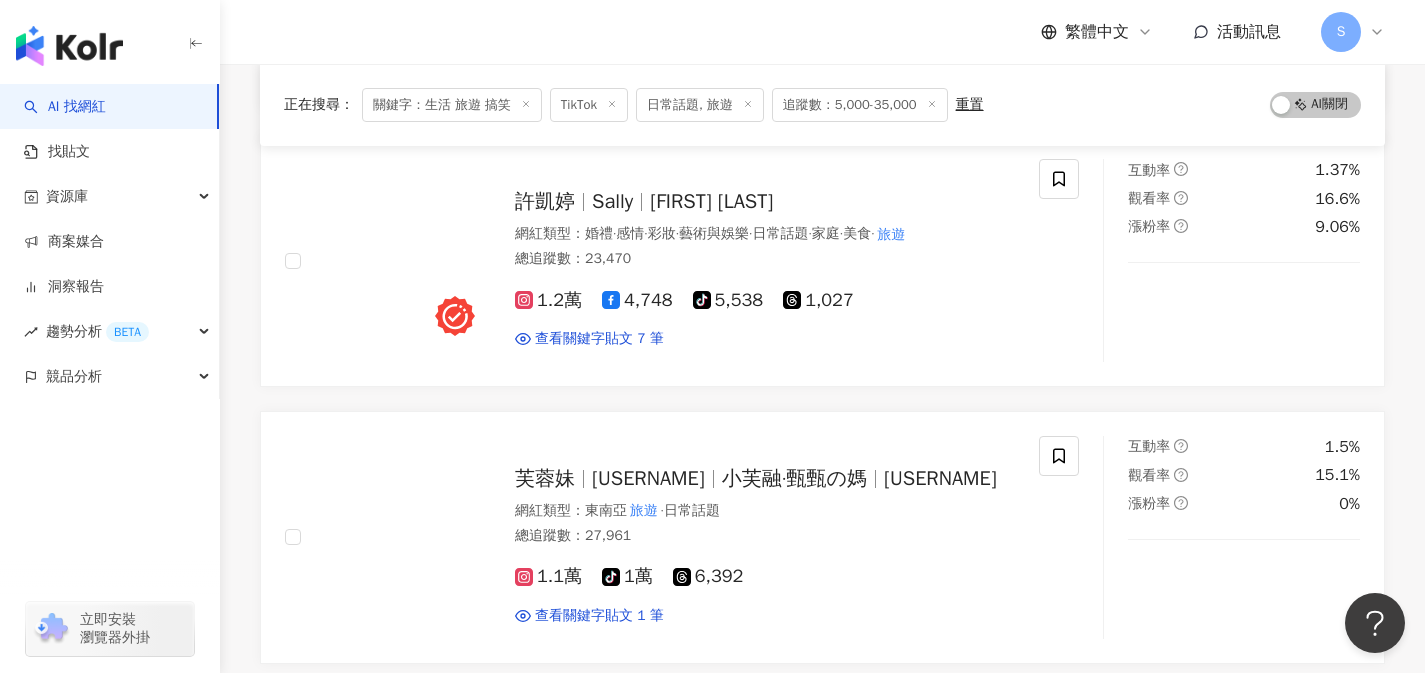 scroll, scrollTop: 2178, scrollLeft: 0, axis: vertical 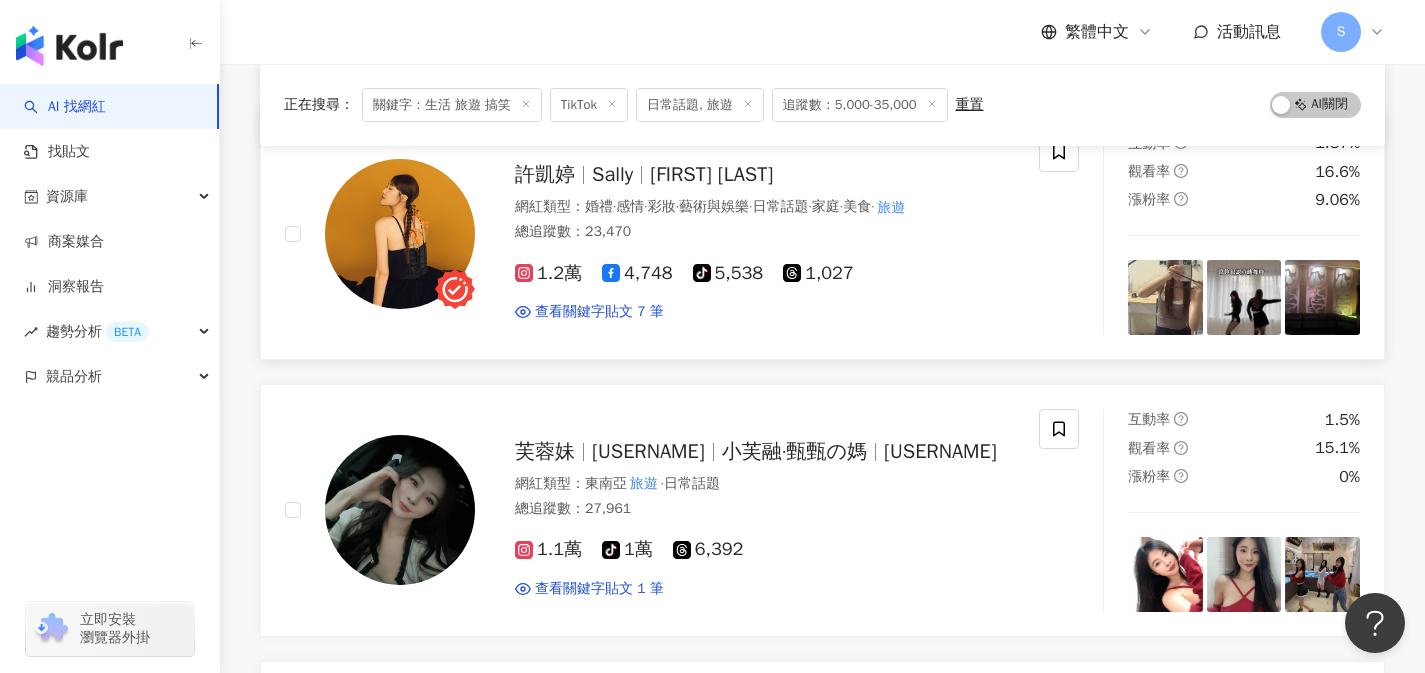 click on "許凱婷 Sally Kai Ting 網紅類型 ： 婚禮  ·  感情  ·  彩妝  ·  藝術與娛樂  ·  日常話題  ·  家庭  ·  美食  ·  旅遊 總追蹤數 ： 23,470 1.2萬 4,748 tiktok-icon 5,538 1,027 查看關鍵字貼文 7 筆 2025/6/28 力 #挑戰 #朋友 # 生活  #日常 #幽默 #日常vlog  2025/4/17 高跟鞋 # 搞笑  # 搞笑 视频 # 生活  #日常vlog #姐妹  2025/4/7 她說她像楊謹華 我說那我就是全智賢了 # 搞笑  #幽默 #明星 #開玩笑 #鬧 # 生活  #日常 #明星臉   看更多" at bounding box center (662, 233) 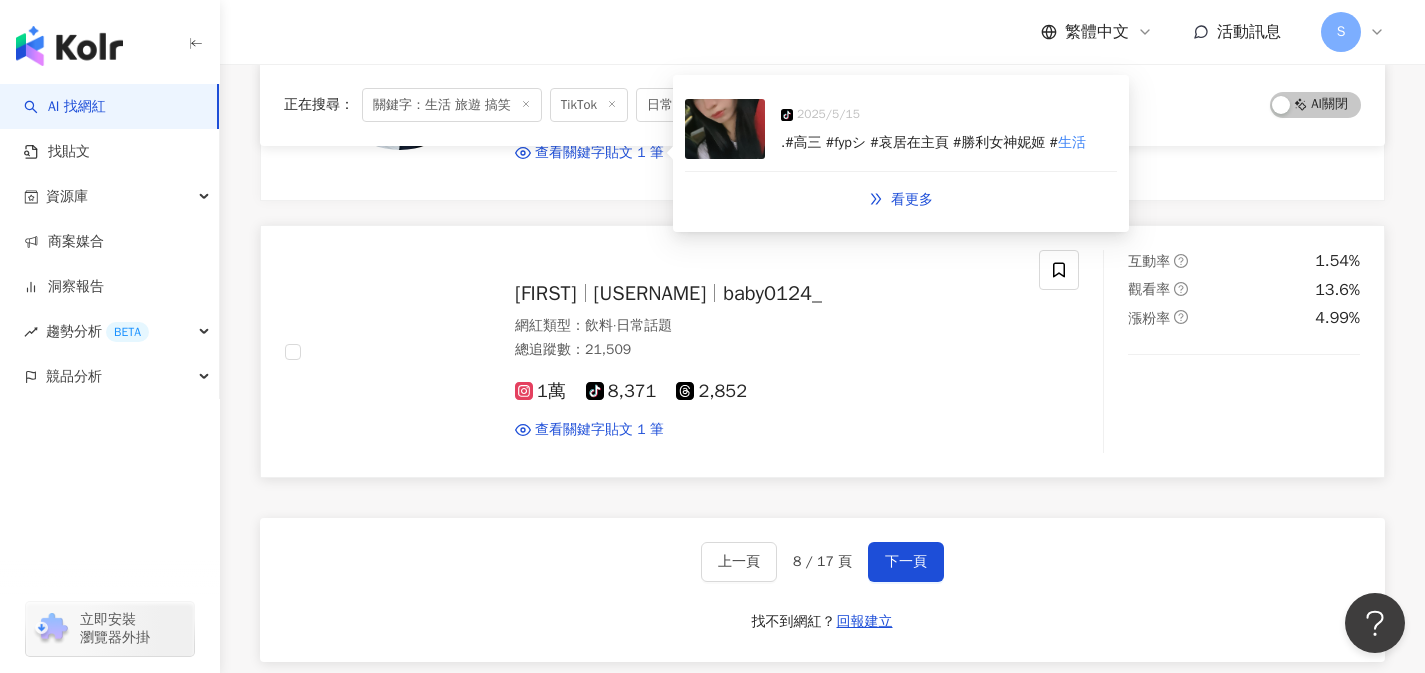 scroll, scrollTop: 3195, scrollLeft: 0, axis: vertical 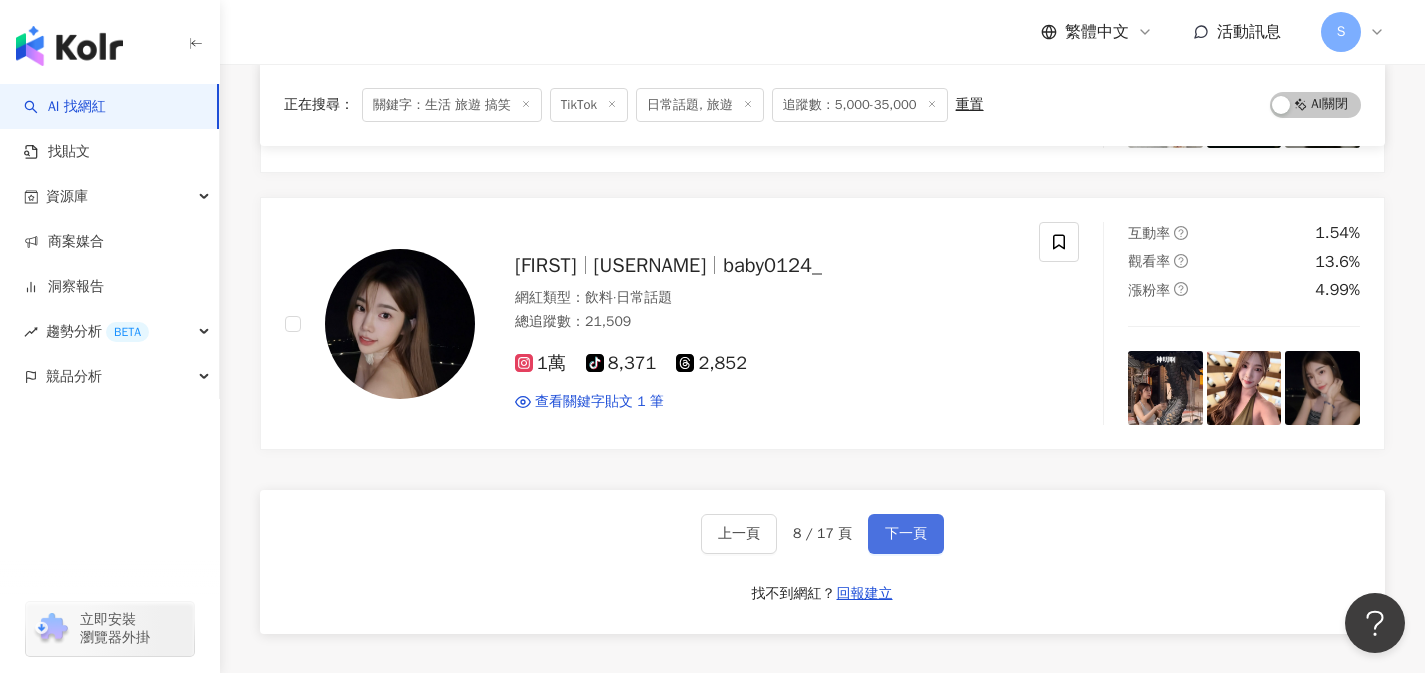 click on "下一頁" at bounding box center (906, 534) 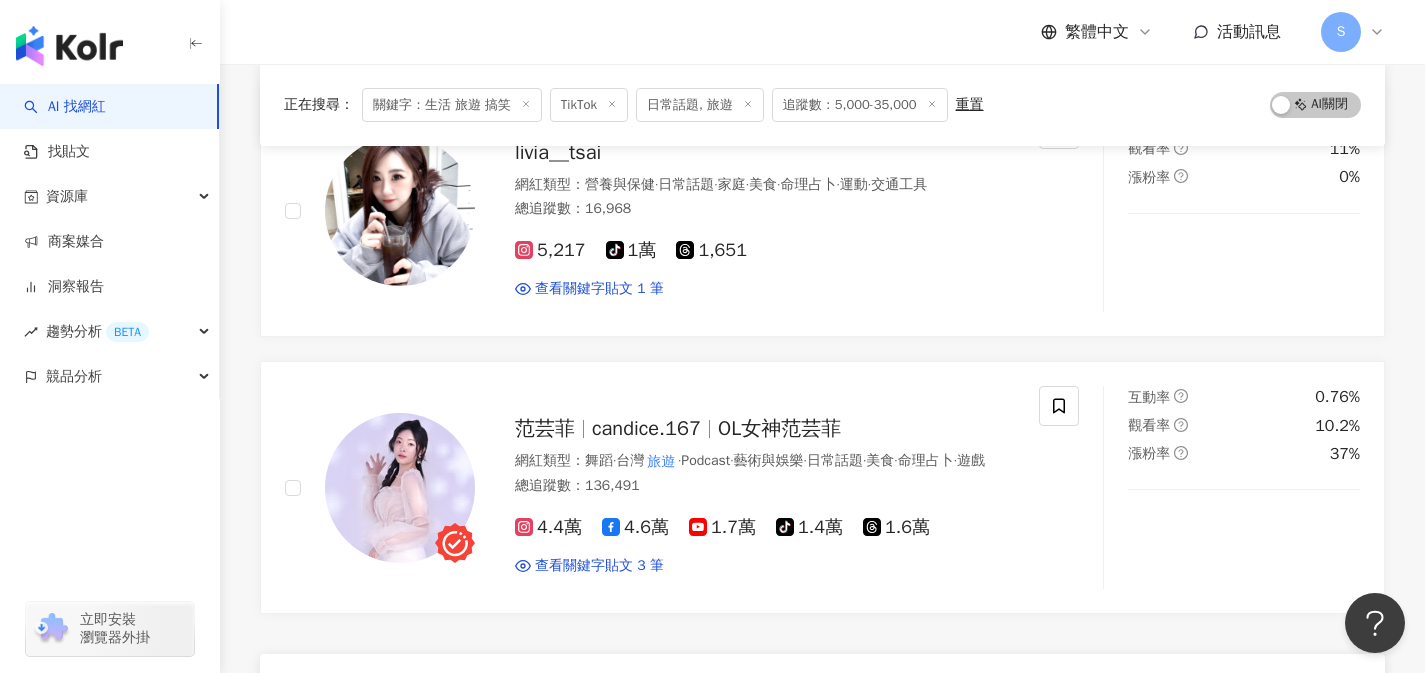 scroll, scrollTop: 3197, scrollLeft: 0, axis: vertical 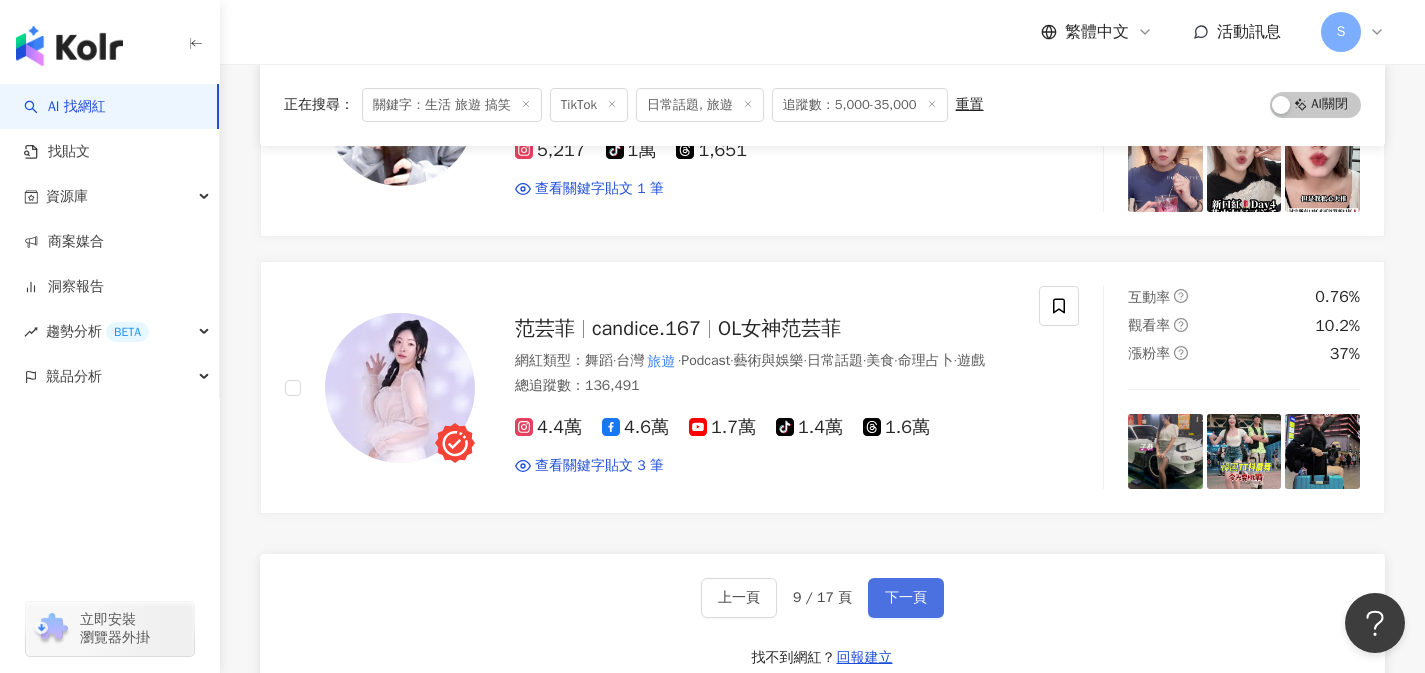 click on "下一頁" at bounding box center (906, 598) 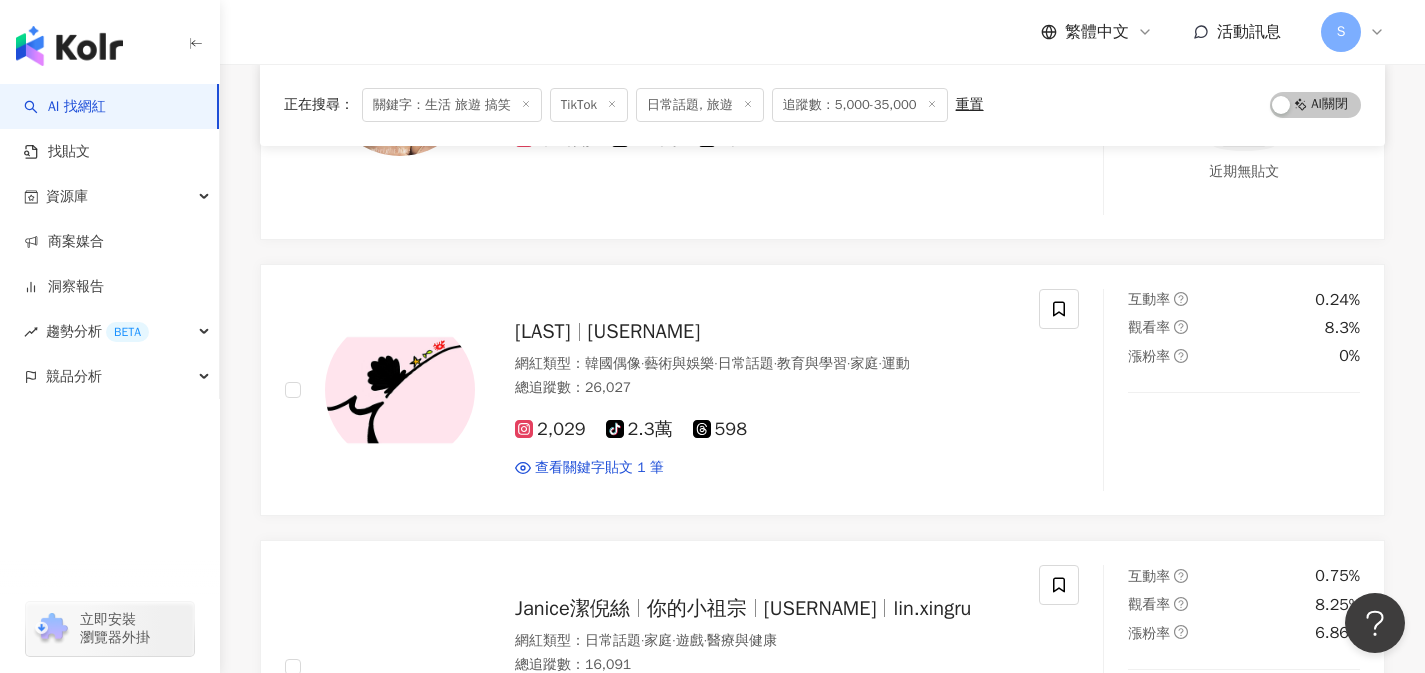 scroll, scrollTop: 3507, scrollLeft: 0, axis: vertical 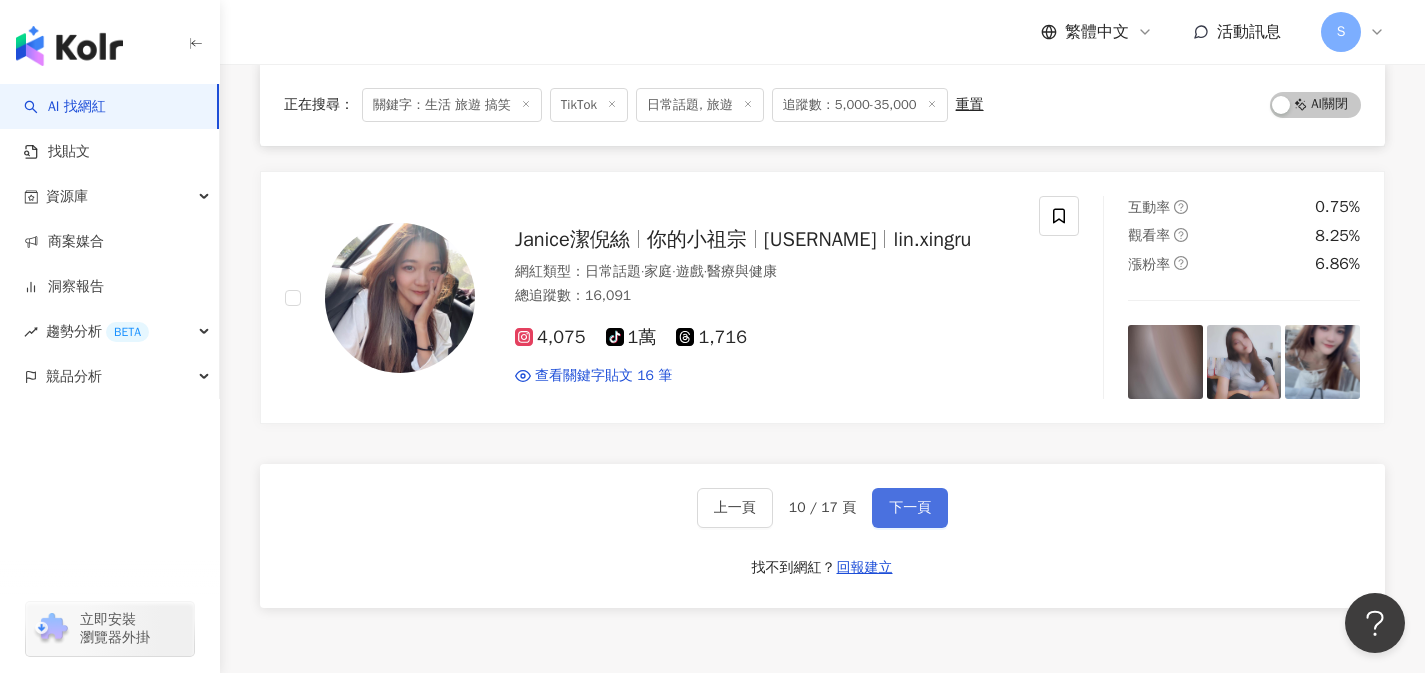 click on "下一頁" at bounding box center (910, 508) 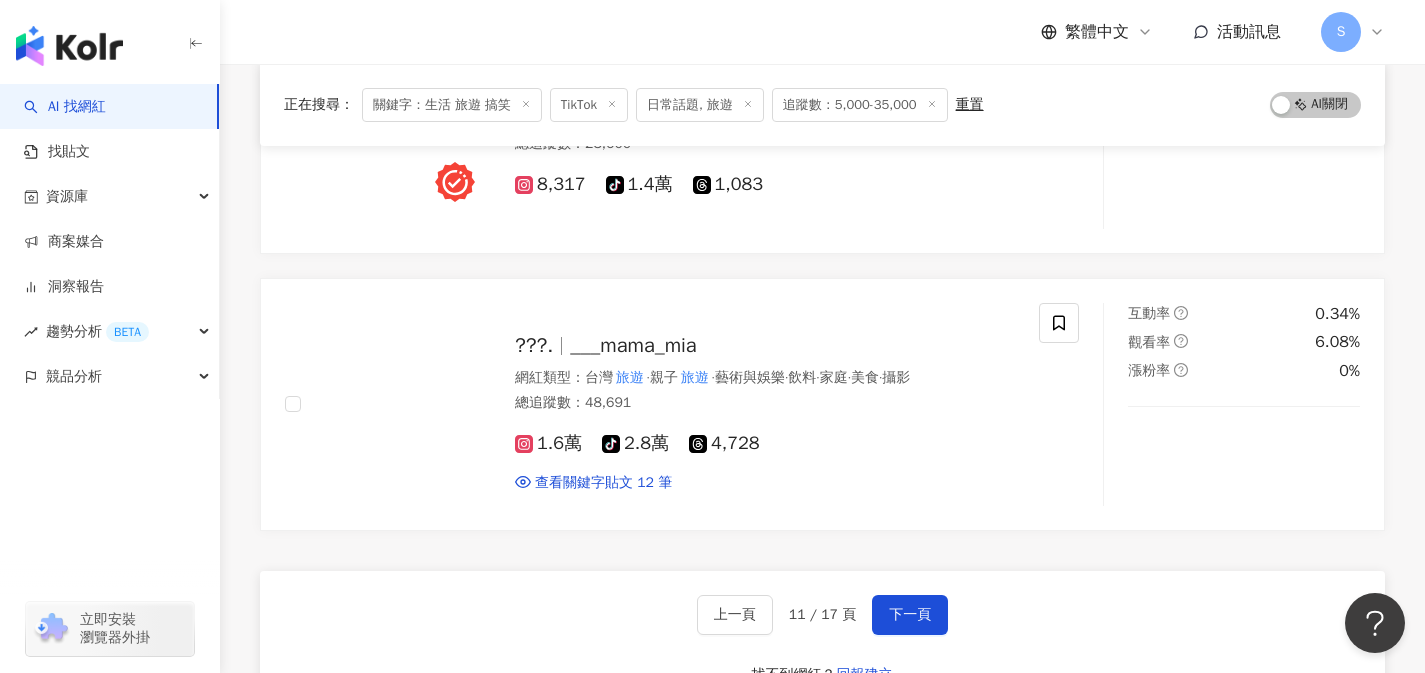 scroll, scrollTop: 3165, scrollLeft: 0, axis: vertical 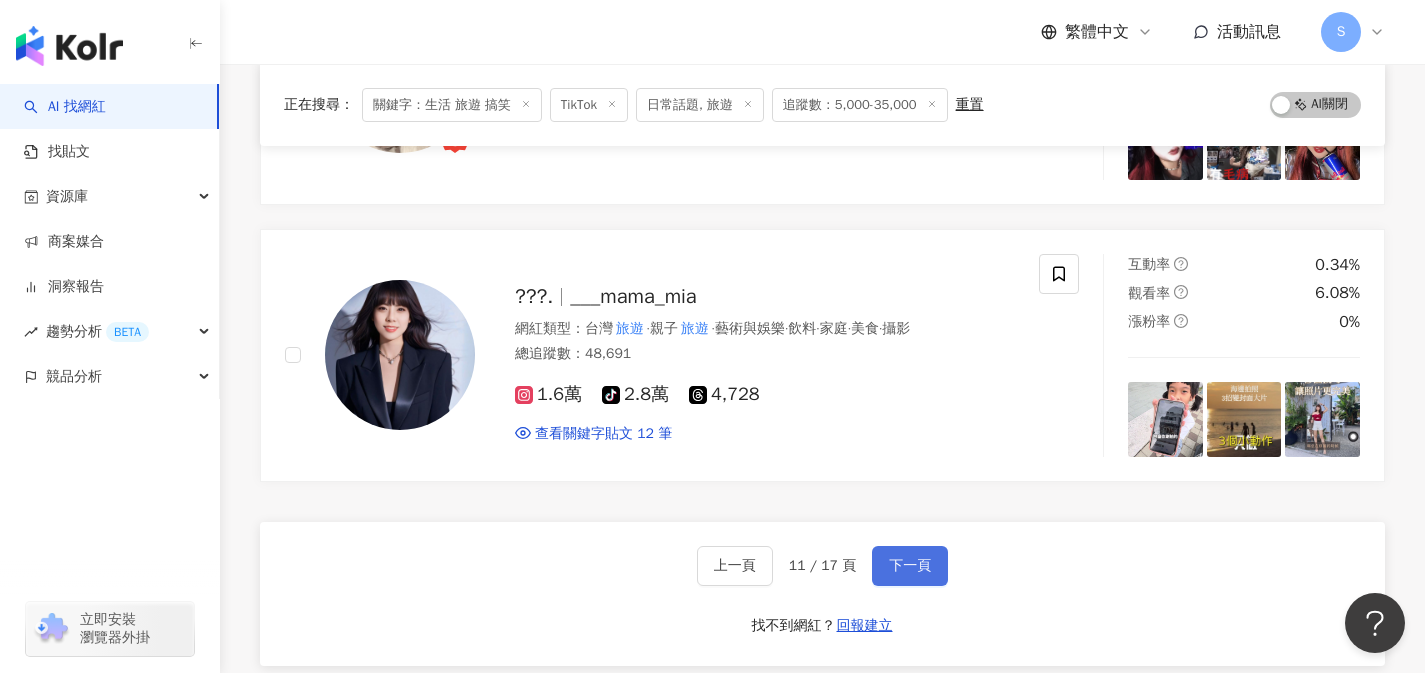click on "下一頁" at bounding box center (910, 566) 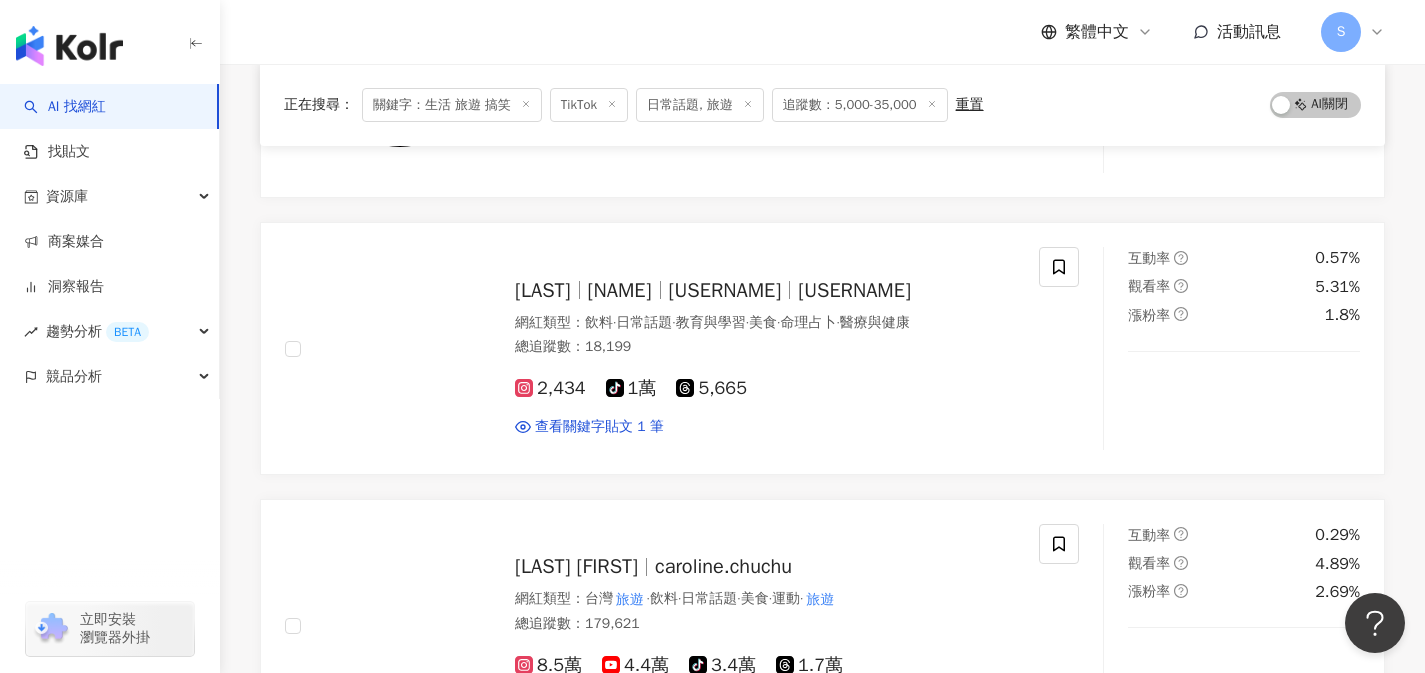scroll, scrollTop: 1442, scrollLeft: 0, axis: vertical 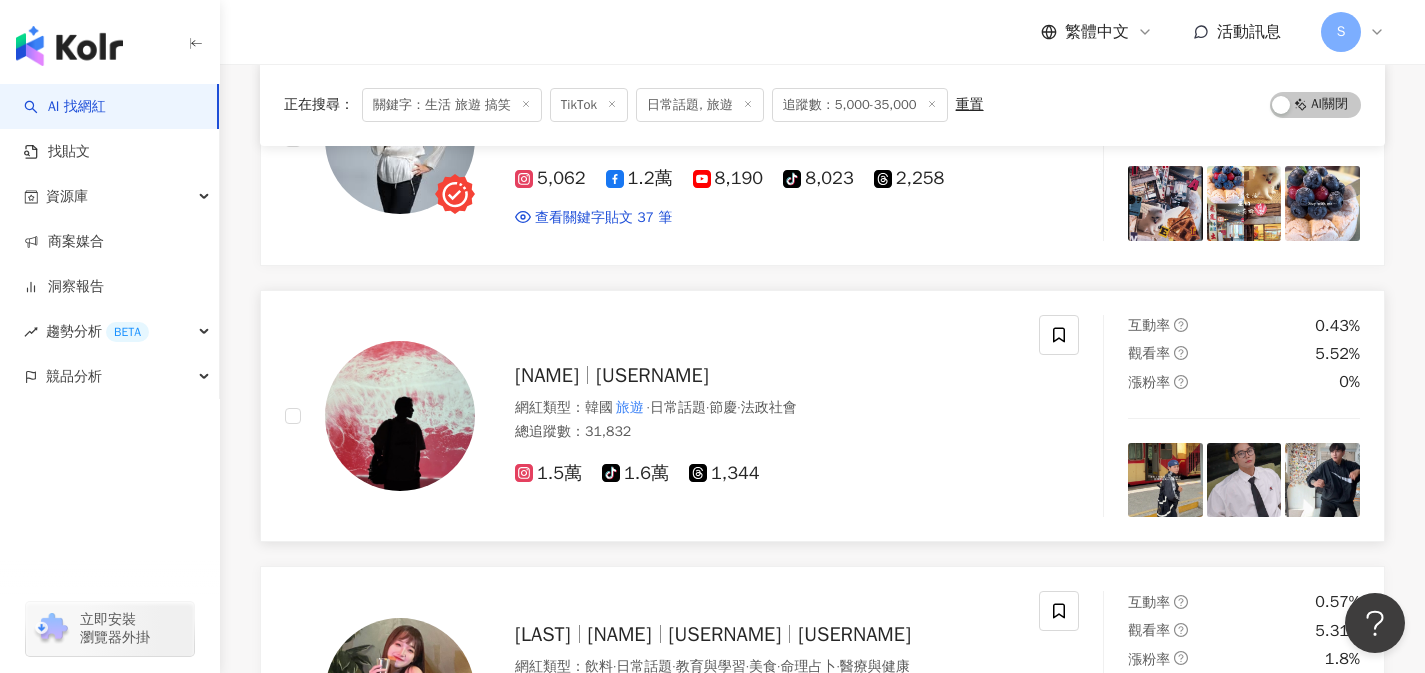 click on "總追蹤數 ： 31,832" at bounding box center (765, 432) 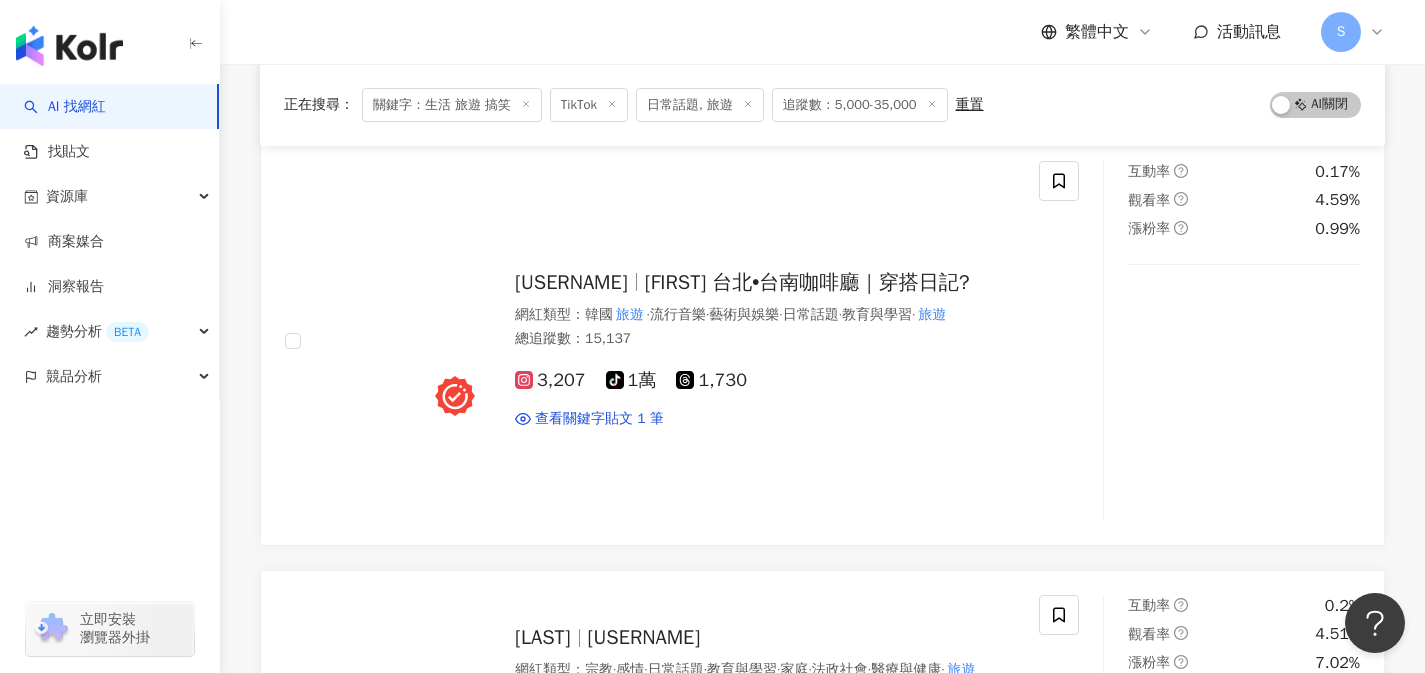 scroll, scrollTop: 3054, scrollLeft: 0, axis: vertical 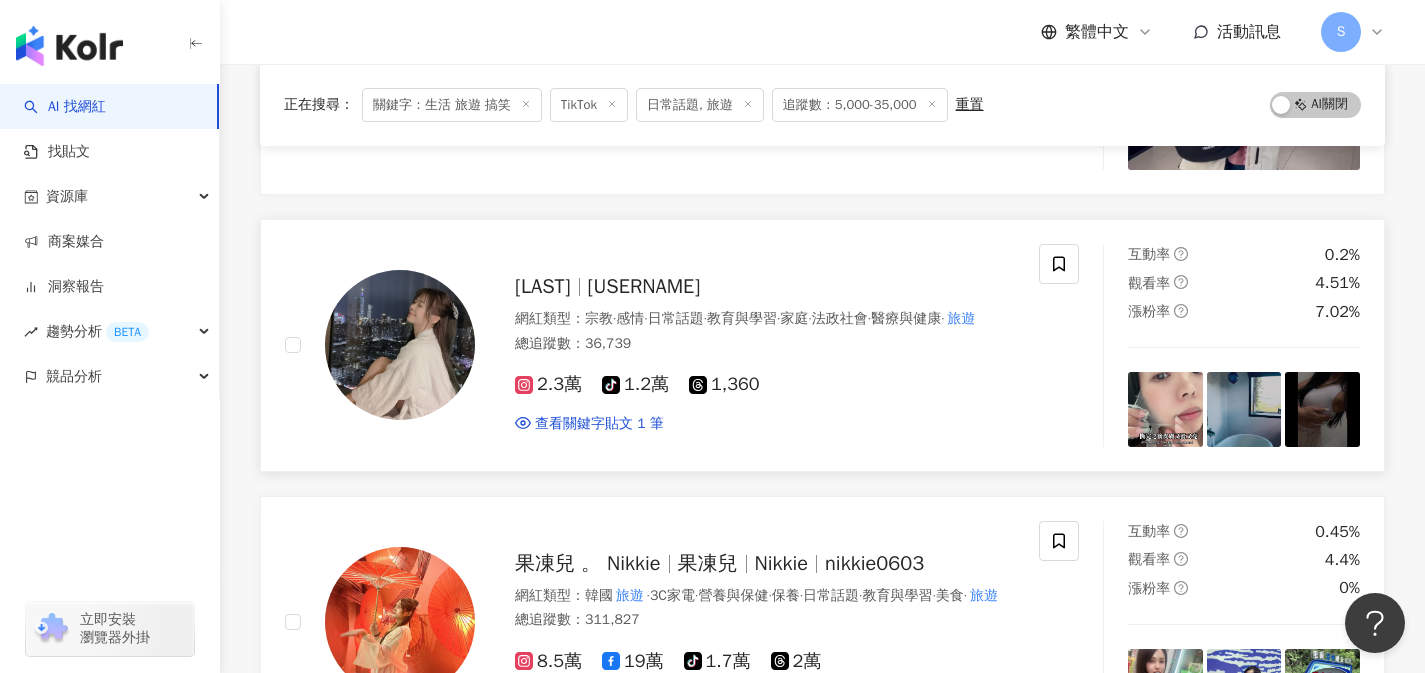click on "糖三藏 tang.tang.925 網紅類型 ： 宗教  ·  感情  ·  日常話題  ·  教育與學習  ·  家庭  ·  法政社會  ·  醫療與健康  ·  旅遊 總追蹤數 ： 36,739 2.3萬 tiktok-icon 1.2萬 1,360 查看關鍵字貼文 1 筆 2024/10/3 Hey   生活 是拿來體驗的✔️⭕️ 如果你覺得： 1.  生活 乏味 2.工作一成不變 3.收入無法增加 4.想要學習 5.想有不同的朋友圈 那不要想了、我給你一條路 前所未見的機會！ 沒有繁瑣的開始， 也沒有巨大的風險壓力， 只需要你願意踏出那一步 現在留言：「我想開店 」 諮詢成功、還有額外獎勵‼️ 🎖️翻轉人生，也許就在你不經意的下一步。  看更多" at bounding box center [662, 345] 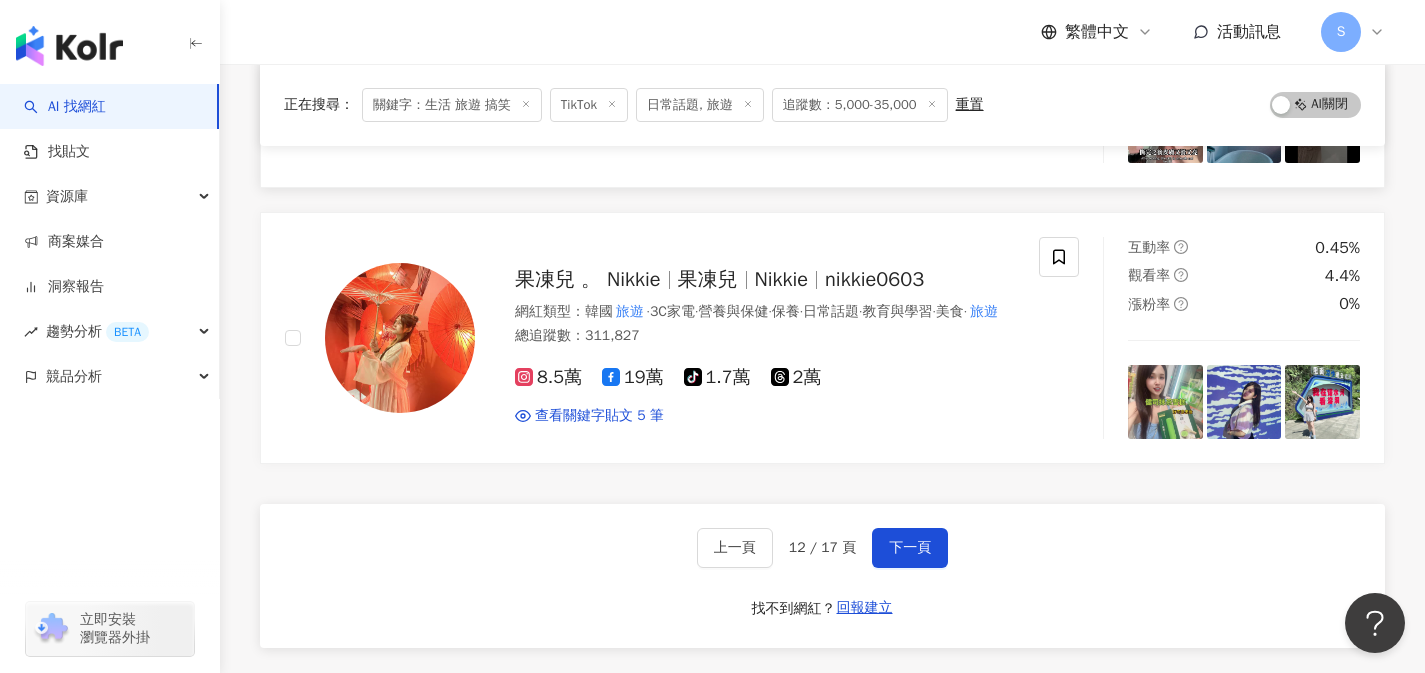 scroll, scrollTop: 3336, scrollLeft: 0, axis: vertical 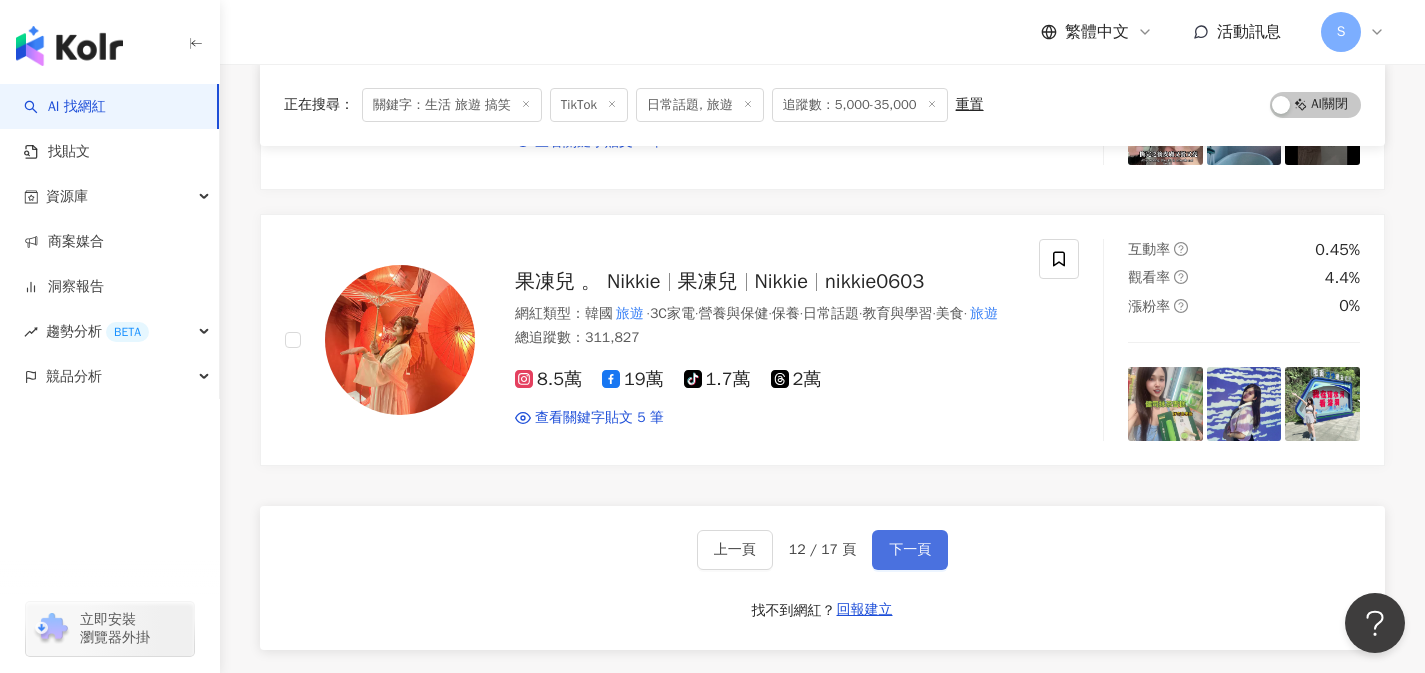click on "下一頁" at bounding box center (910, 550) 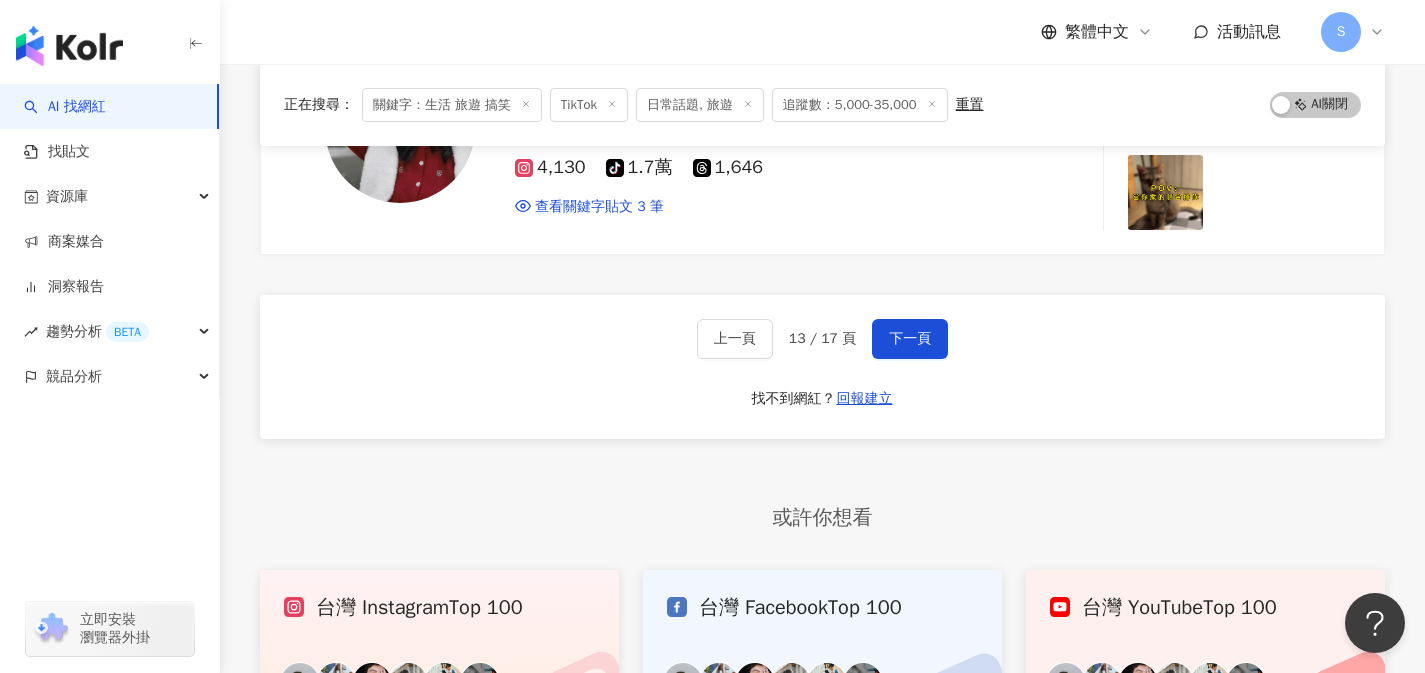 scroll, scrollTop: 3558, scrollLeft: 0, axis: vertical 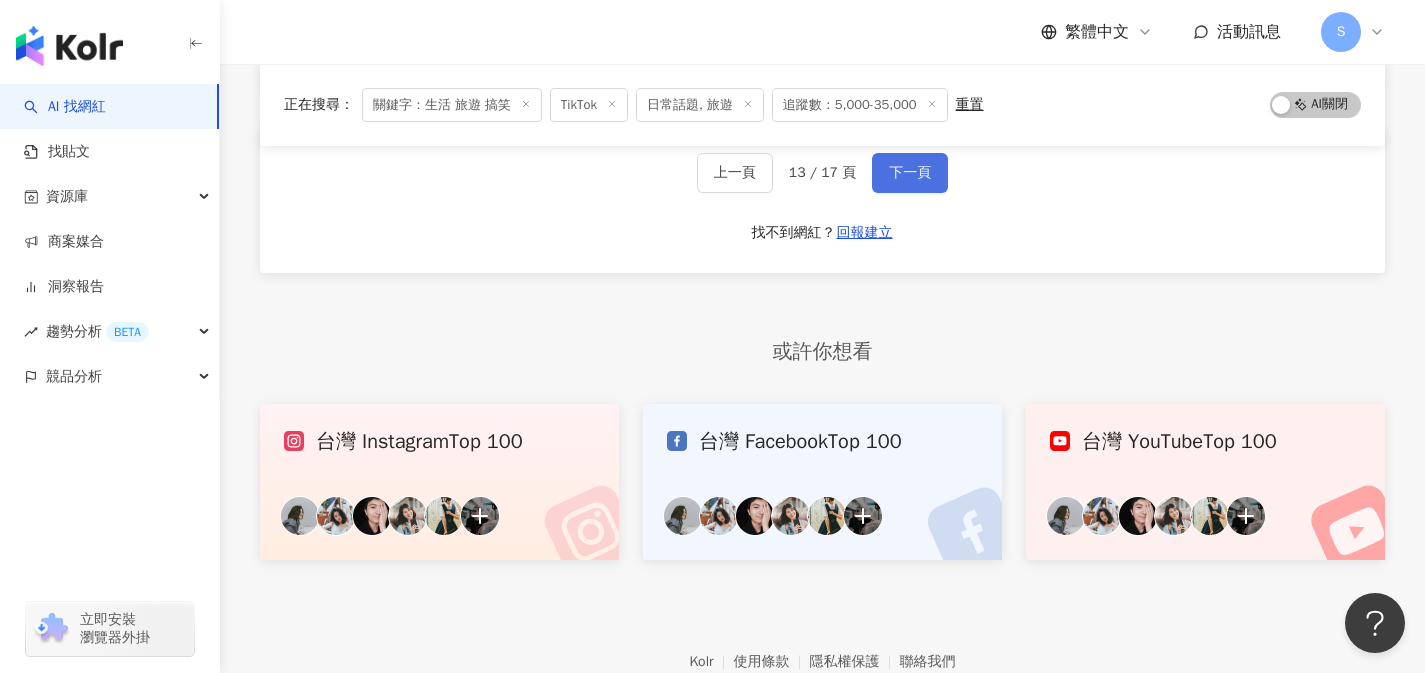 click on "下一頁" at bounding box center [910, 173] 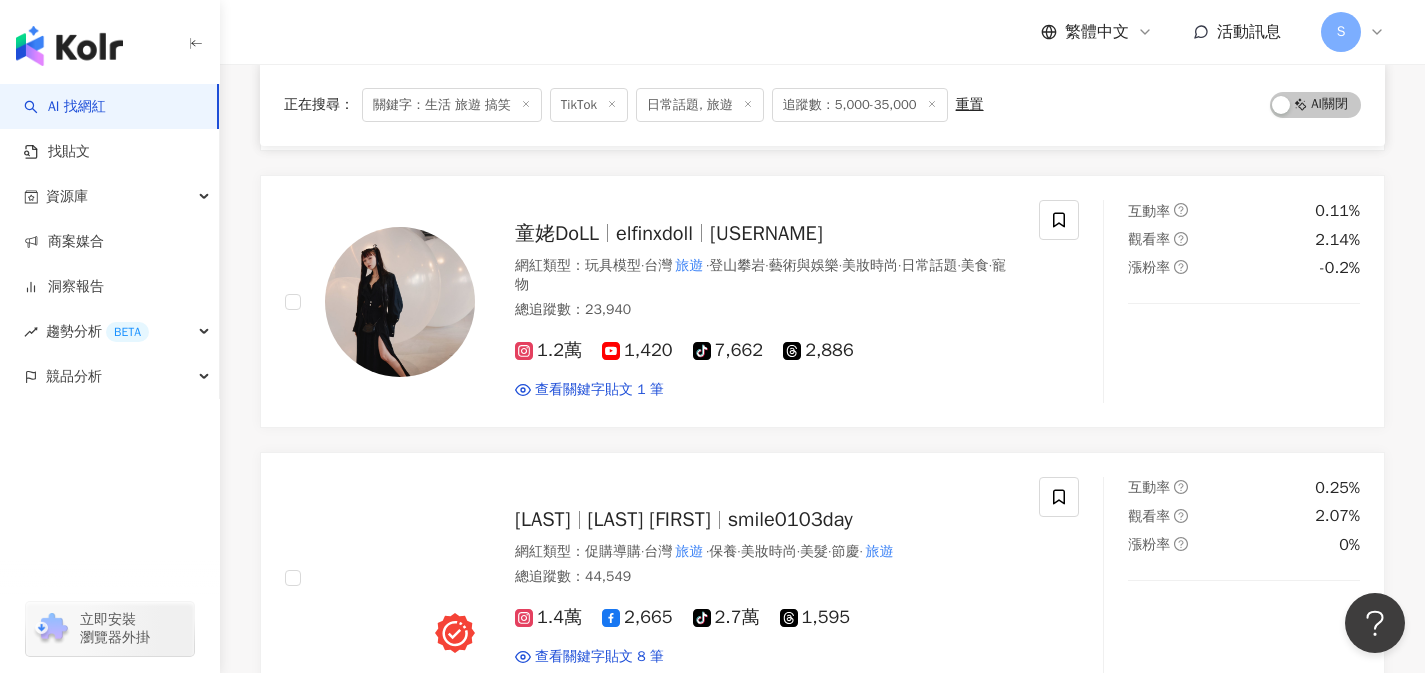 scroll, scrollTop: 0, scrollLeft: 0, axis: both 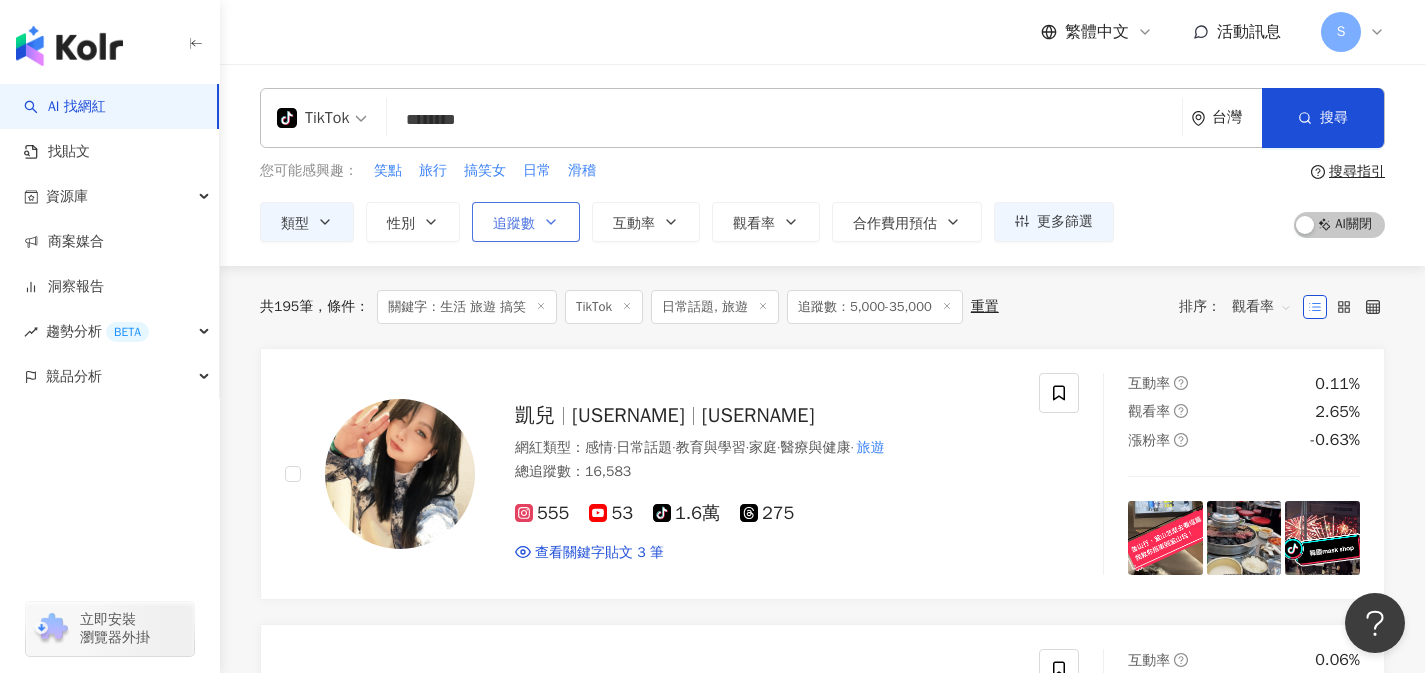 click 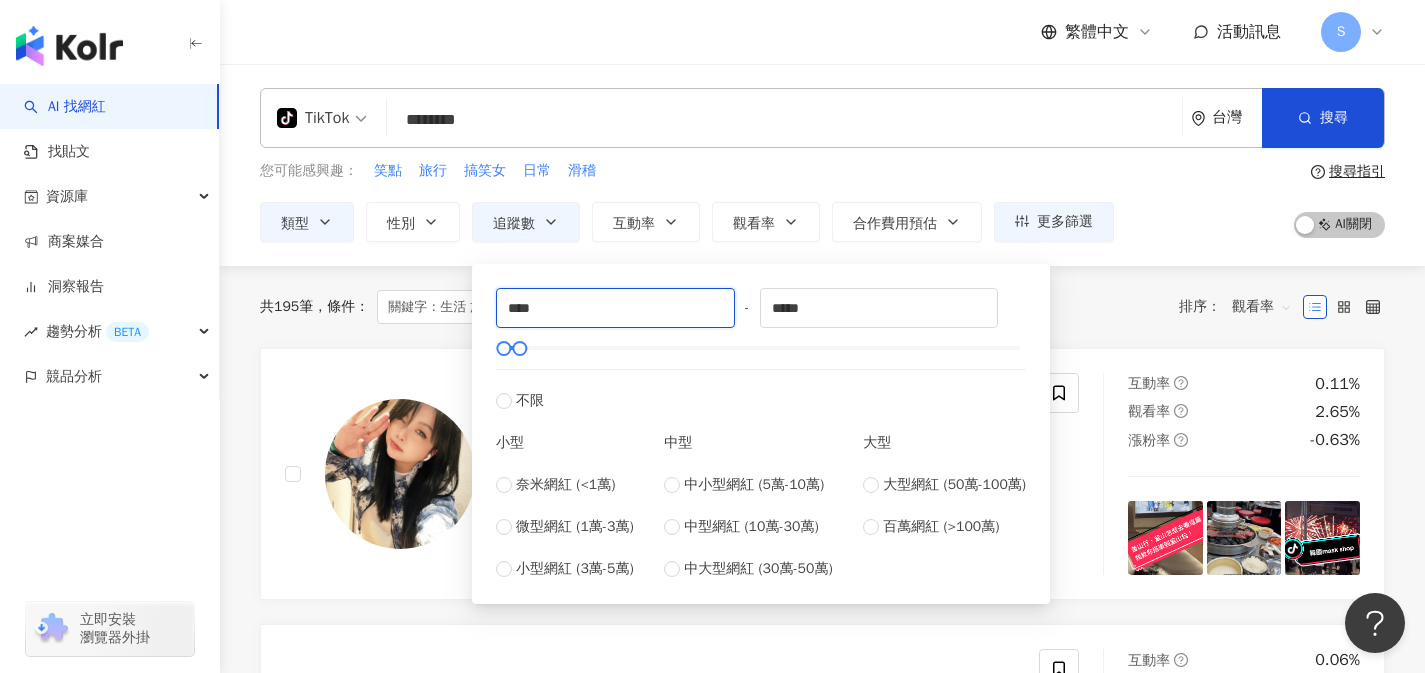 drag, startPoint x: 573, startPoint y: 306, endPoint x: 367, endPoint y: 304, distance: 206.0097 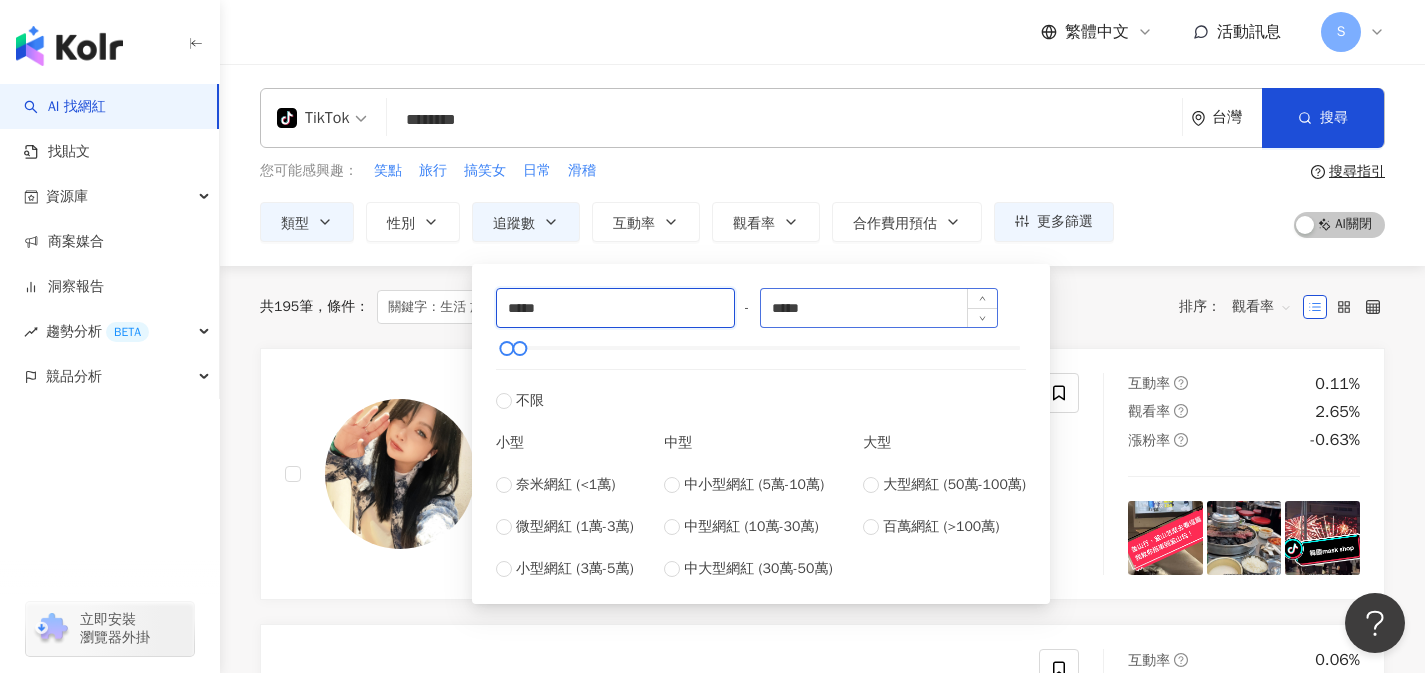 type on "*****" 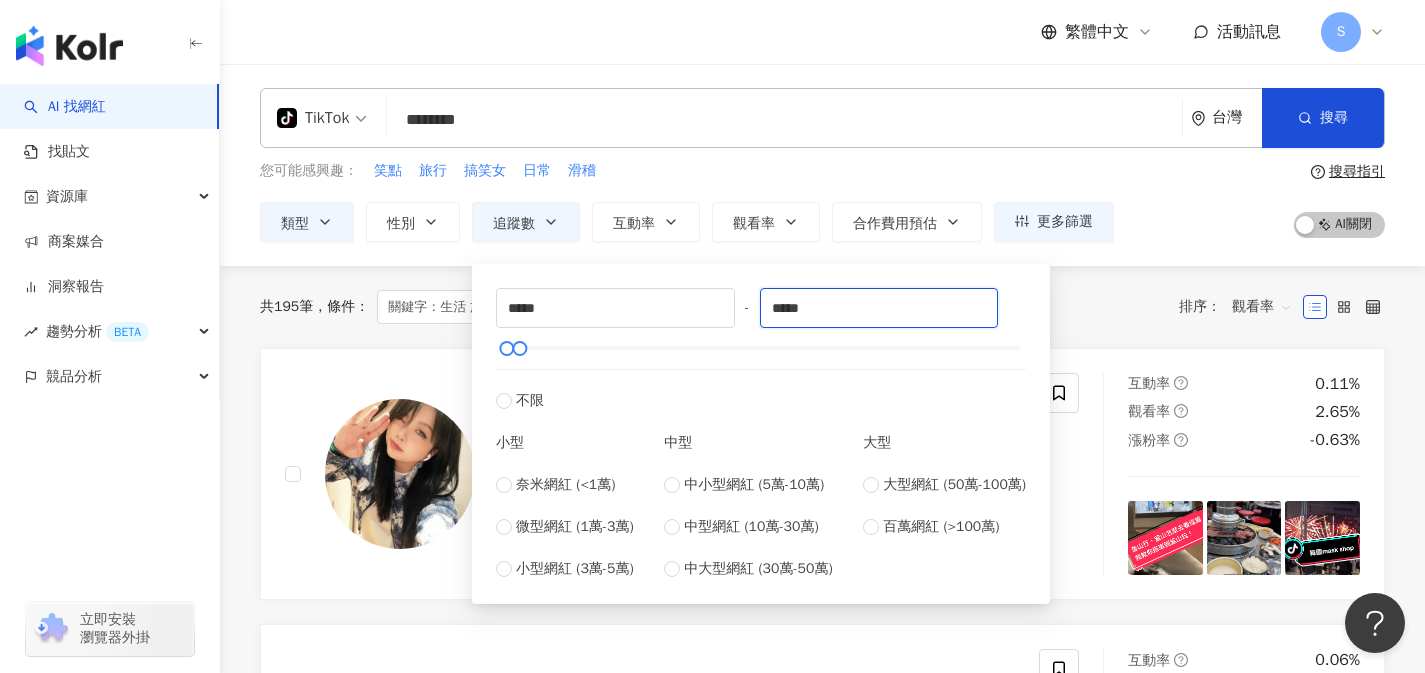 drag, startPoint x: 836, startPoint y: 303, endPoint x: 739, endPoint y: 318, distance: 98.15294 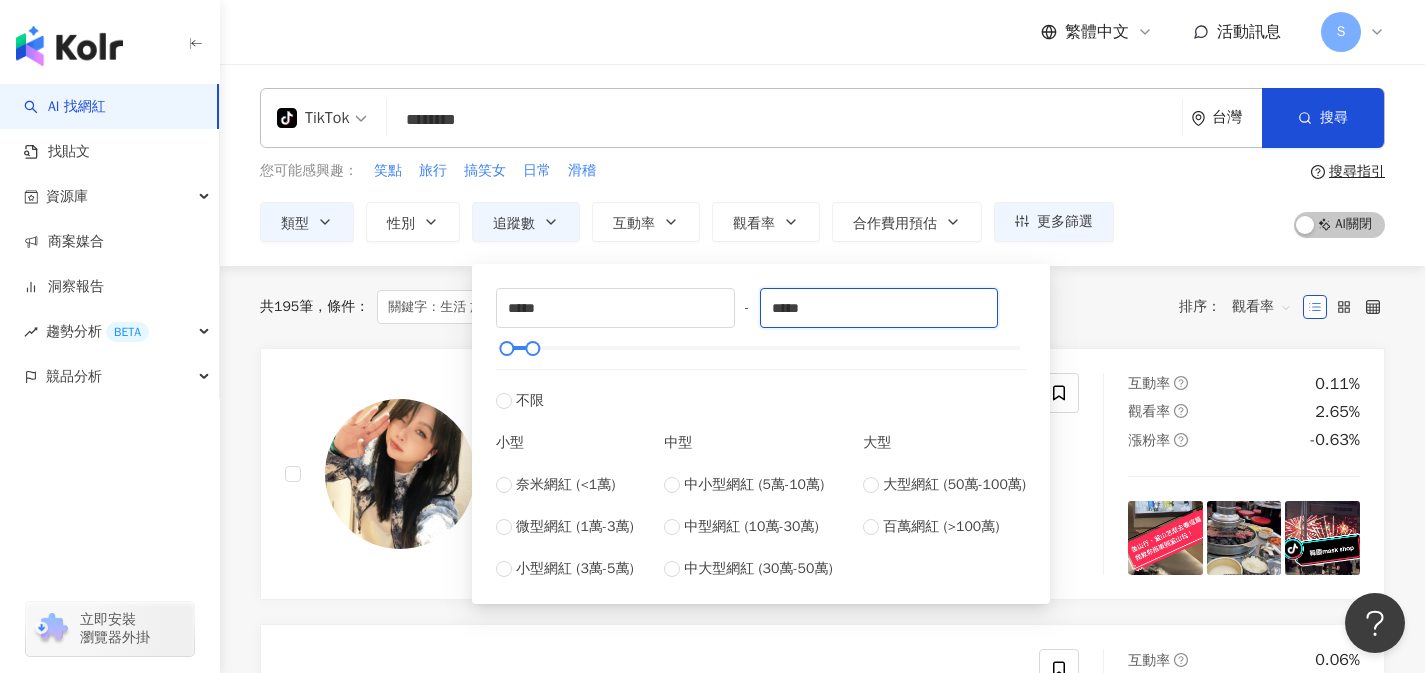 type on "*****" 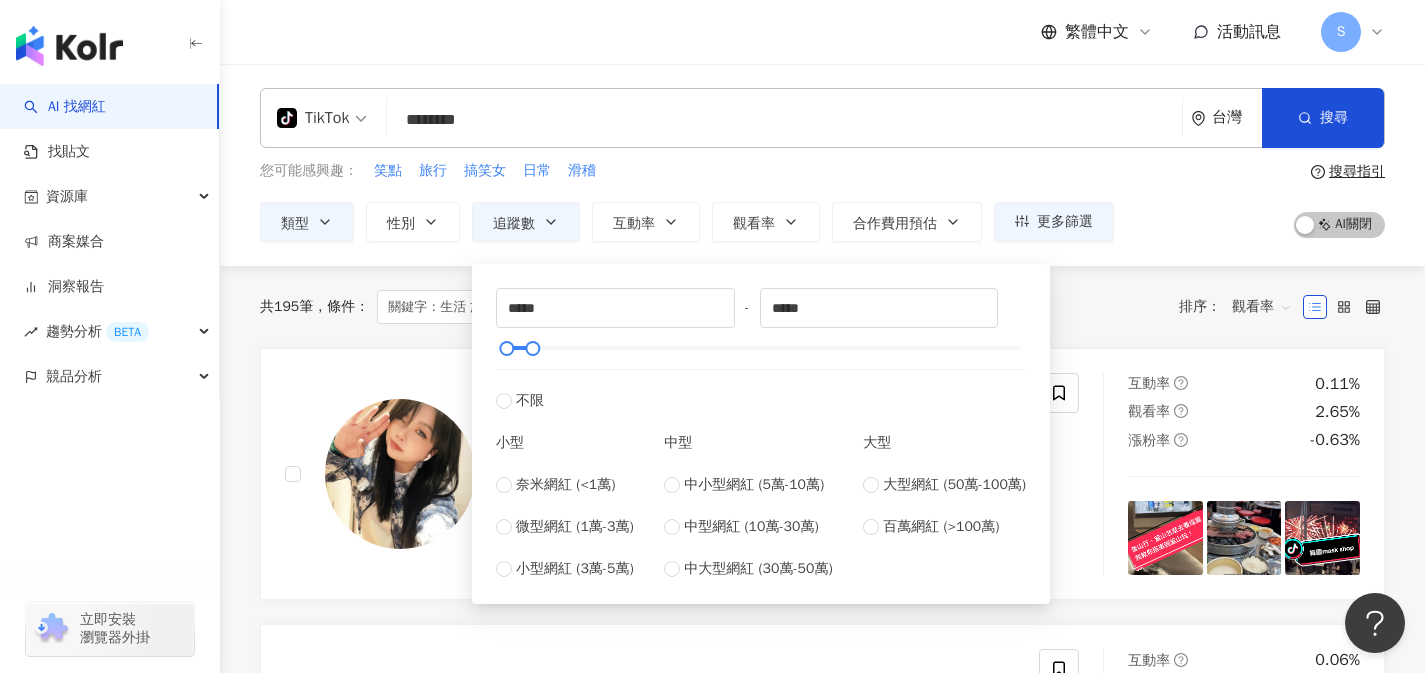 click on "您可能感興趣： 笑點  旅行  搞笑女  日常  滑稽  類型 性別 追蹤數 互動率 觀看率 合作費用預估  更多篩選 *****  -  ***** 不限 小型 奈米網紅 (<1萬) 微型網紅 (1萬-3萬) 小型網紅 (3萬-5萬) 中型 中小型網紅 (5萬-10萬) 中型網紅 (10萬-30萬) 中大型網紅 (30萬-50萬) 大型 大型網紅 (50萬-100萬) 百萬網紅 (>100萬)" at bounding box center [687, 201] 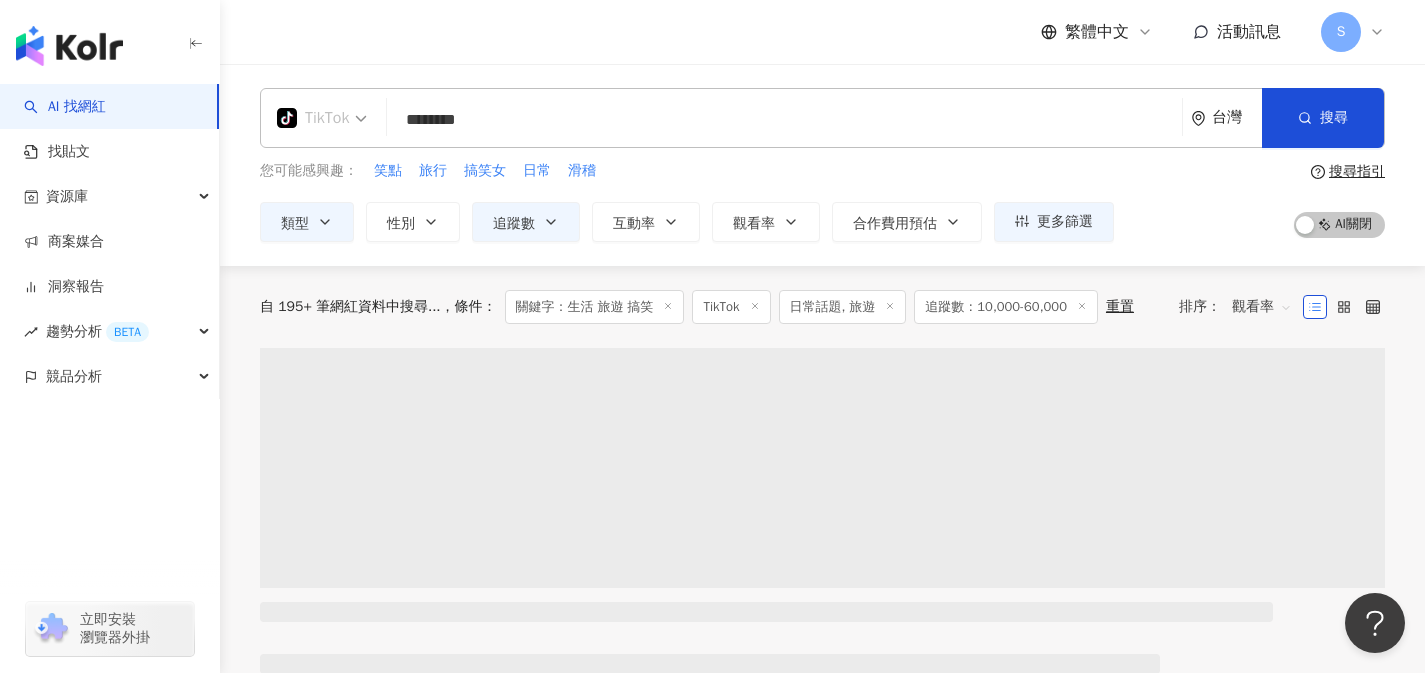 click on "TikTok" at bounding box center [322, 118] 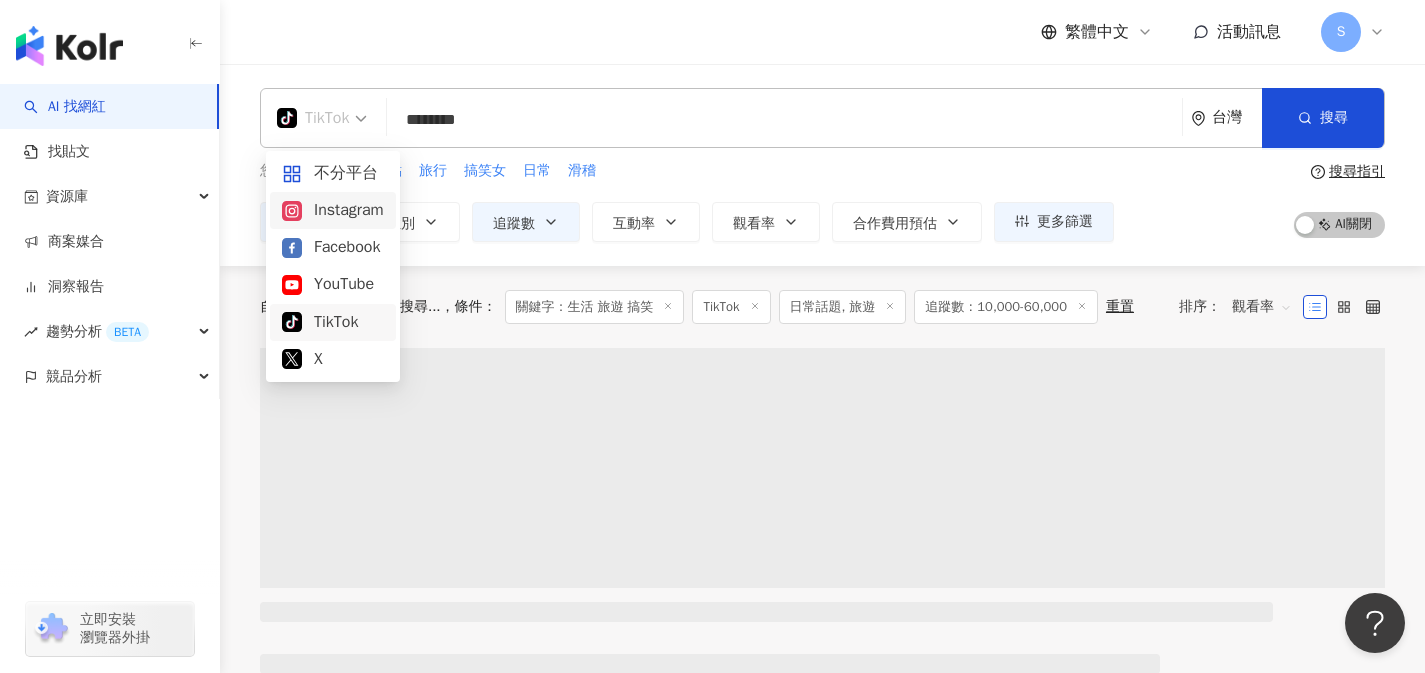 click on "Instagram" at bounding box center (333, 210) 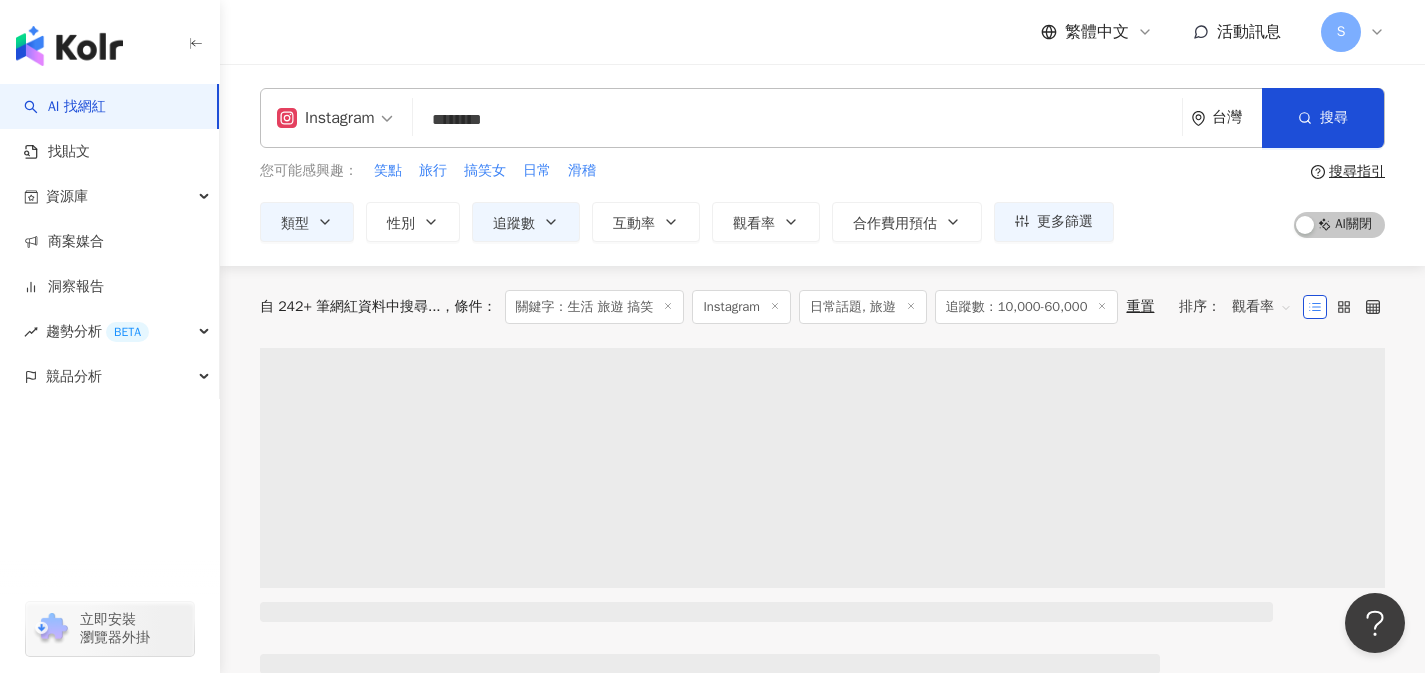 click on "觀看率" at bounding box center (1262, 307) 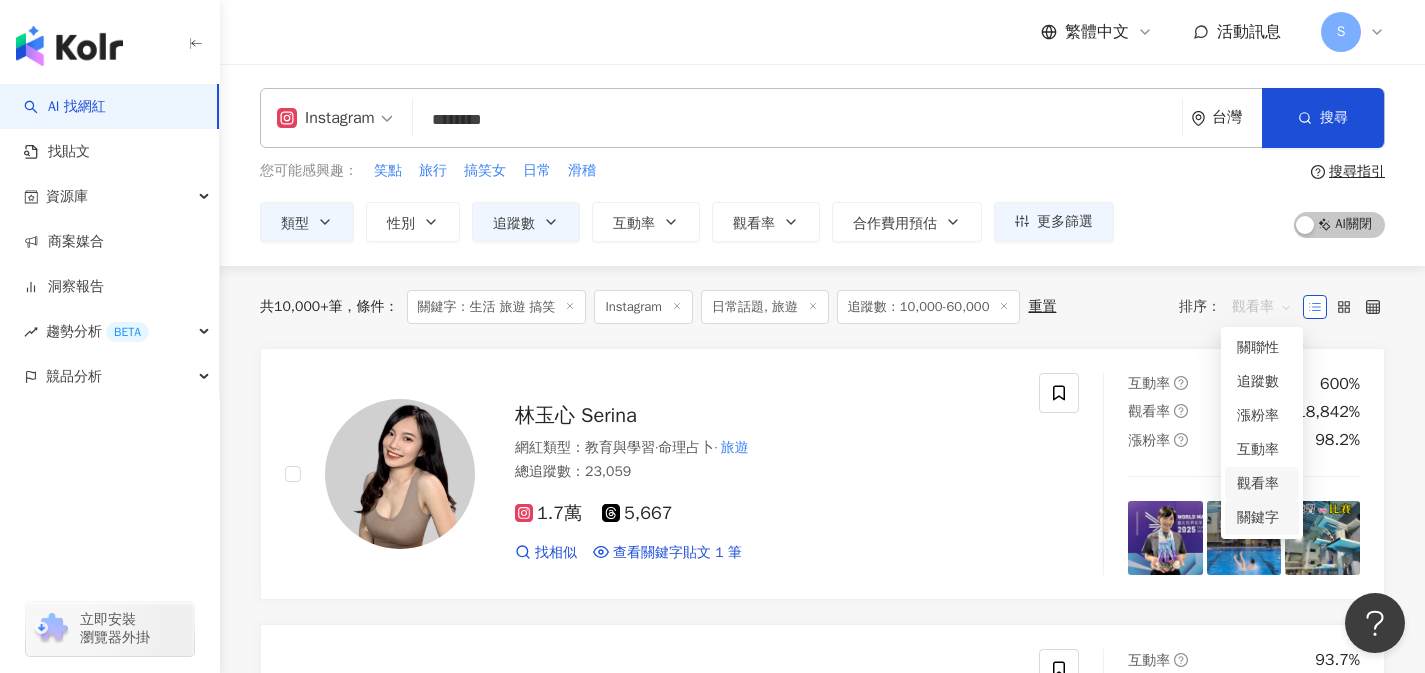 click on "關鍵字" at bounding box center [1262, 518] 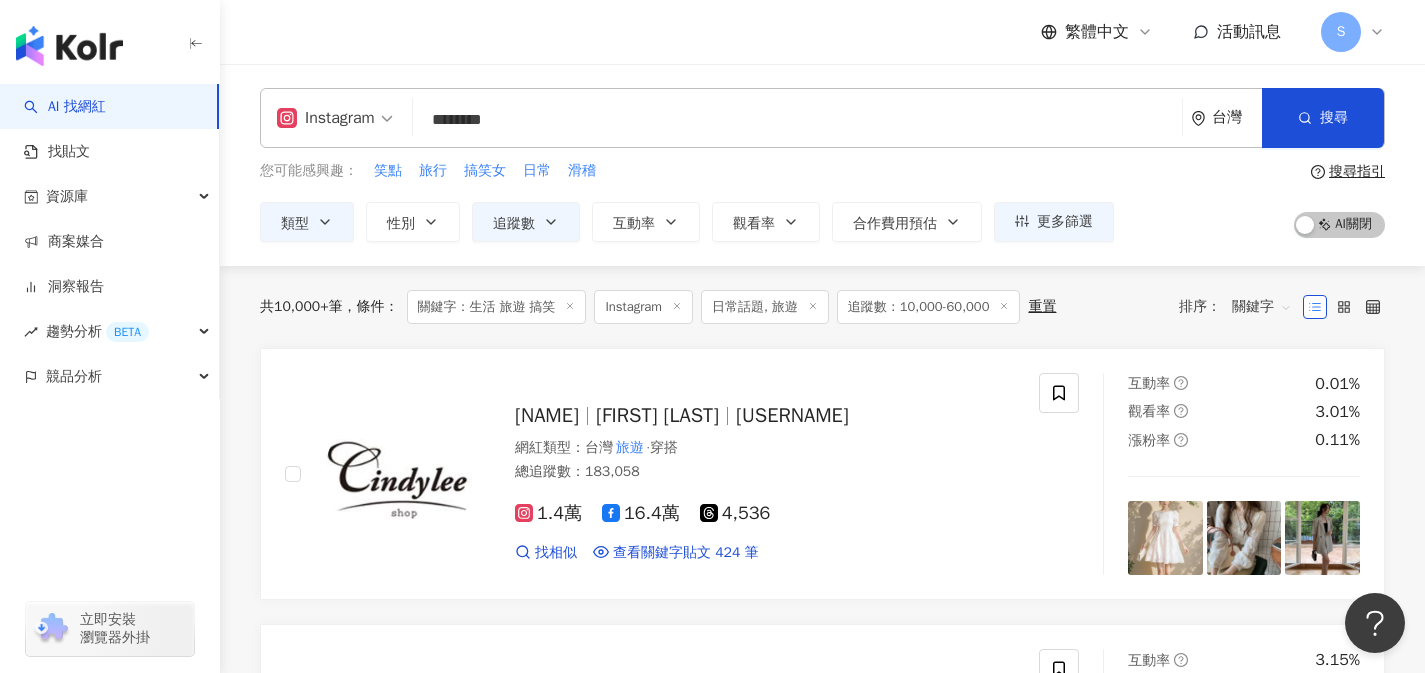 click on "關鍵字" at bounding box center (1262, 307) 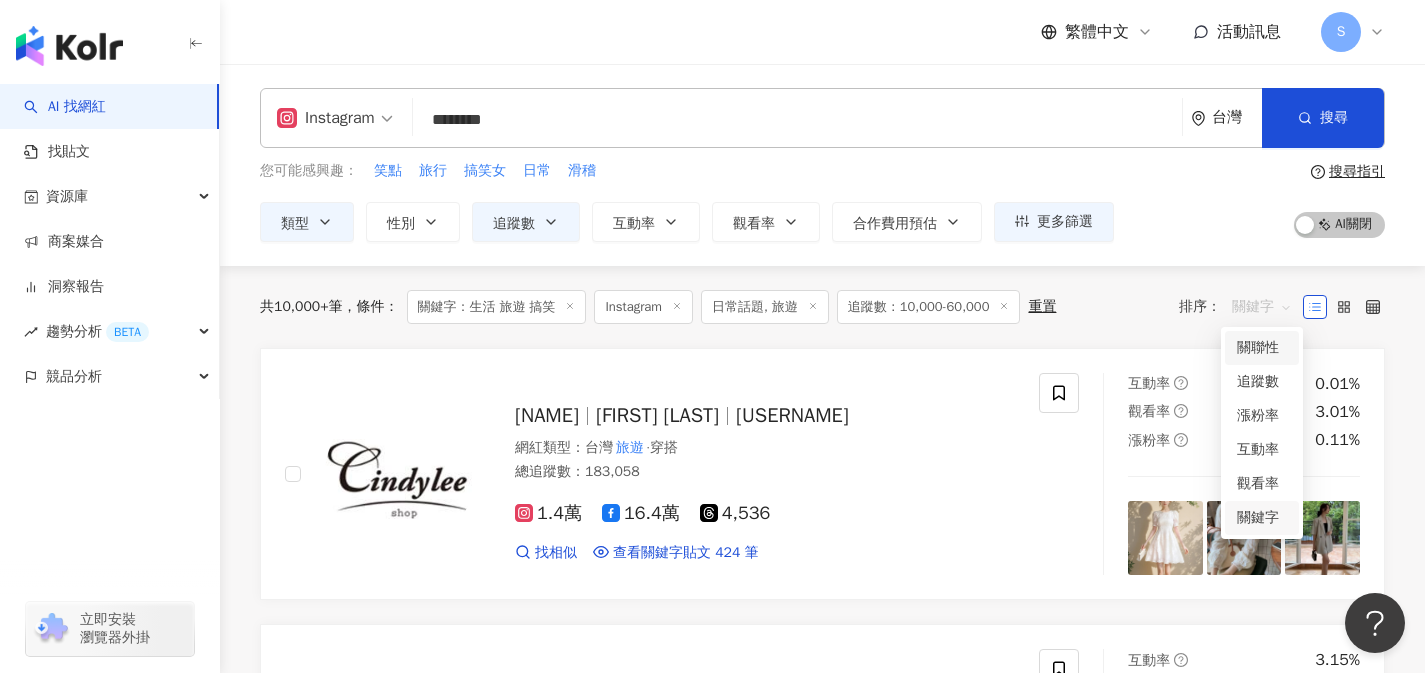 click on "關聯性" at bounding box center (1262, 348) 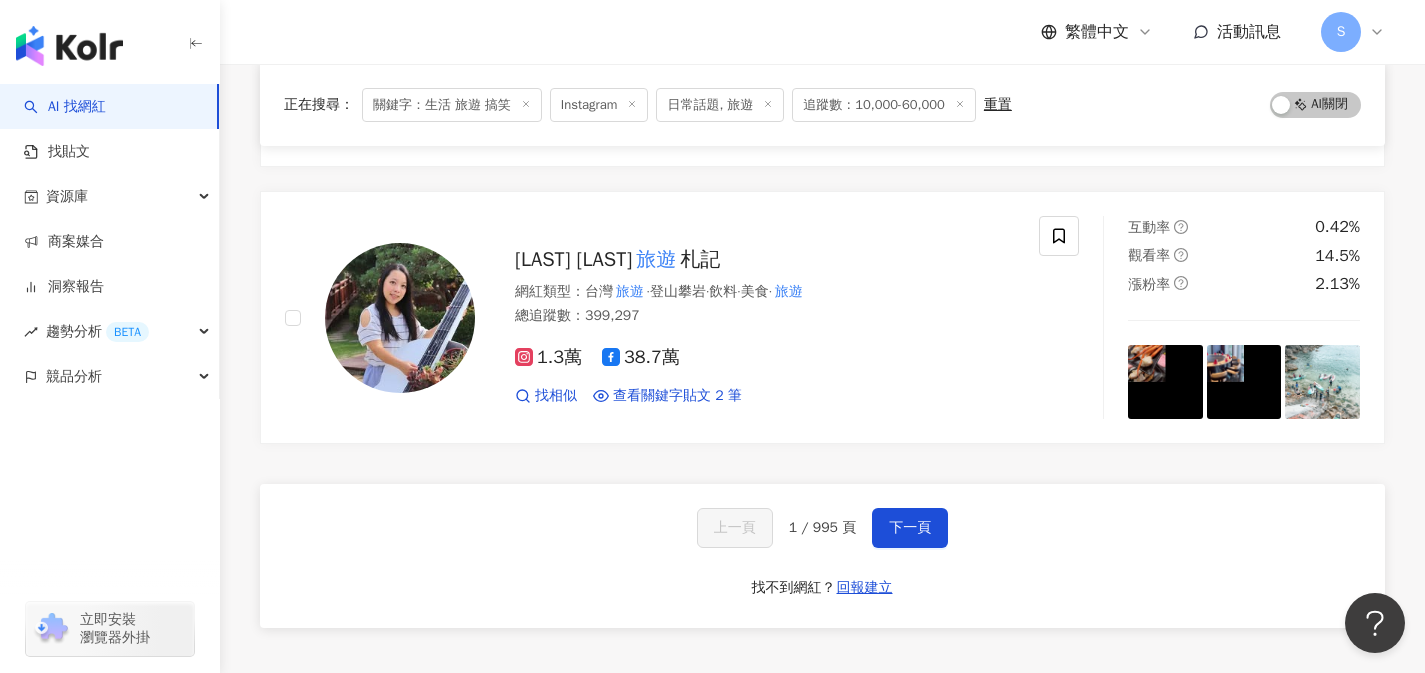 scroll, scrollTop: 3291, scrollLeft: 0, axis: vertical 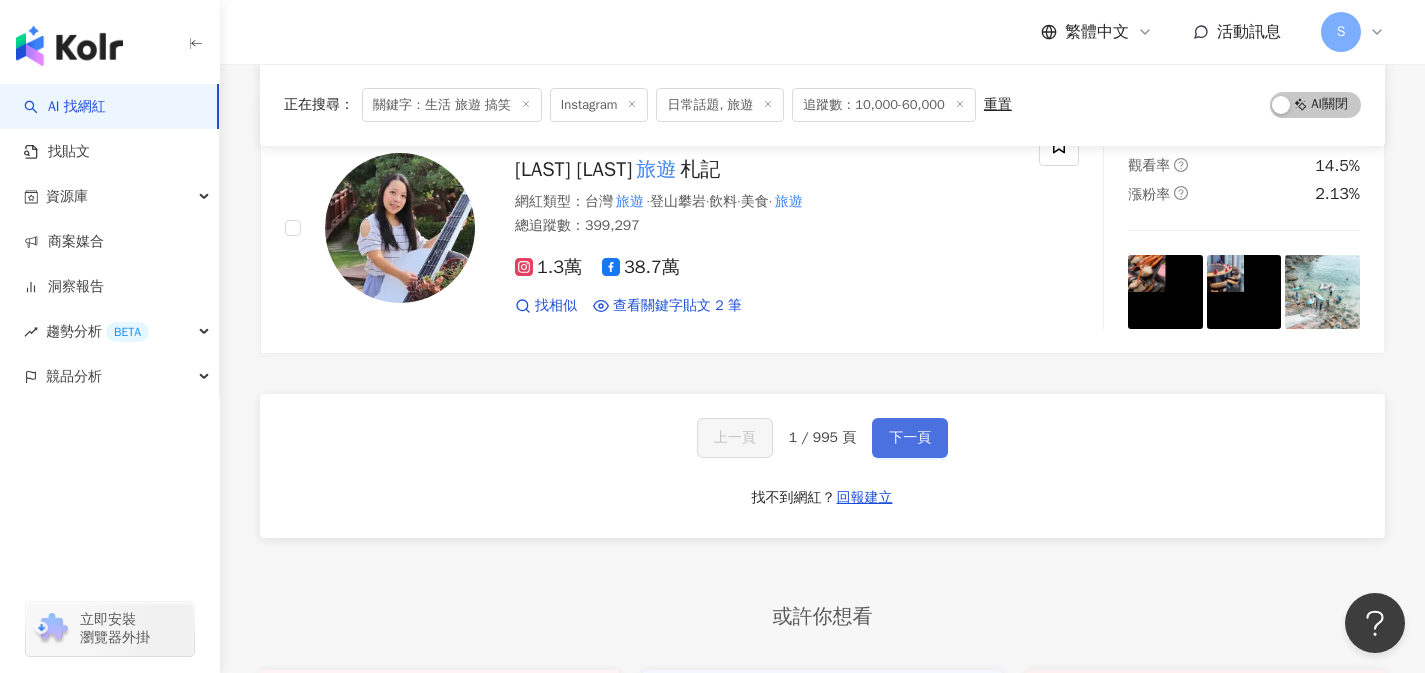 click on "下一頁" at bounding box center [910, 438] 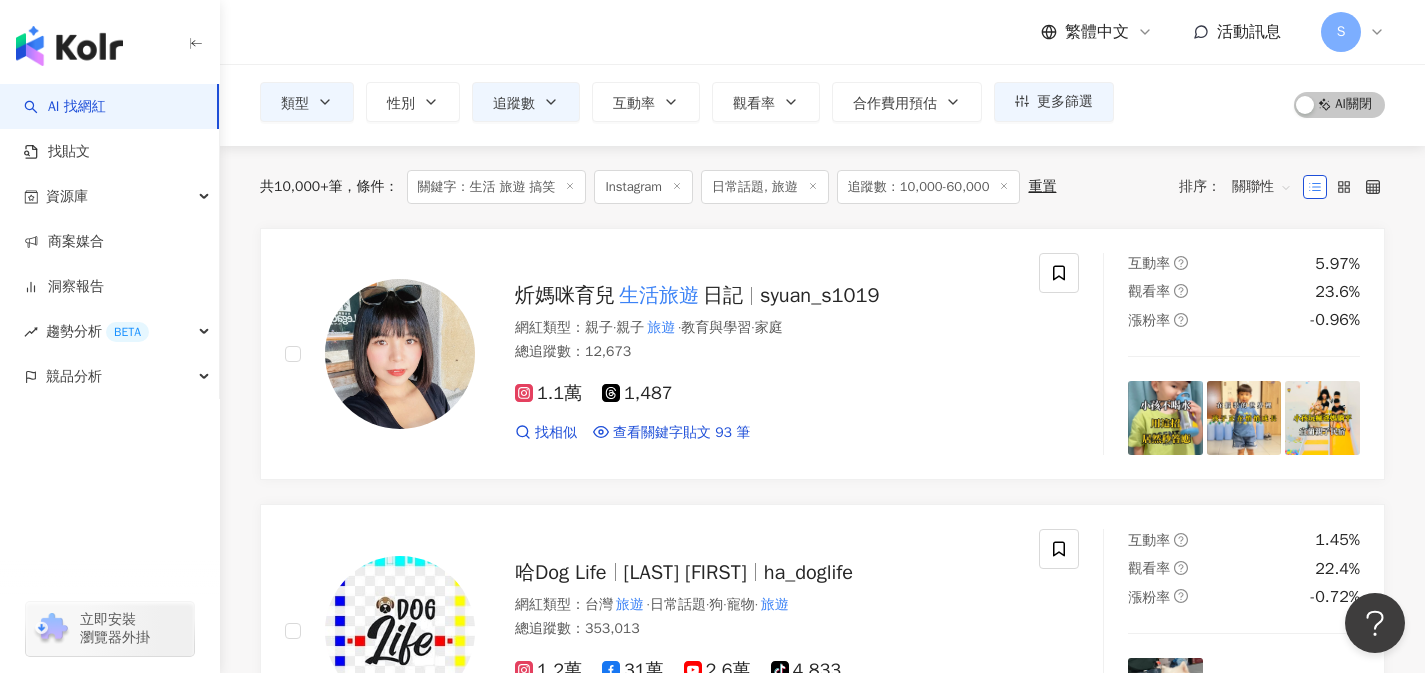 scroll, scrollTop: 172, scrollLeft: 0, axis: vertical 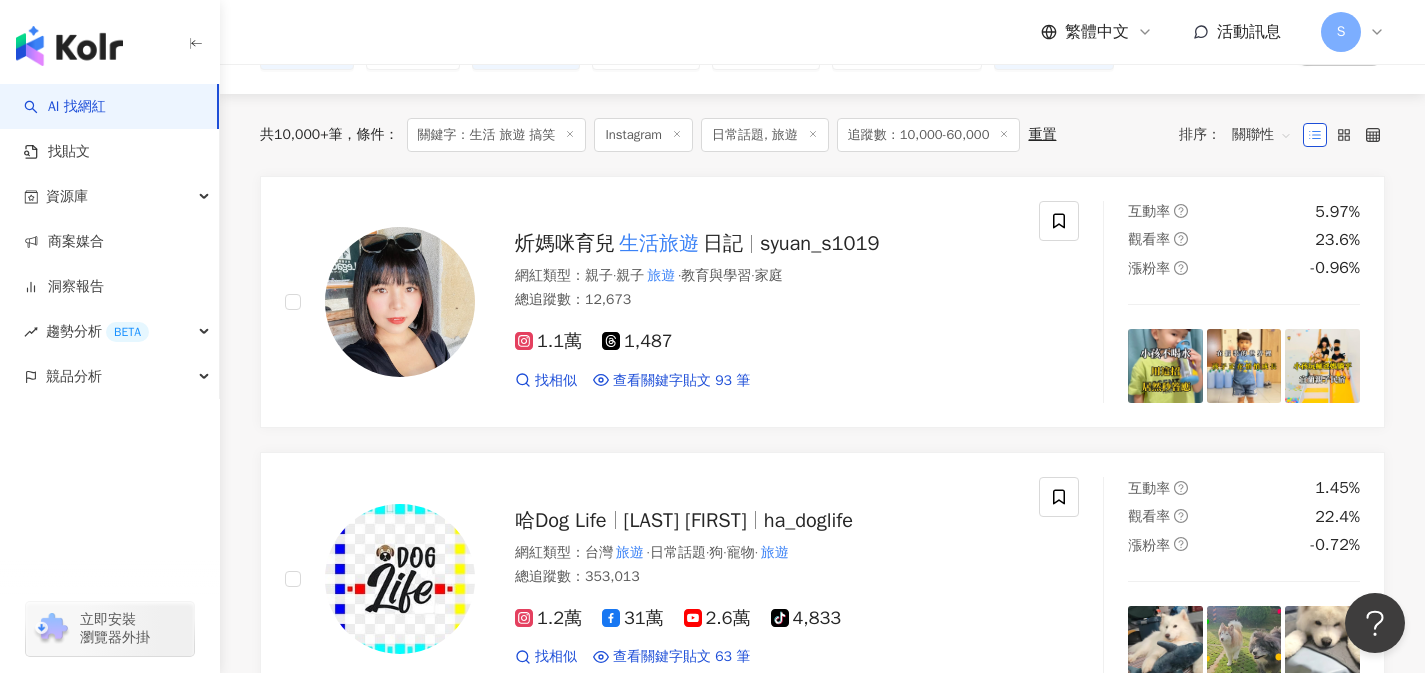 click on "關聯性" at bounding box center (1262, 135) 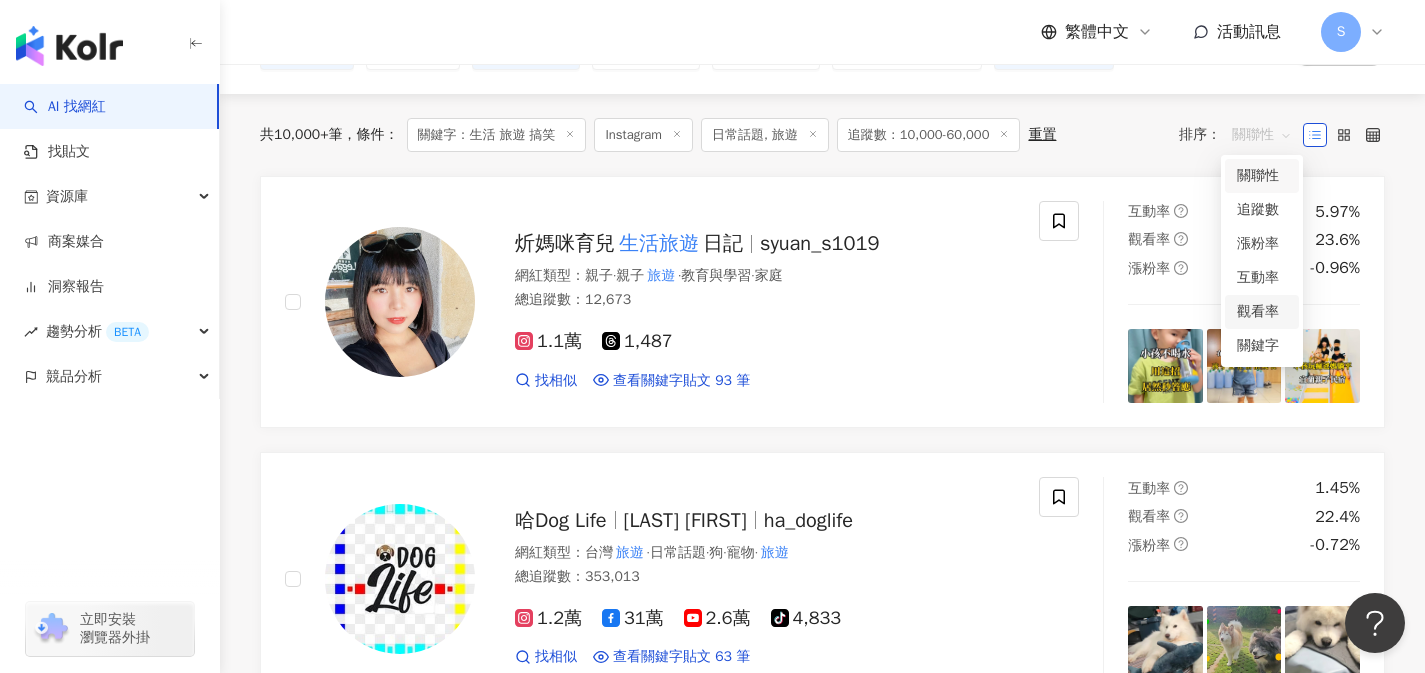 click on "觀看率" at bounding box center [1262, 312] 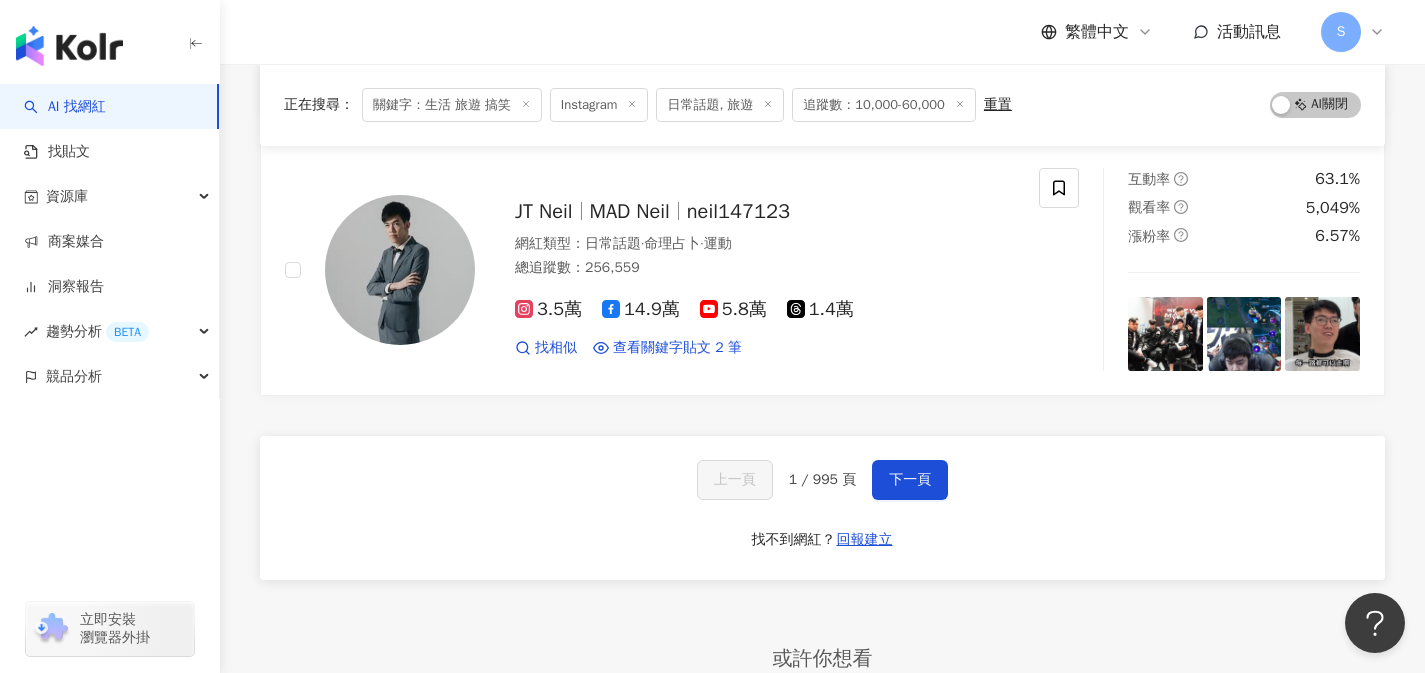 scroll, scrollTop: 3291, scrollLeft: 0, axis: vertical 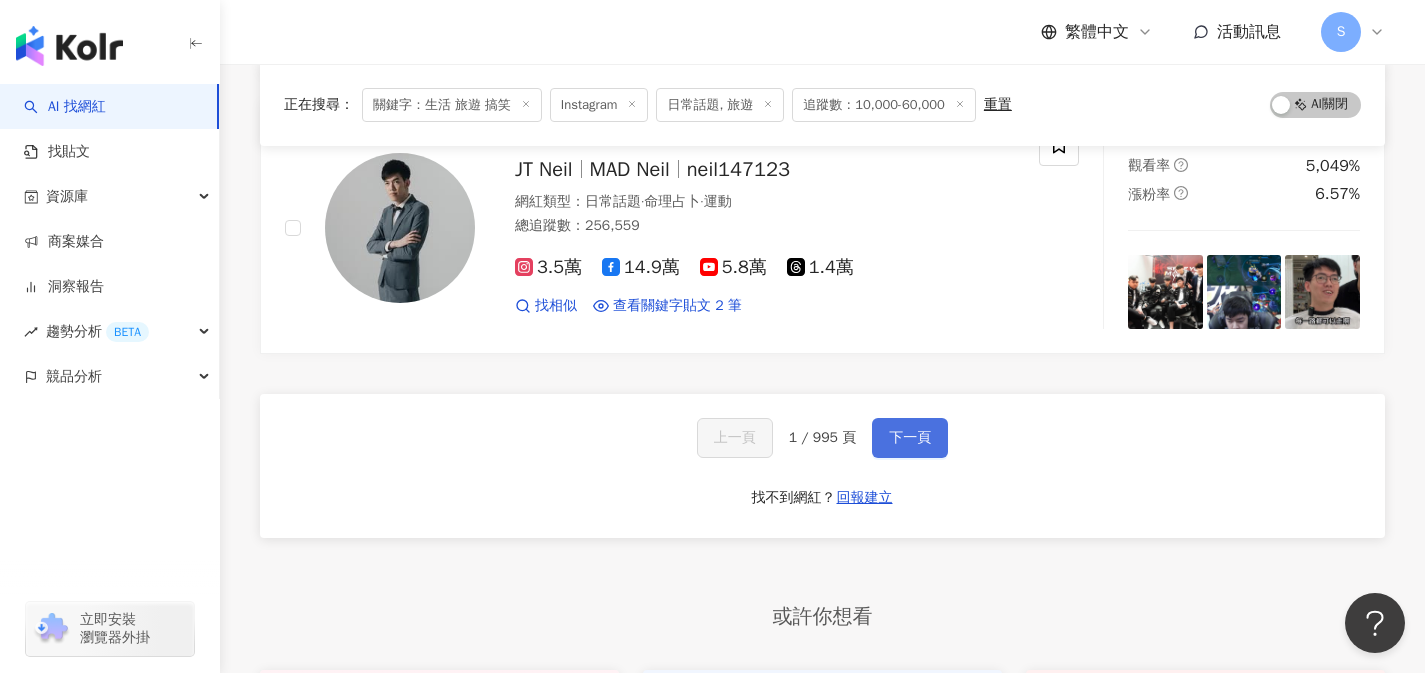 click on "下一頁" at bounding box center (910, 438) 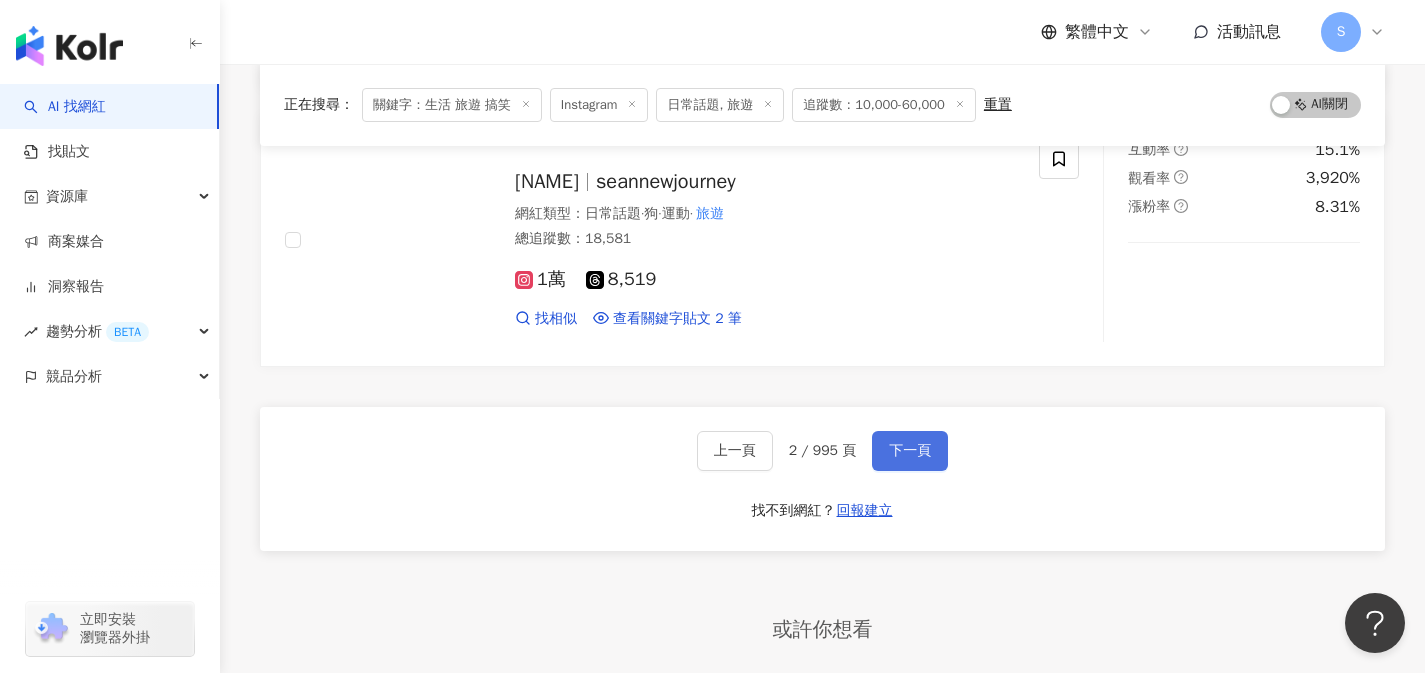 scroll, scrollTop: 3384, scrollLeft: 0, axis: vertical 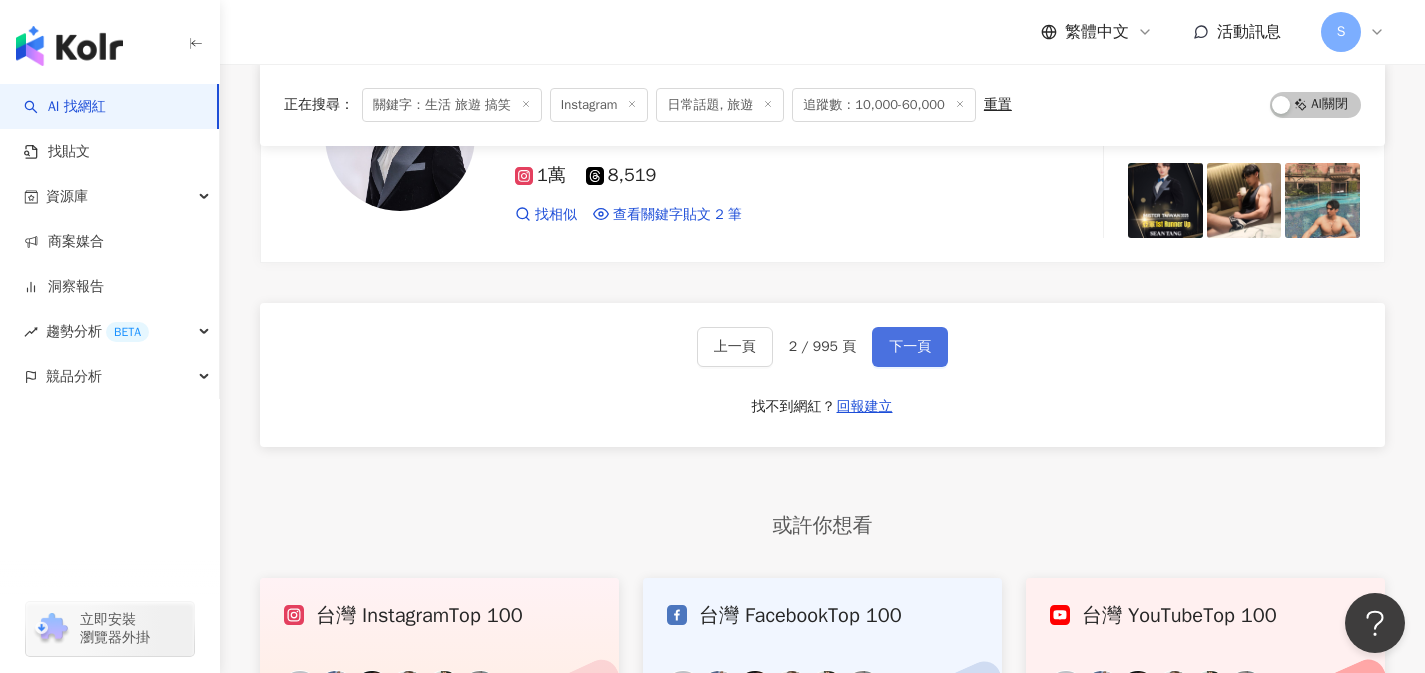 click on "下一頁" at bounding box center (910, 347) 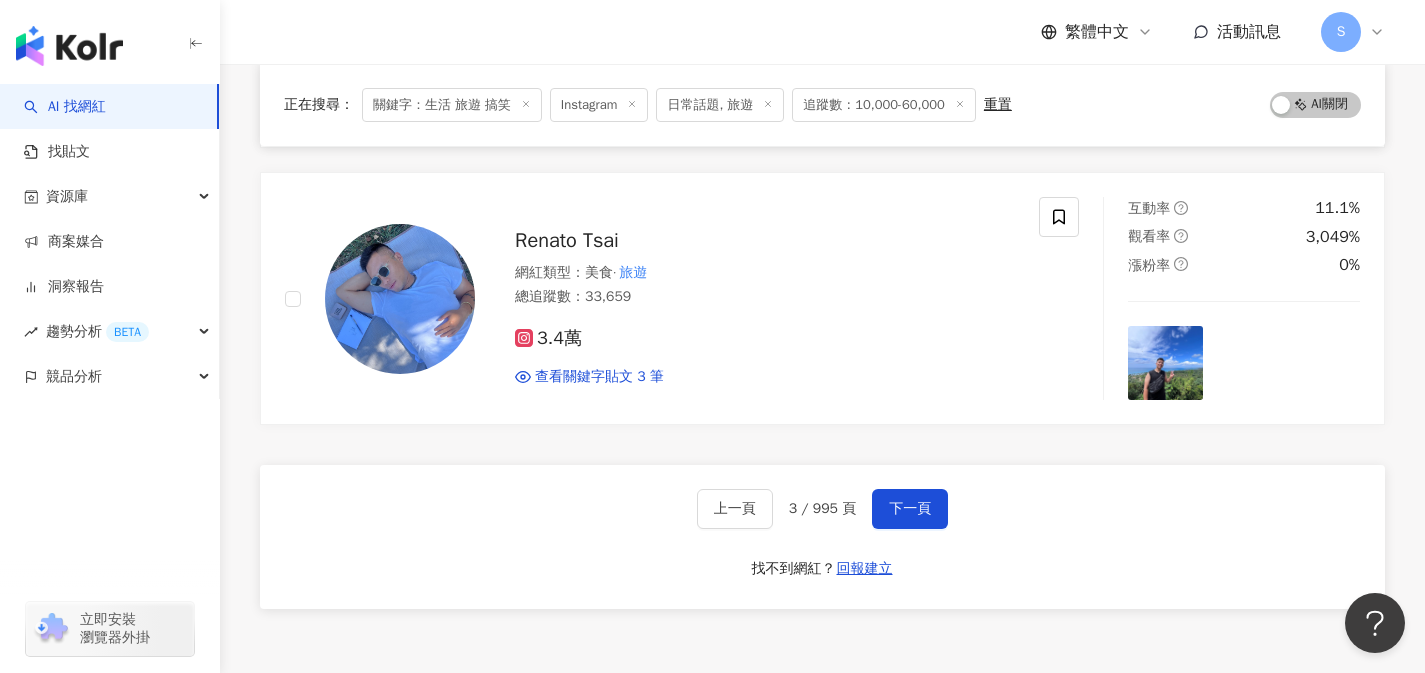 scroll, scrollTop: 3221, scrollLeft: 0, axis: vertical 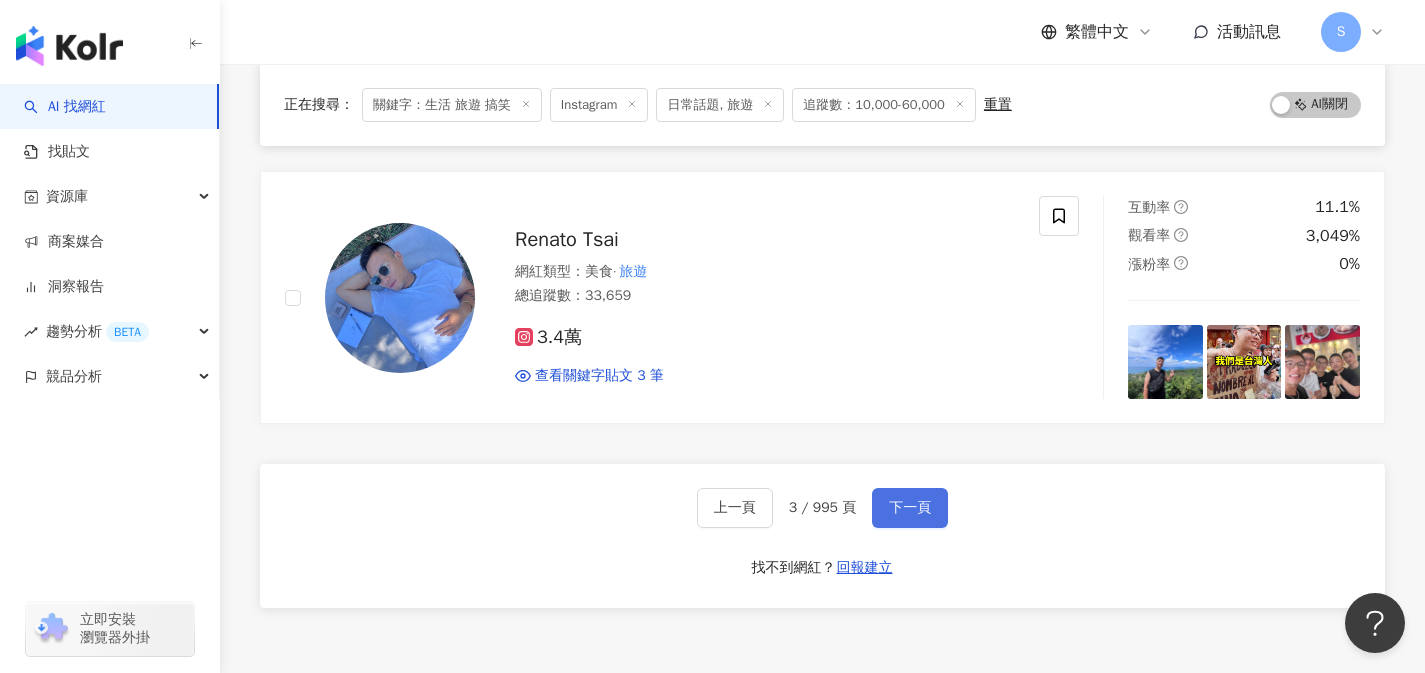 click on "下一頁" at bounding box center [910, 508] 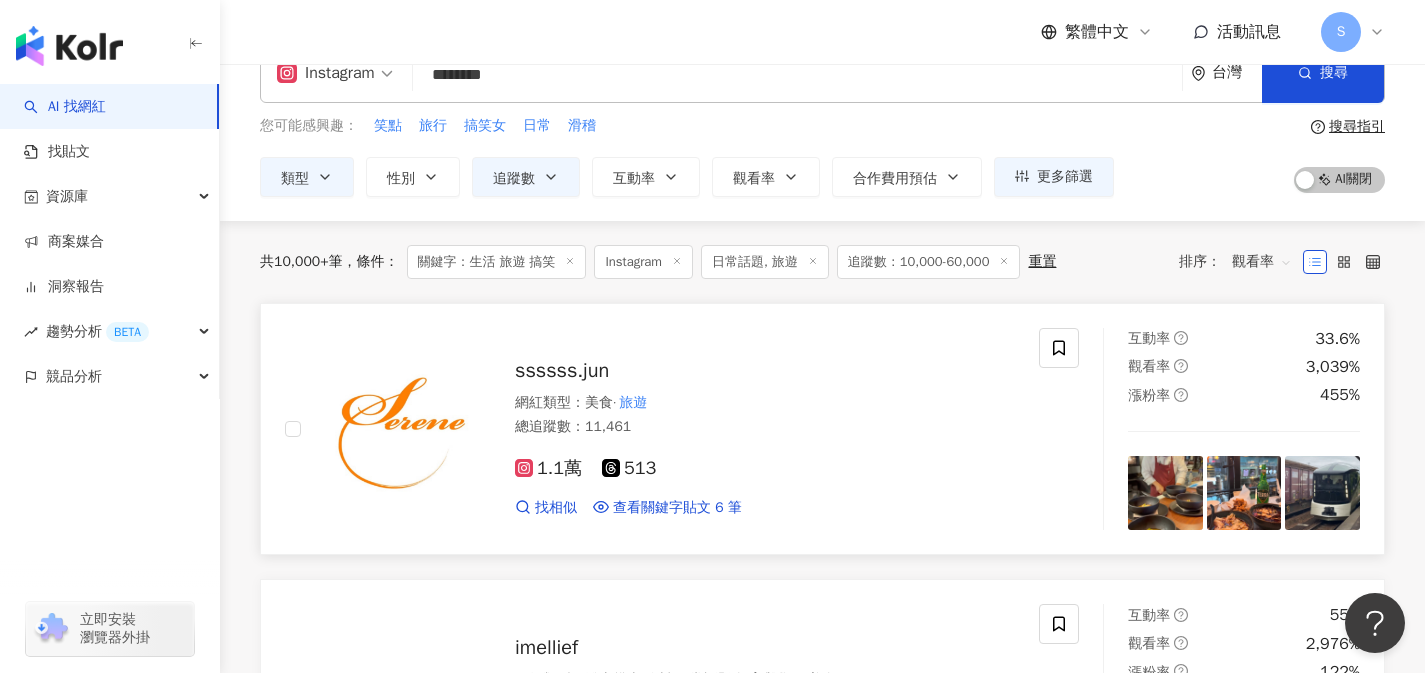 scroll, scrollTop: 0, scrollLeft: 0, axis: both 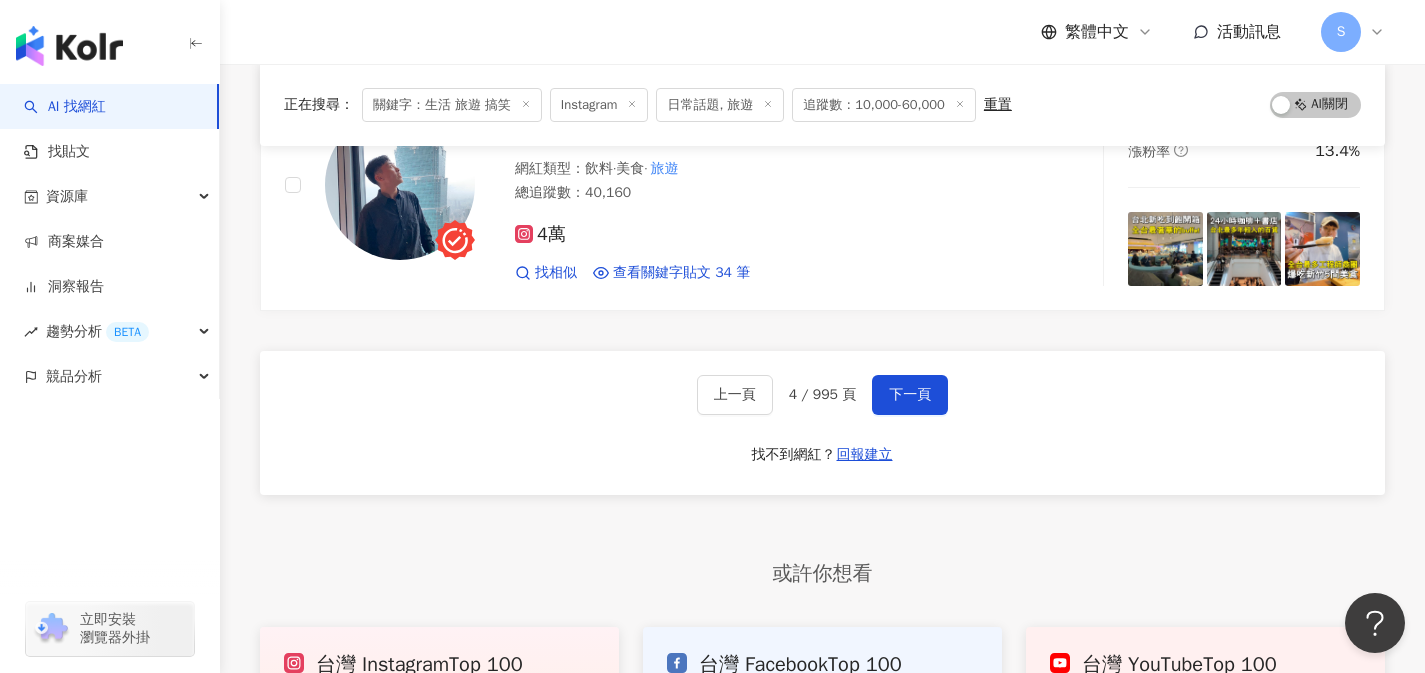 click on "下一頁" at bounding box center (910, 395) 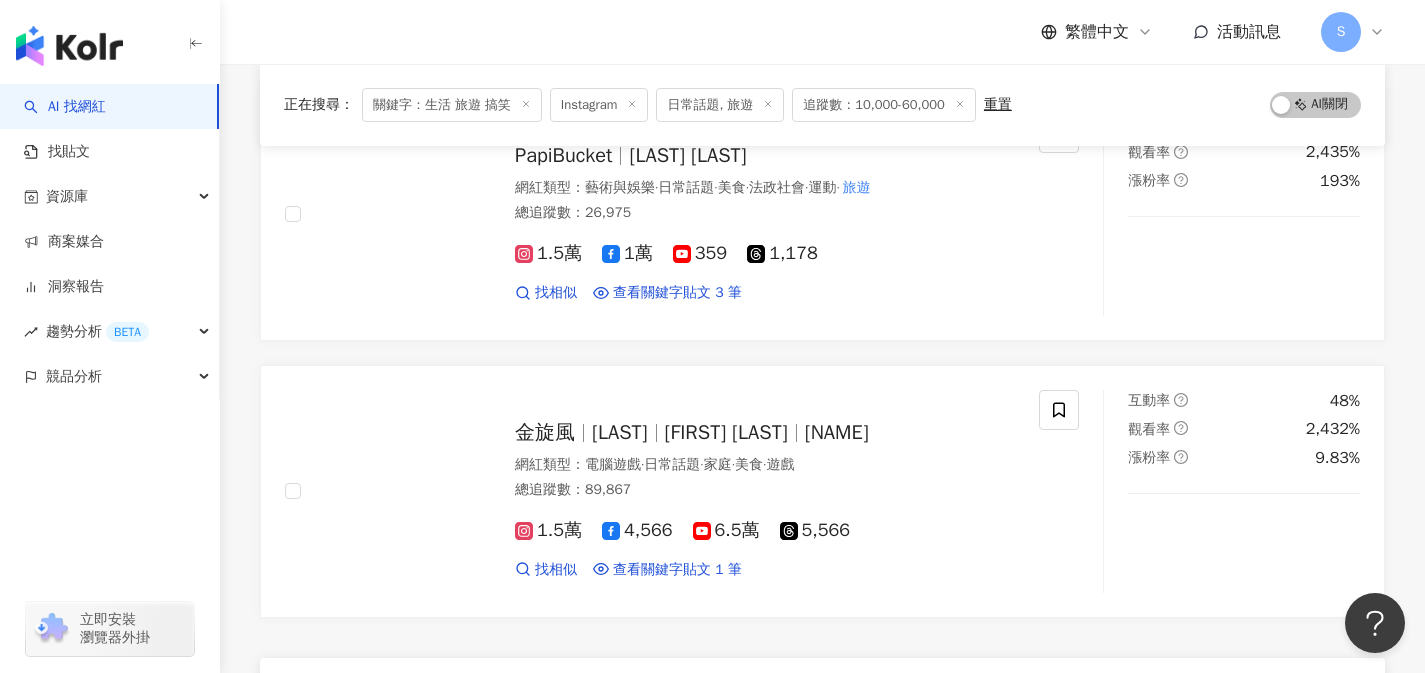 scroll, scrollTop: 3419, scrollLeft: 0, axis: vertical 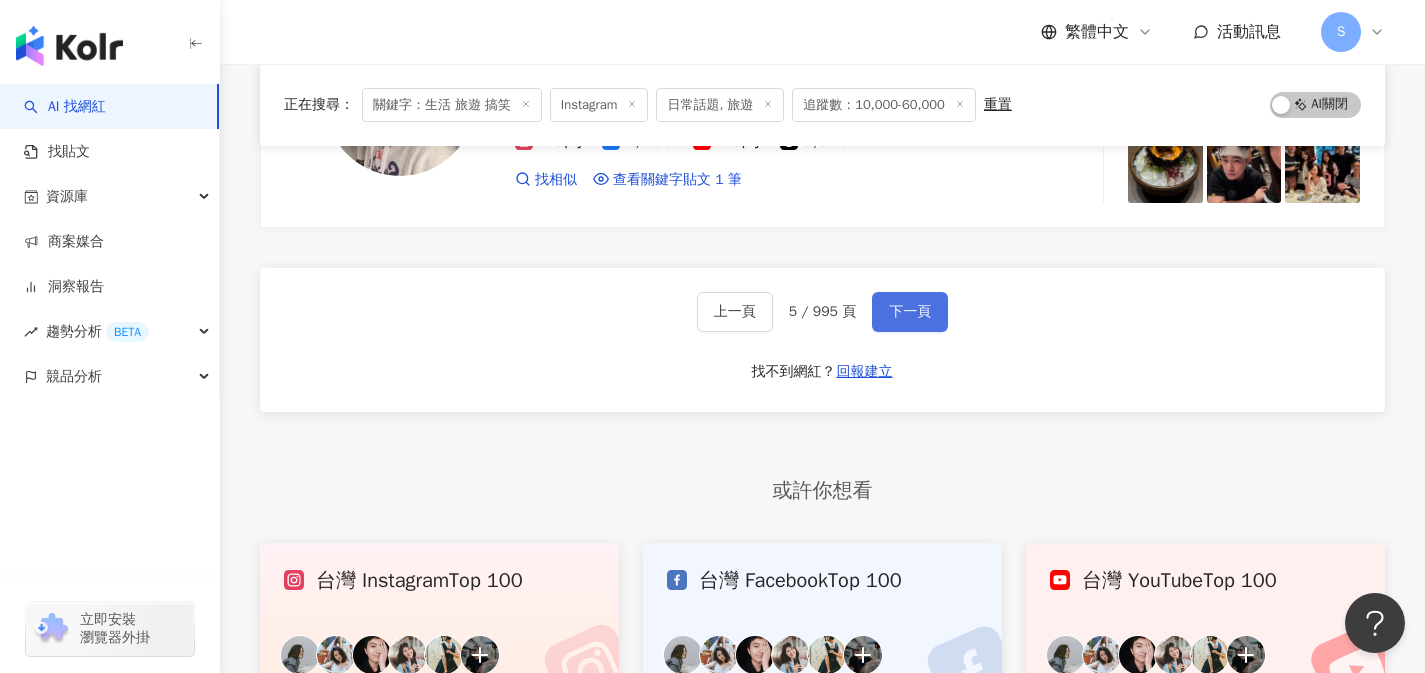 click on "下一頁" at bounding box center [910, 312] 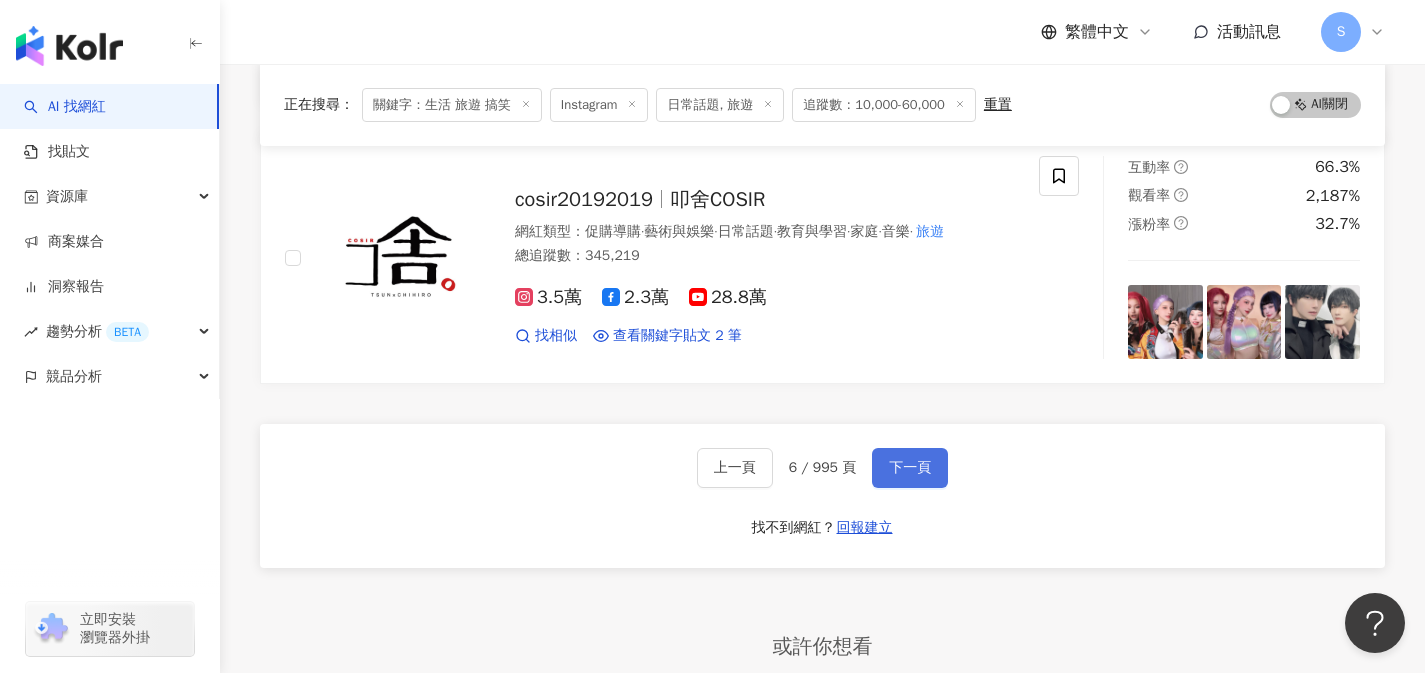 scroll, scrollTop: 3313, scrollLeft: 0, axis: vertical 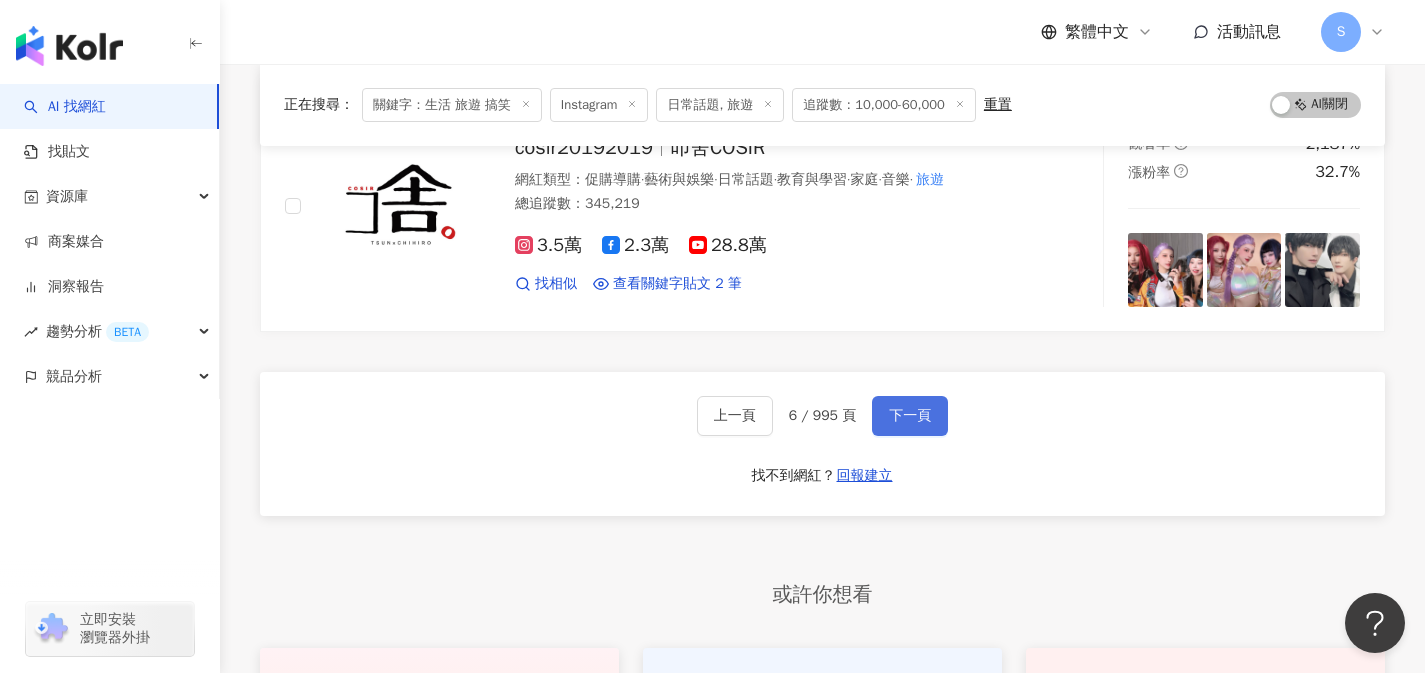 click on "下一頁" at bounding box center (910, 416) 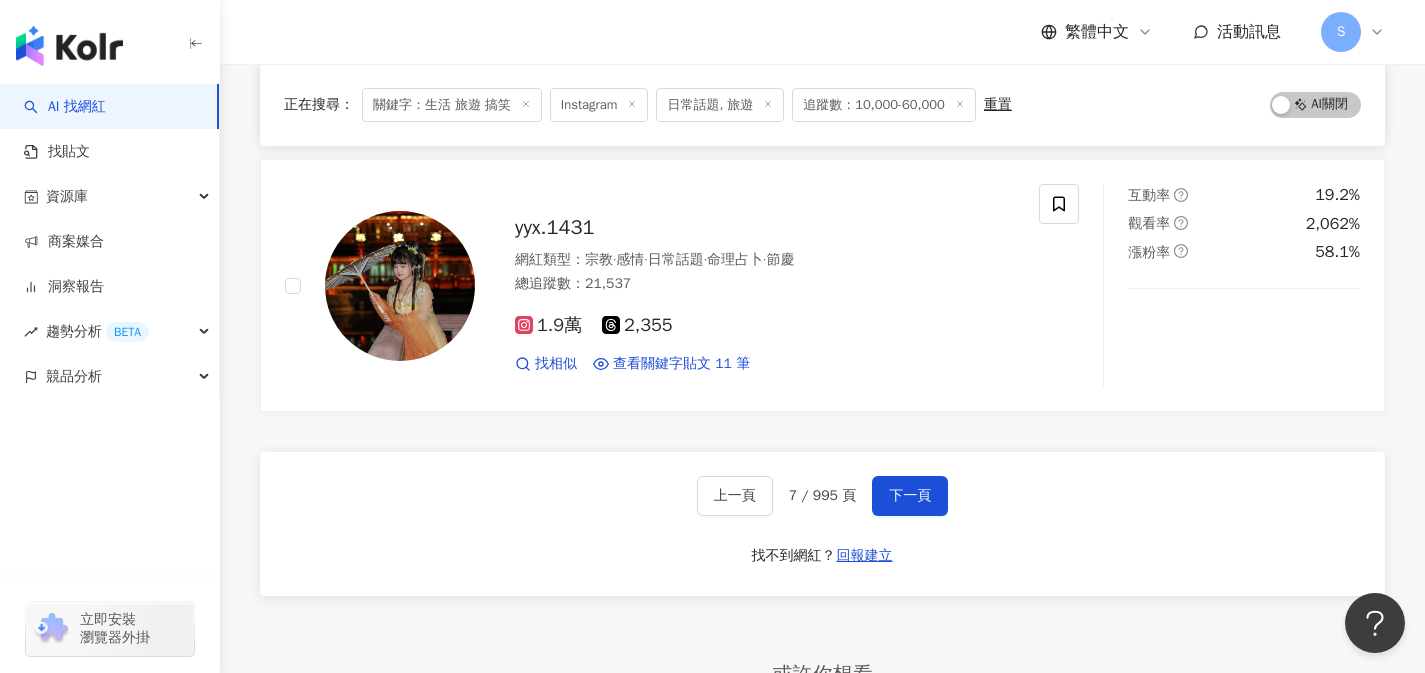 scroll, scrollTop: 3235, scrollLeft: 0, axis: vertical 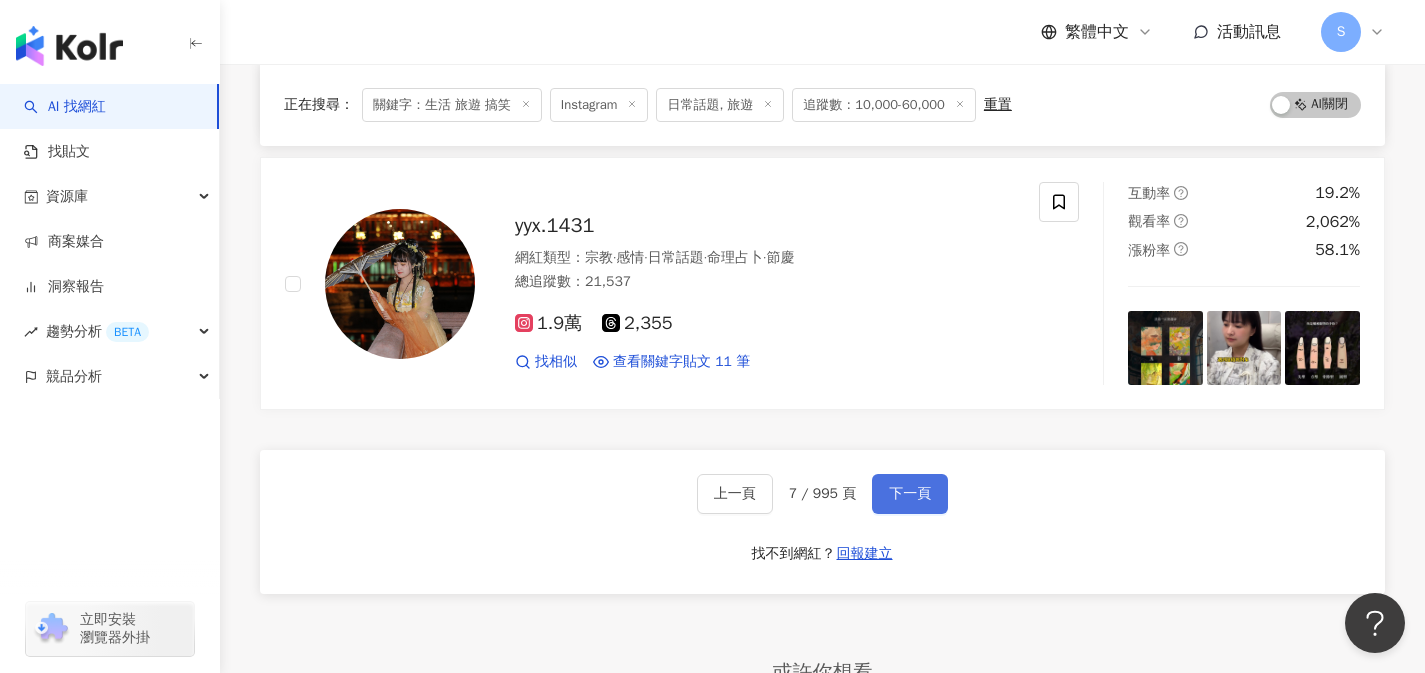 click on "下一頁" at bounding box center (910, 494) 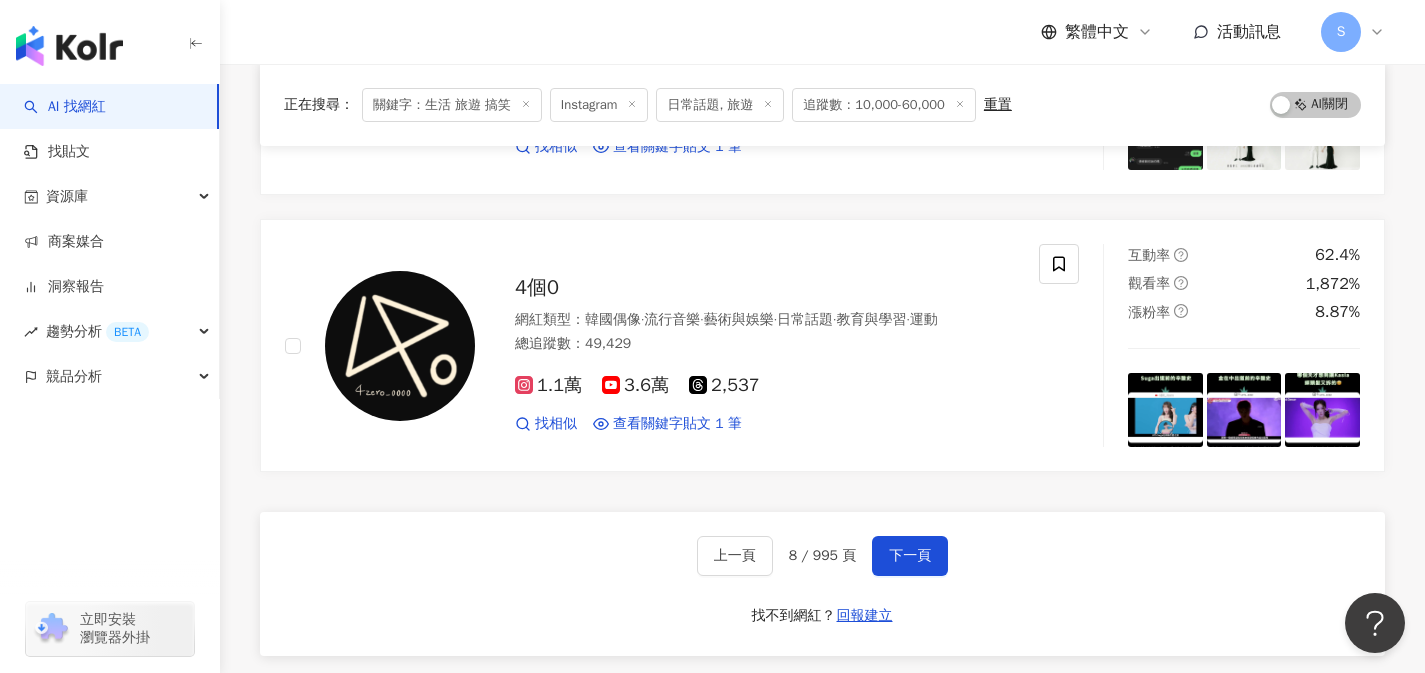 scroll, scrollTop: 3174, scrollLeft: 0, axis: vertical 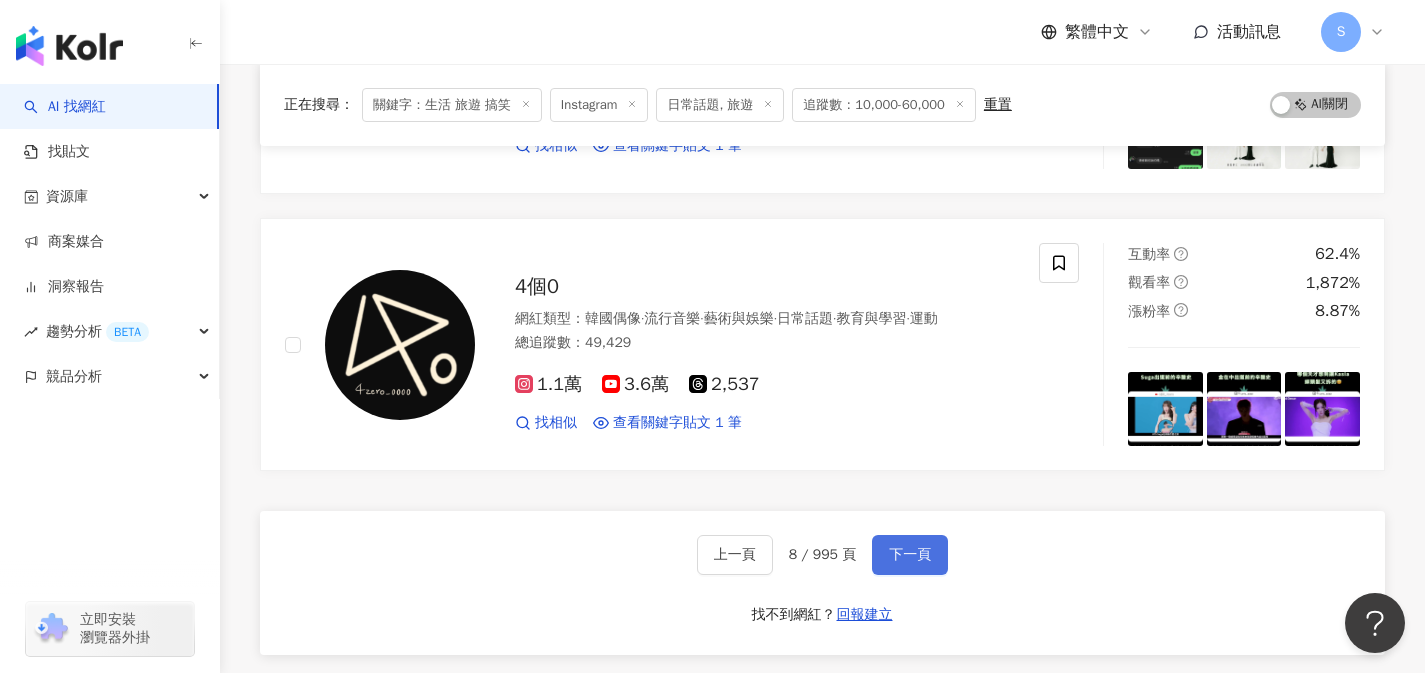 click on "下一頁" at bounding box center (910, 555) 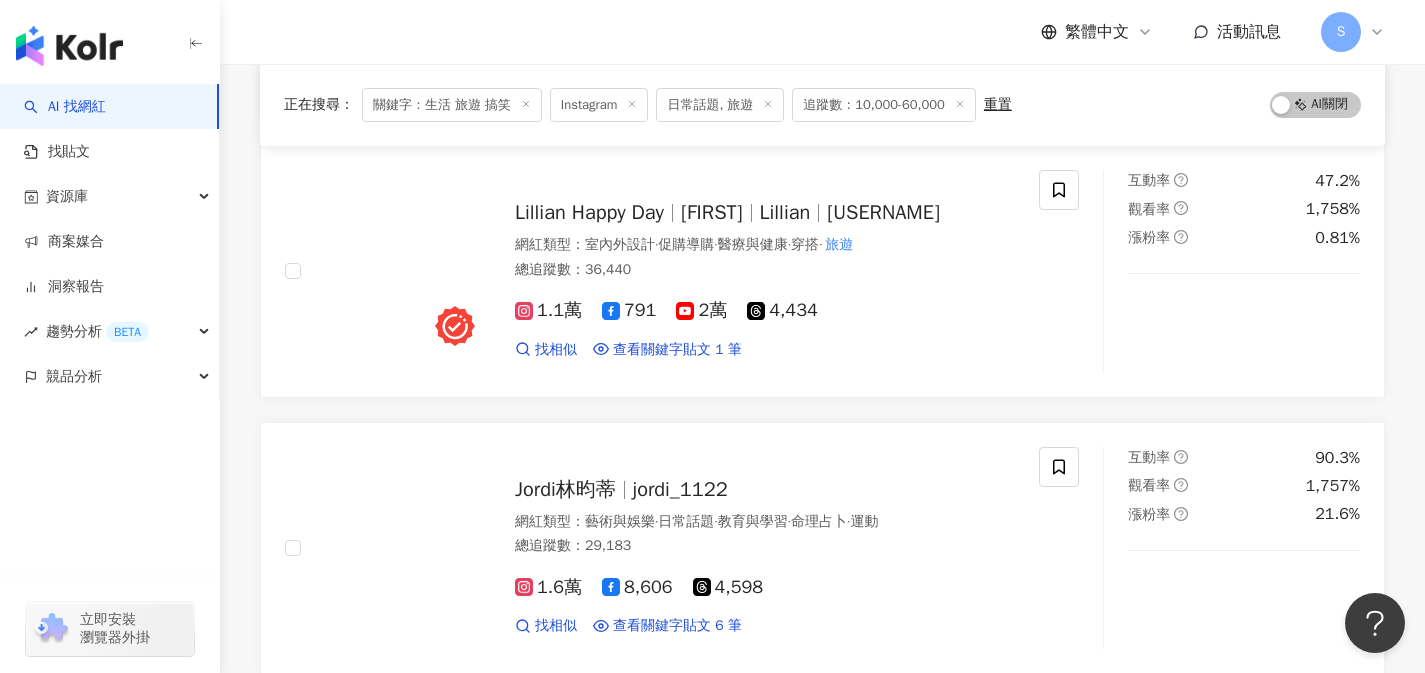 scroll, scrollTop: 3097, scrollLeft: 0, axis: vertical 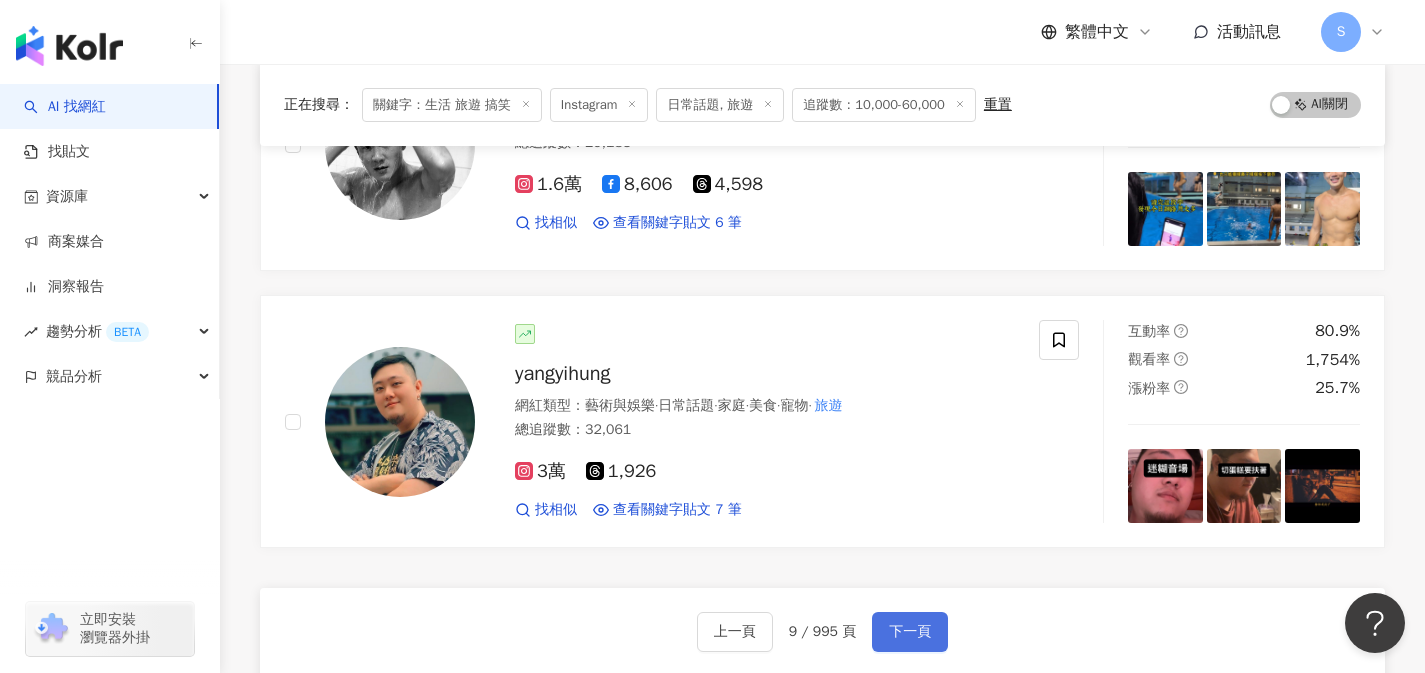 click on "下一頁" at bounding box center [910, 632] 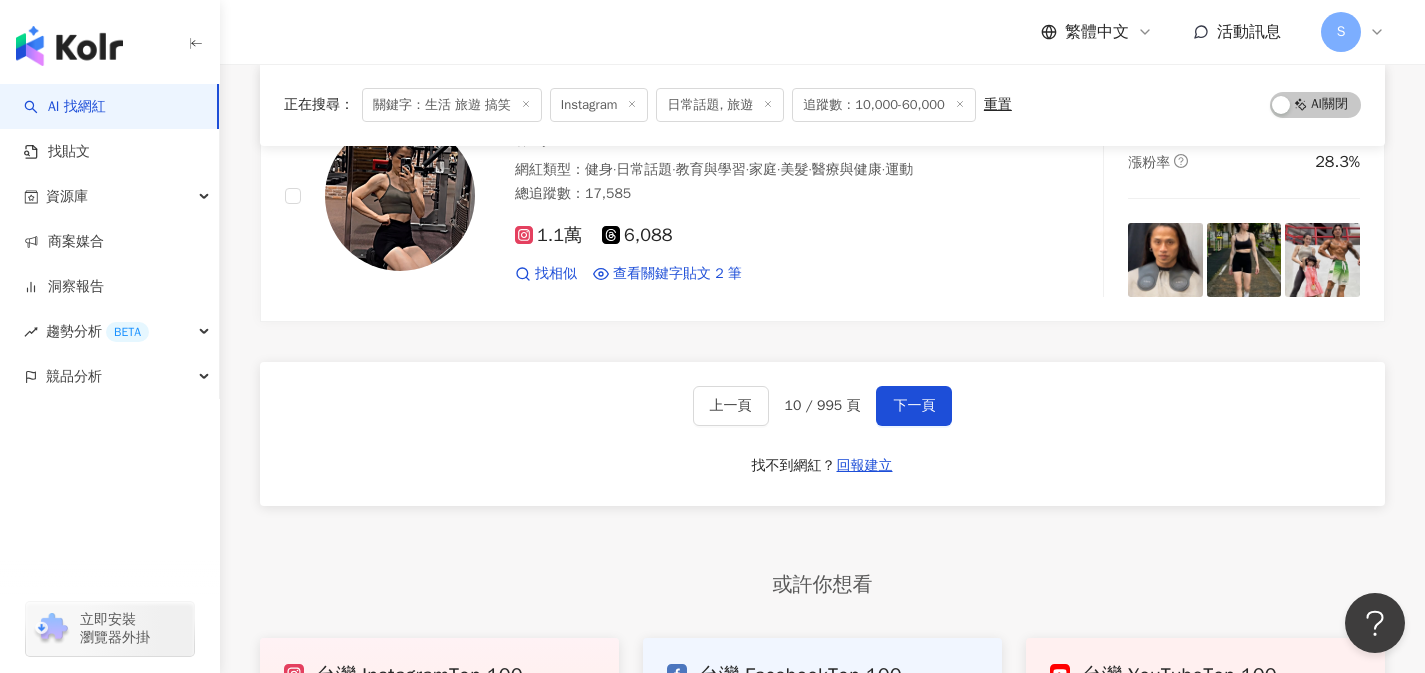 scroll, scrollTop: 3346, scrollLeft: 0, axis: vertical 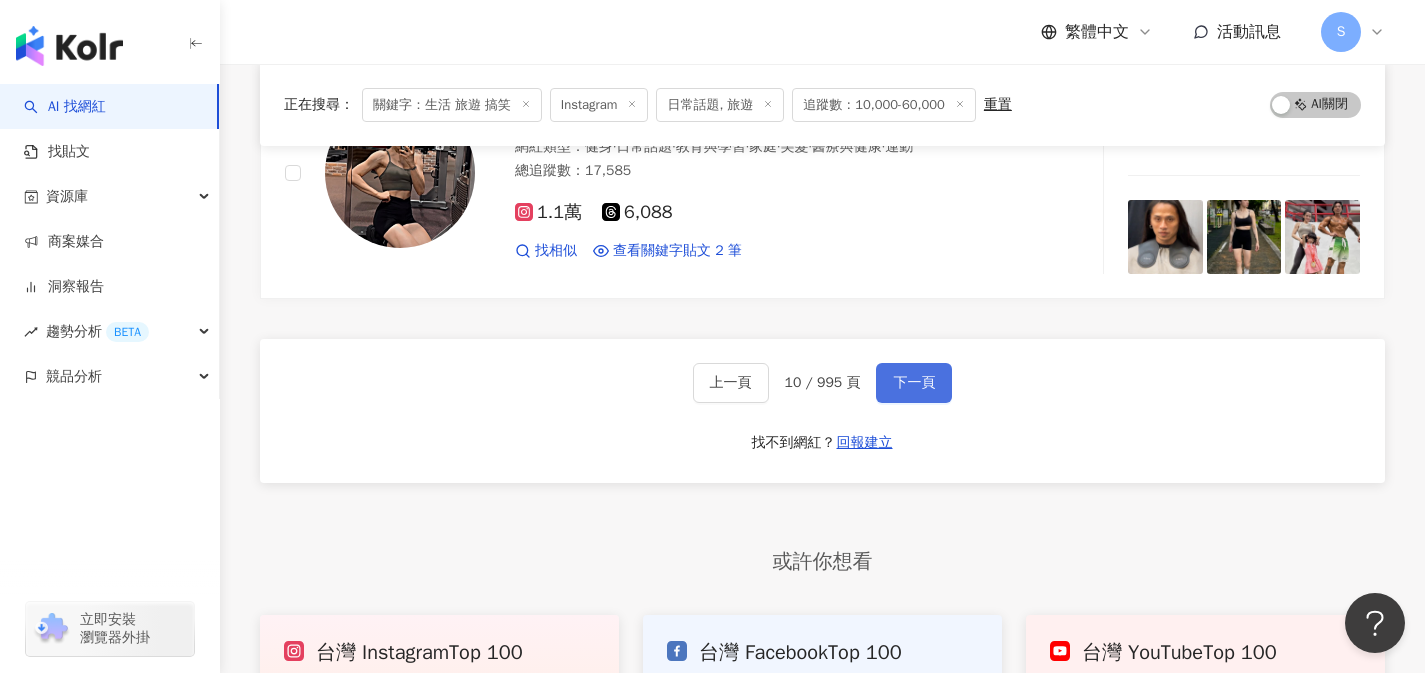 click on "下一頁" at bounding box center (914, 383) 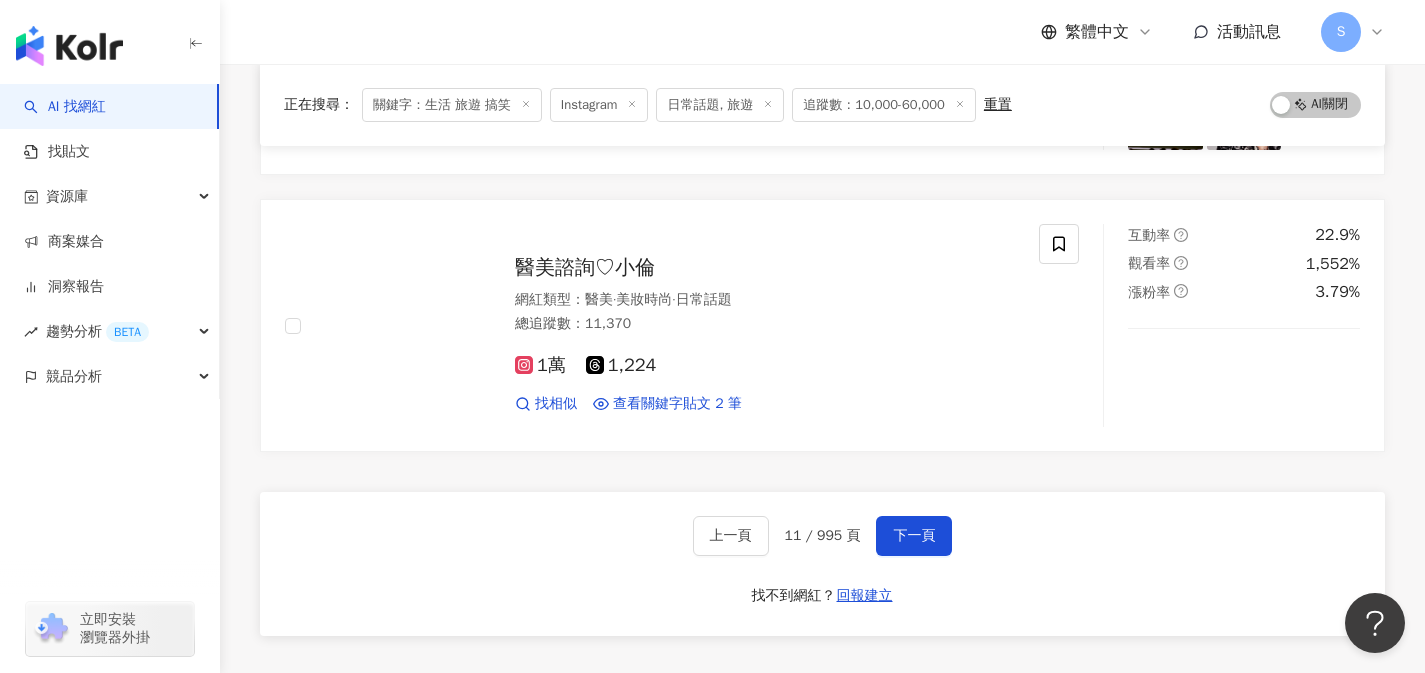 scroll, scrollTop: 3213, scrollLeft: 0, axis: vertical 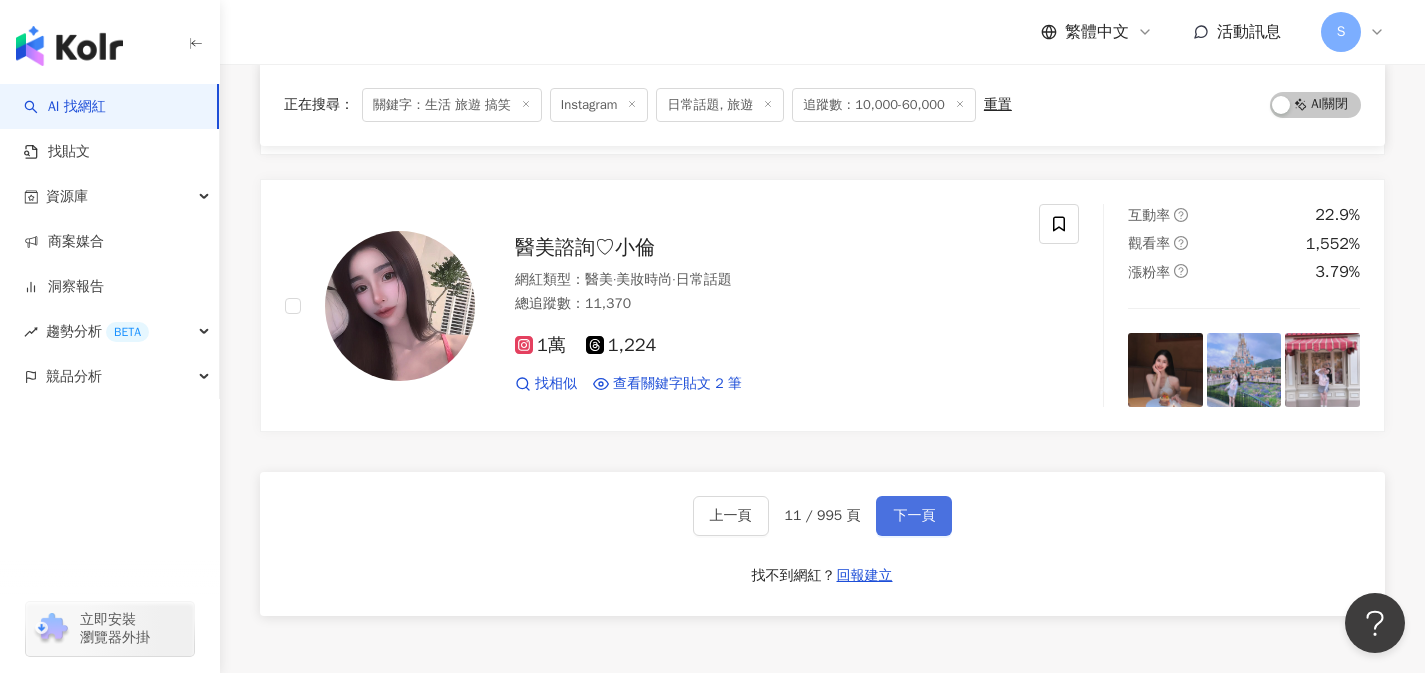 click on "下一頁" at bounding box center [914, 516] 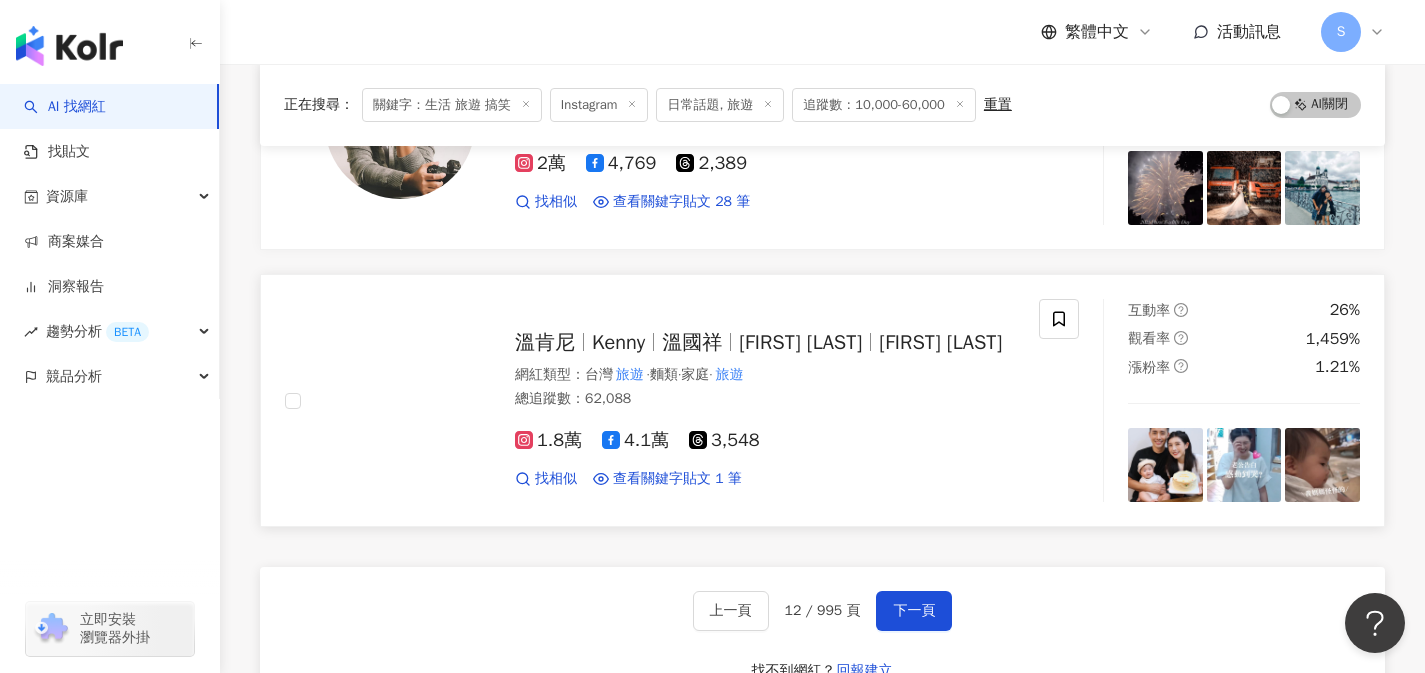 scroll, scrollTop: 3203, scrollLeft: 0, axis: vertical 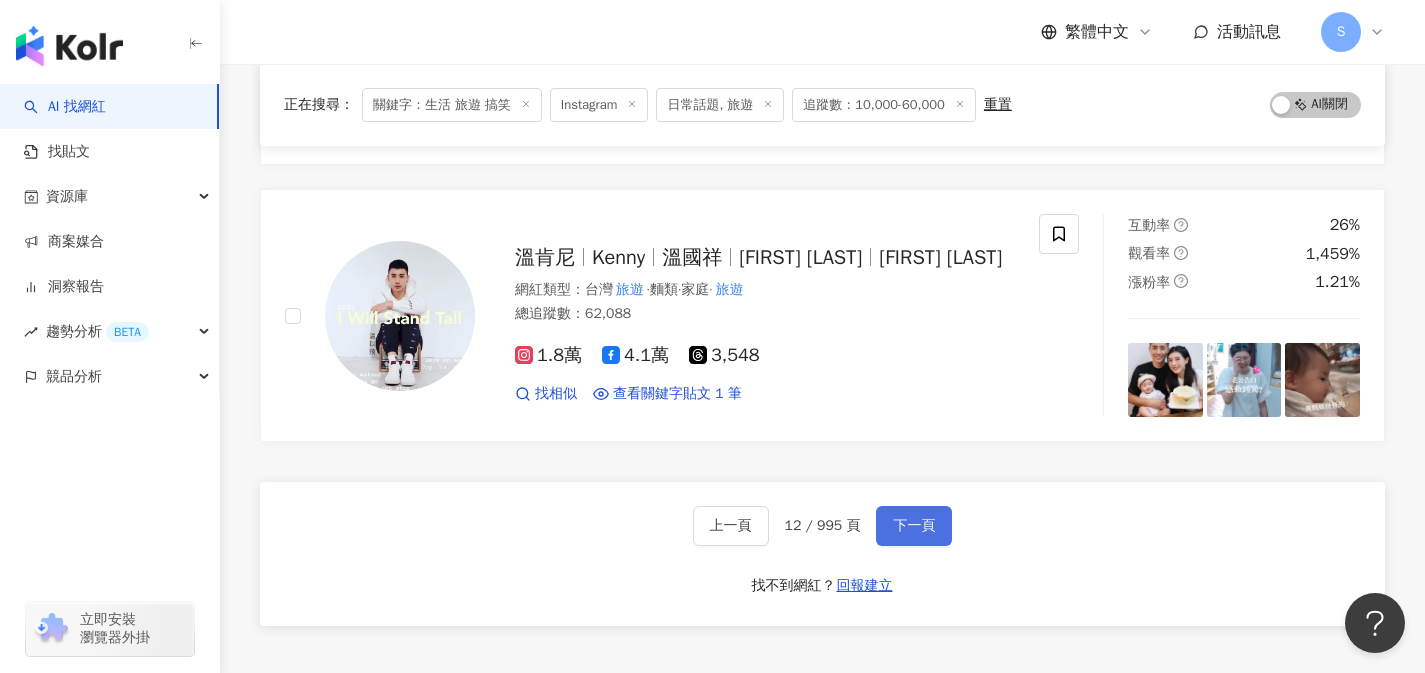 click on "下一頁" at bounding box center (914, 526) 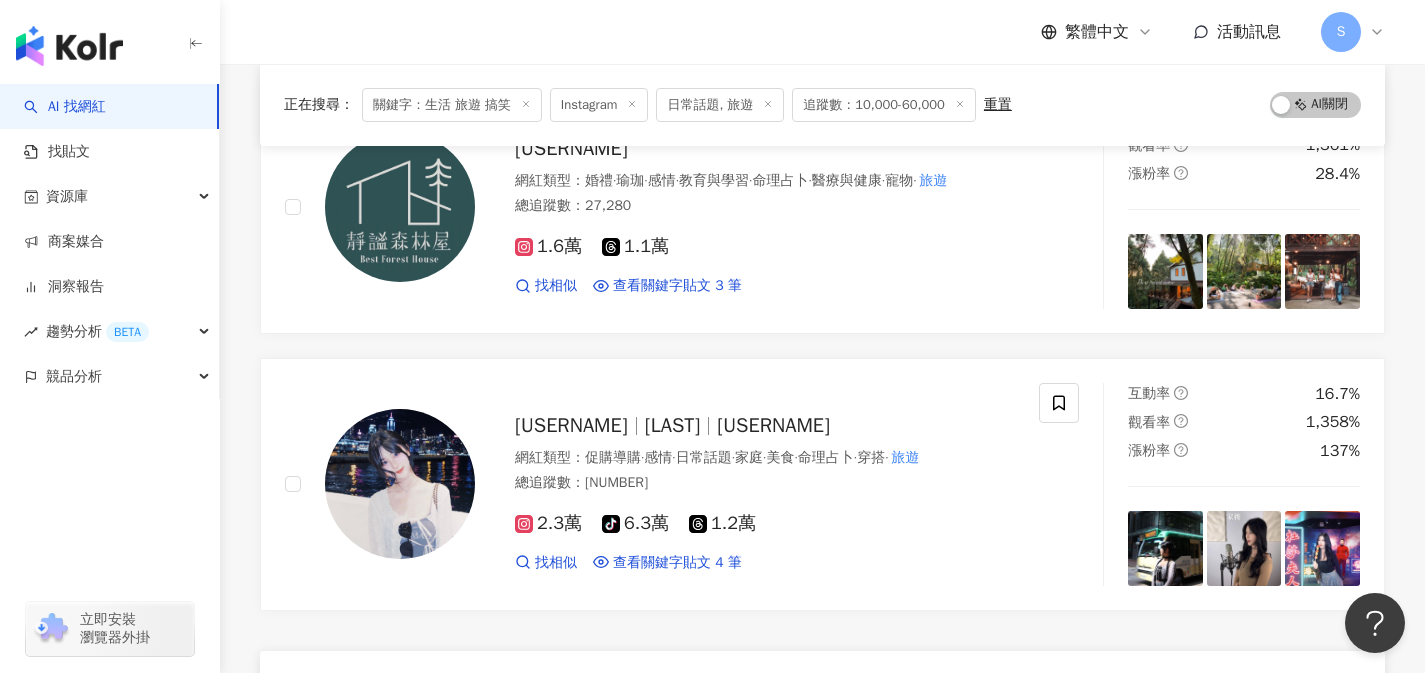 scroll, scrollTop: 3251, scrollLeft: 0, axis: vertical 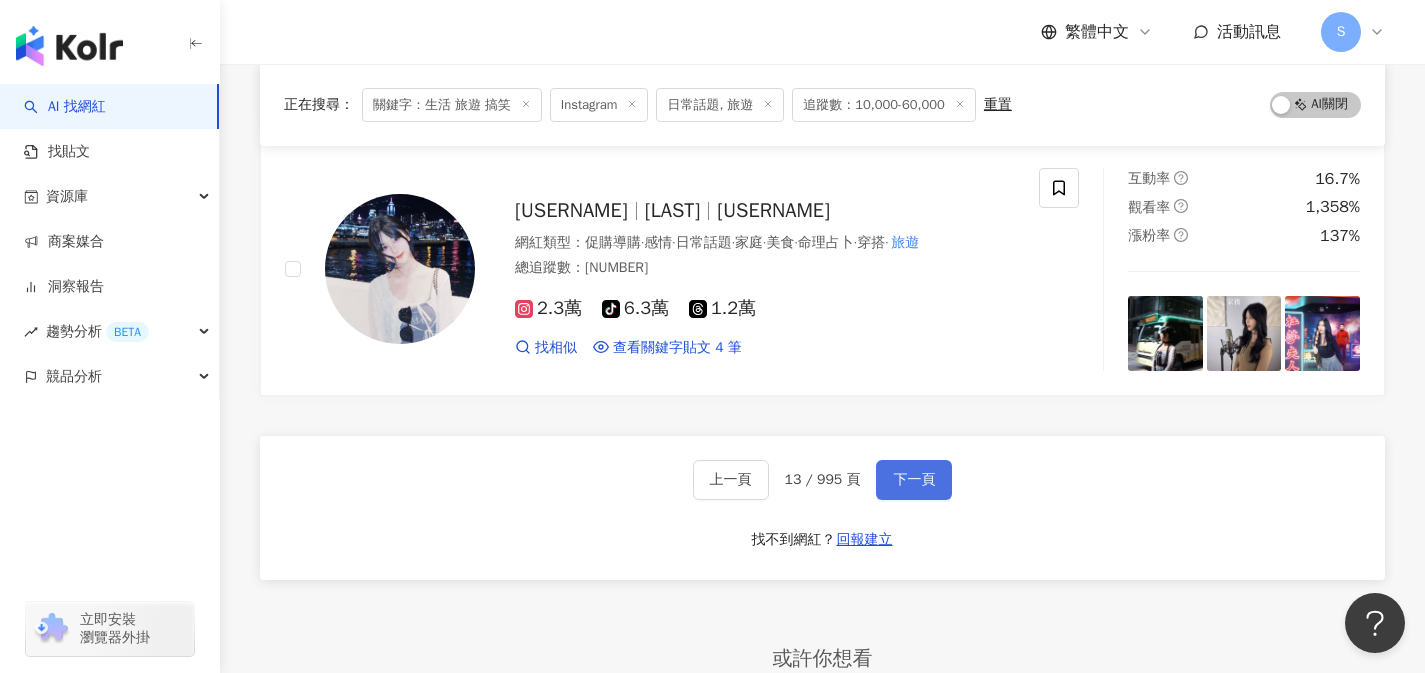 click on "下一頁" at bounding box center (914, 480) 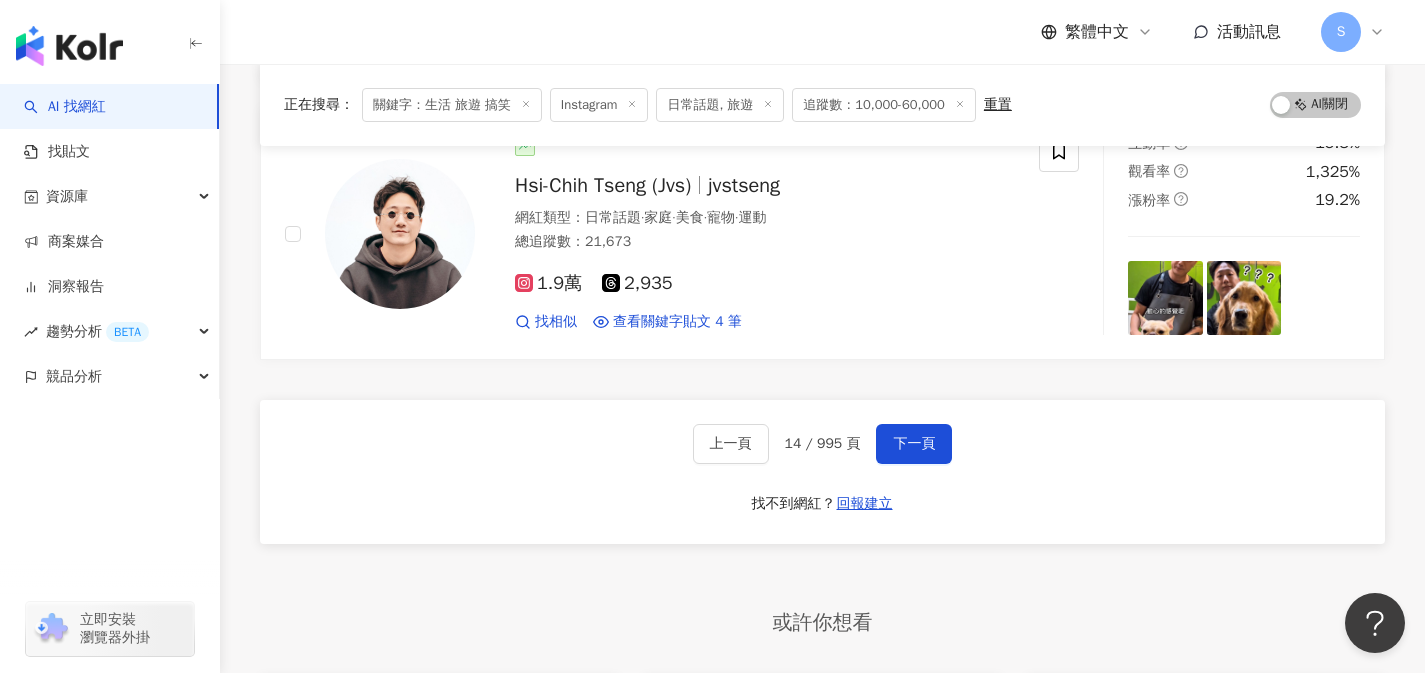 scroll, scrollTop: 3378, scrollLeft: 0, axis: vertical 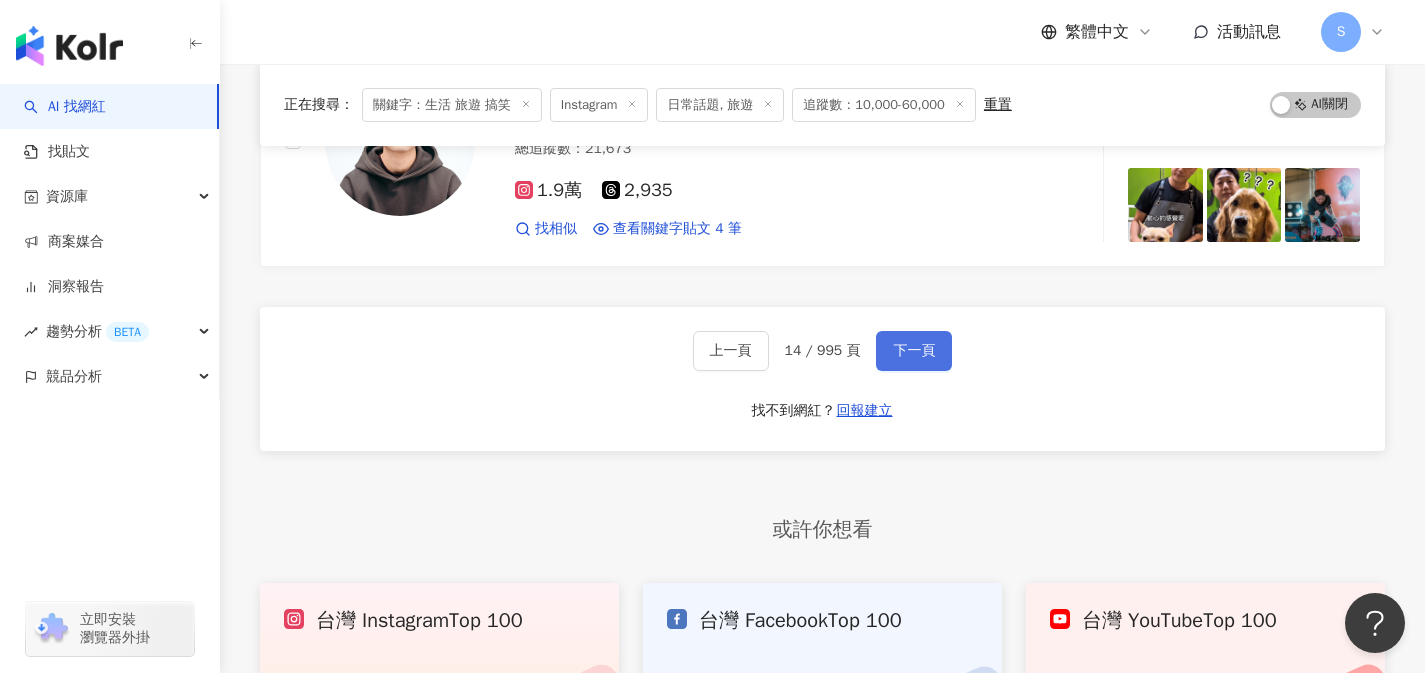 click on "下一頁" at bounding box center (914, 351) 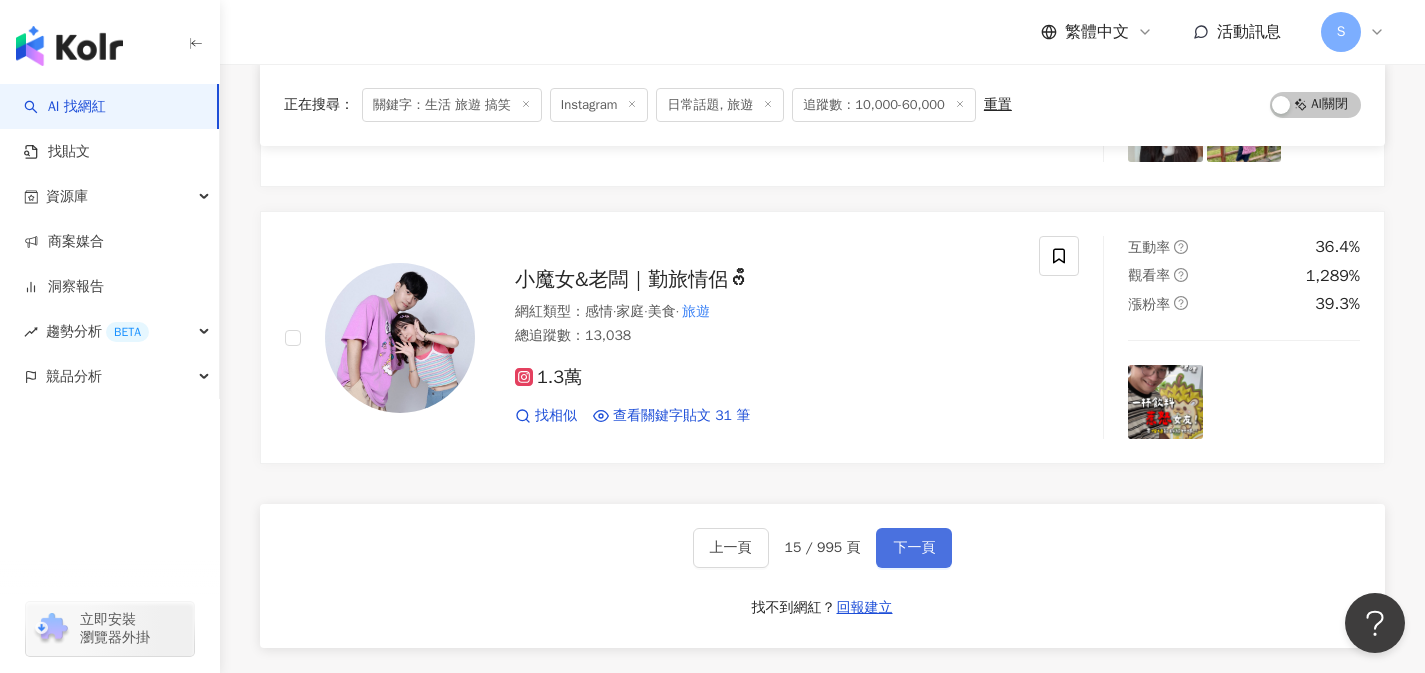 scroll, scrollTop: 3217, scrollLeft: 0, axis: vertical 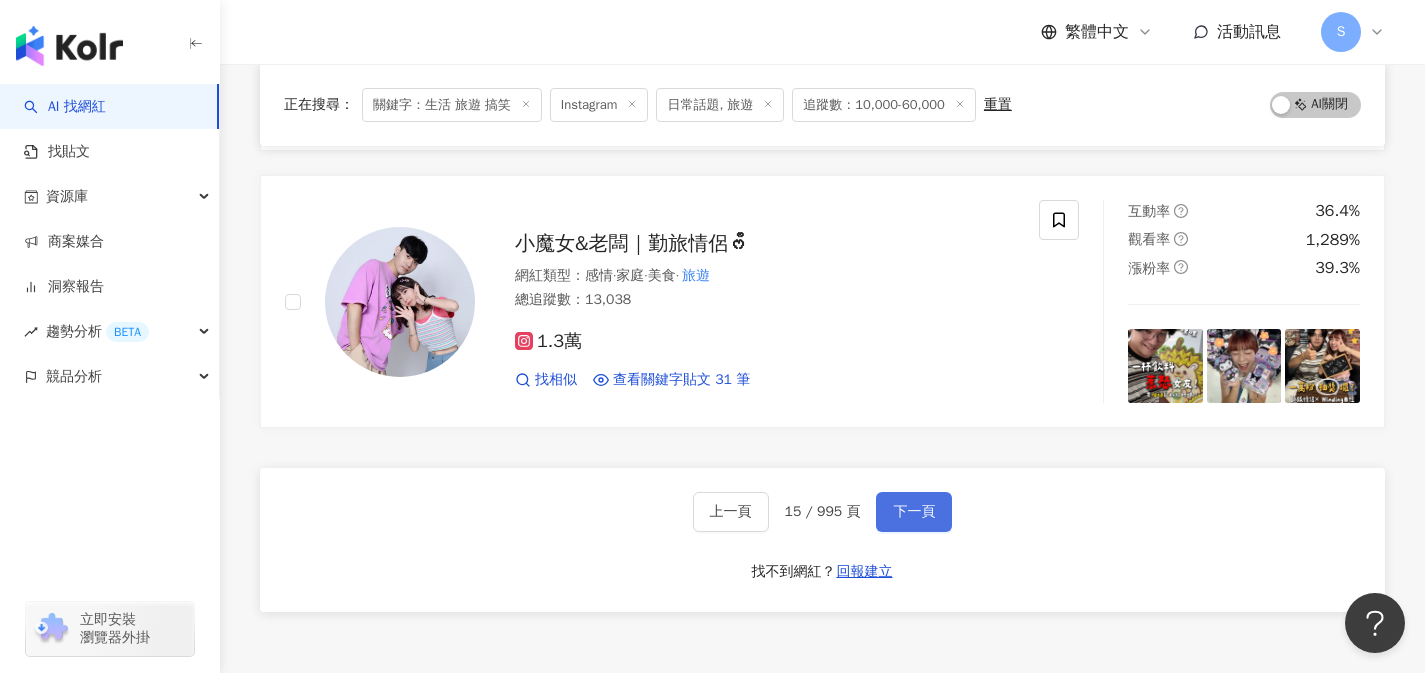 click on "下一頁" at bounding box center [914, 512] 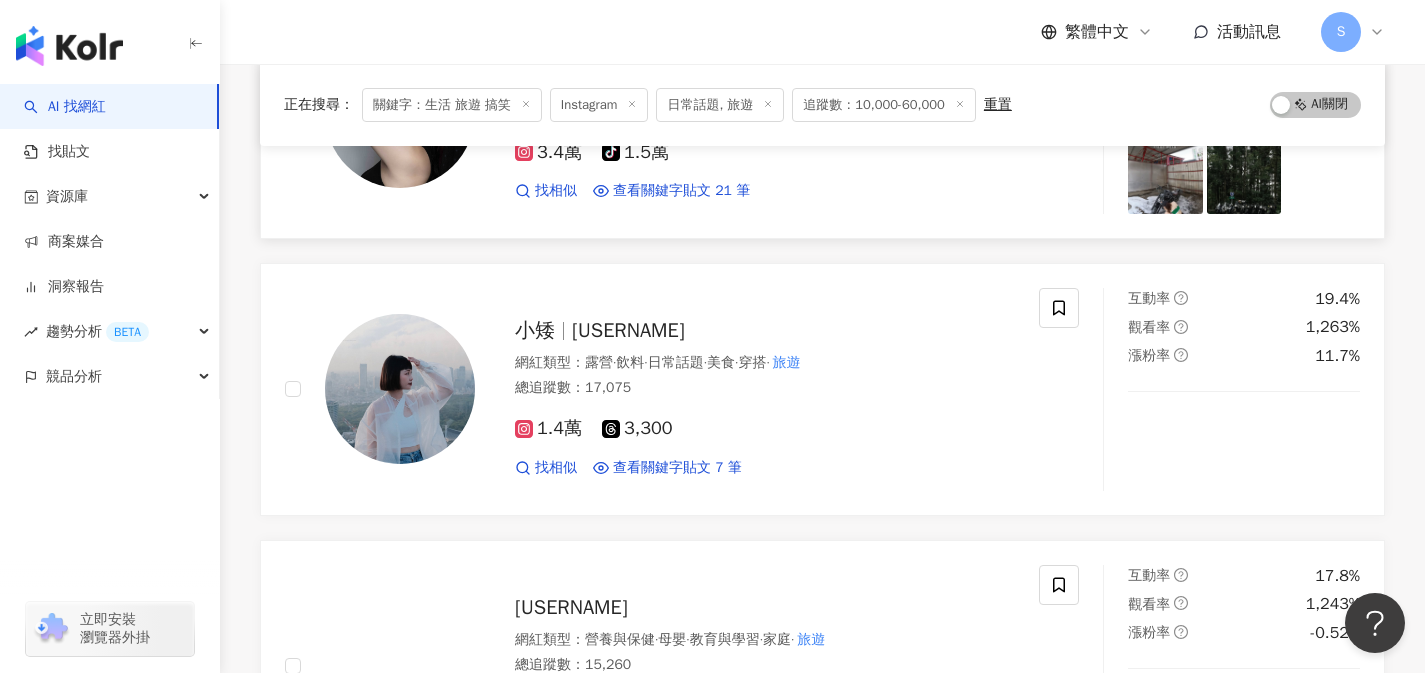 scroll, scrollTop: 664, scrollLeft: 0, axis: vertical 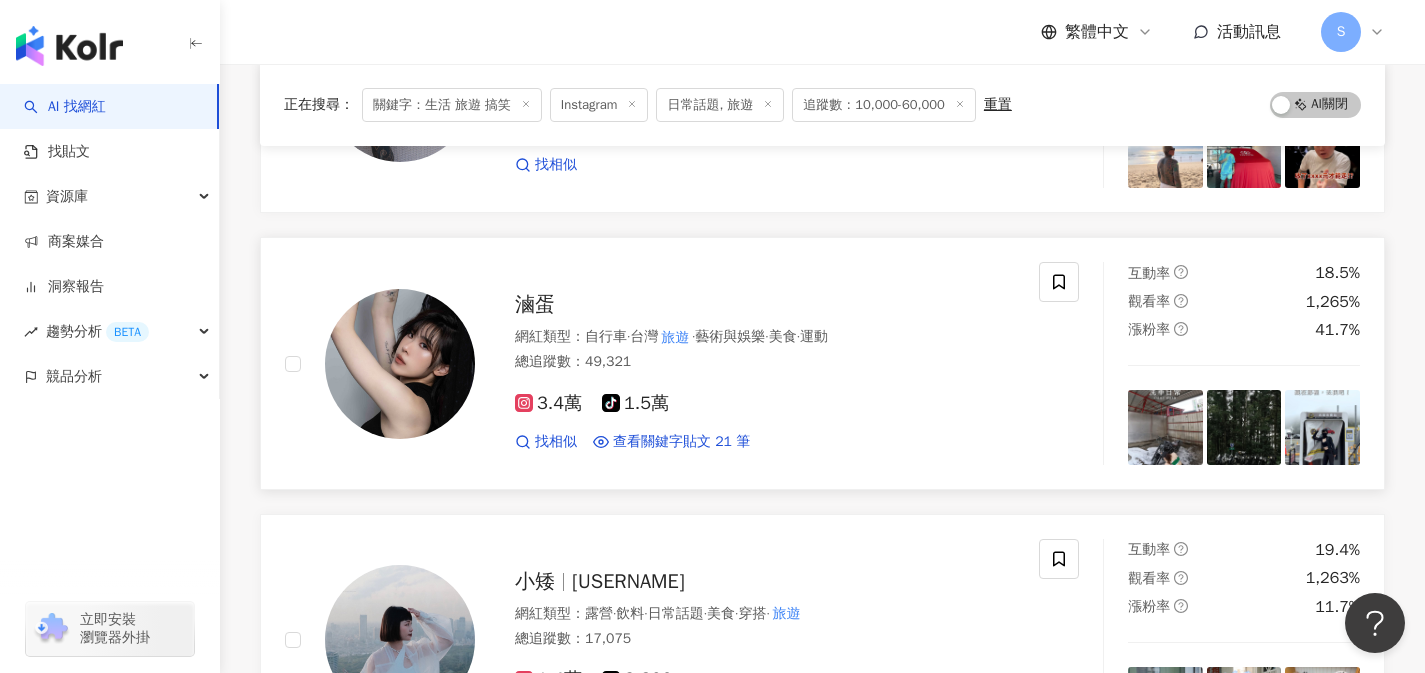 click on "藝術與娛樂" at bounding box center (730, 336) 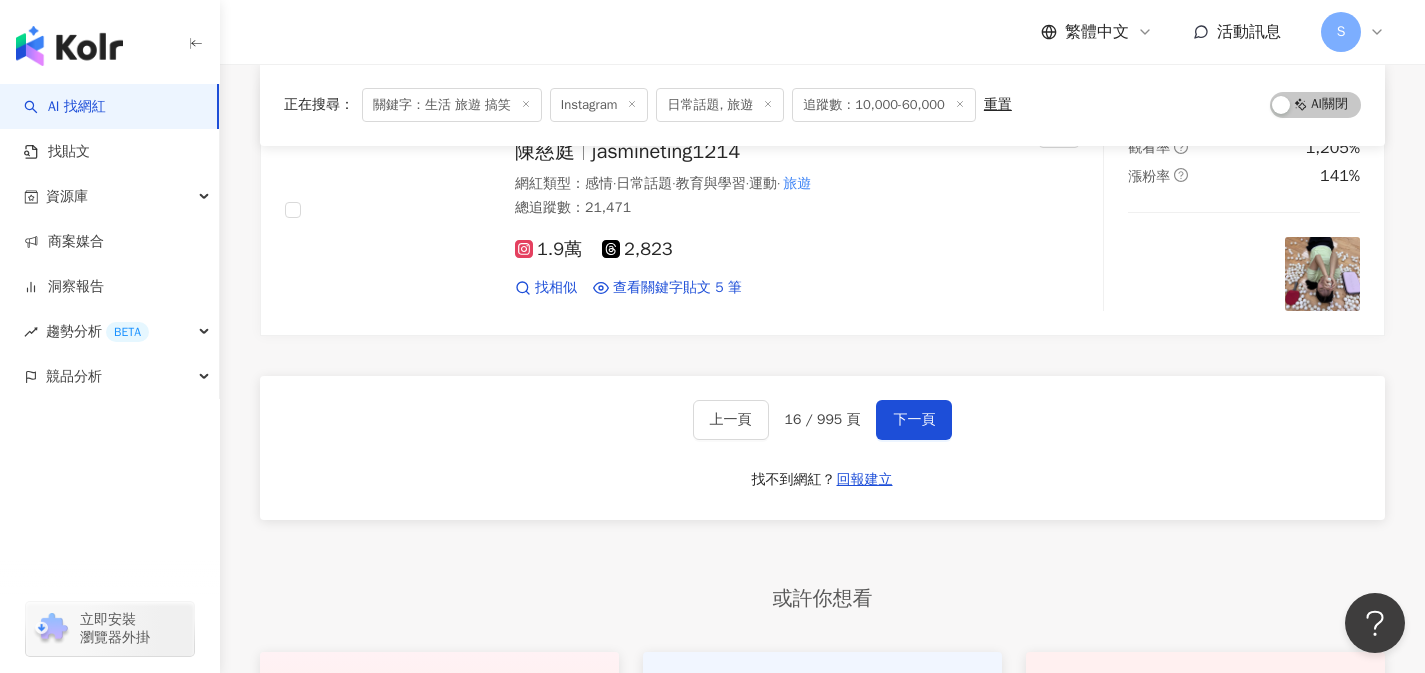 scroll, scrollTop: 3309, scrollLeft: 0, axis: vertical 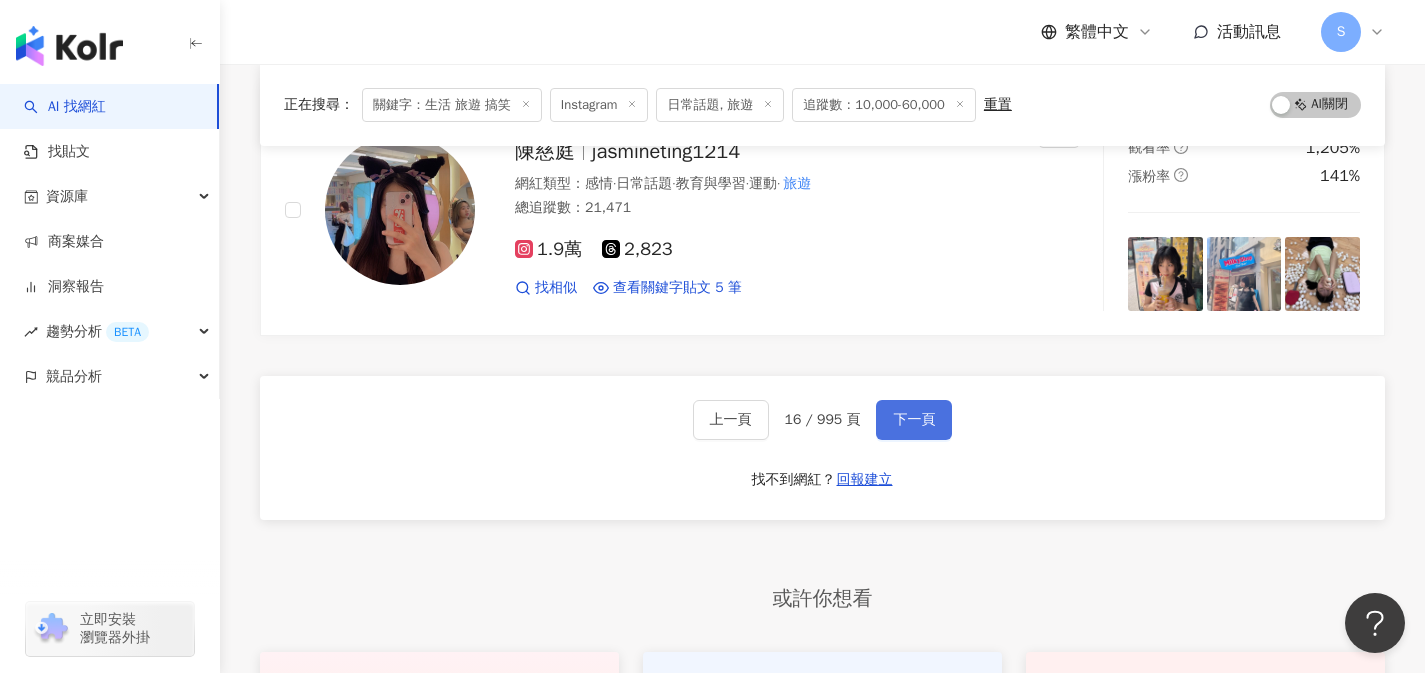 click on "下一頁" at bounding box center (914, 420) 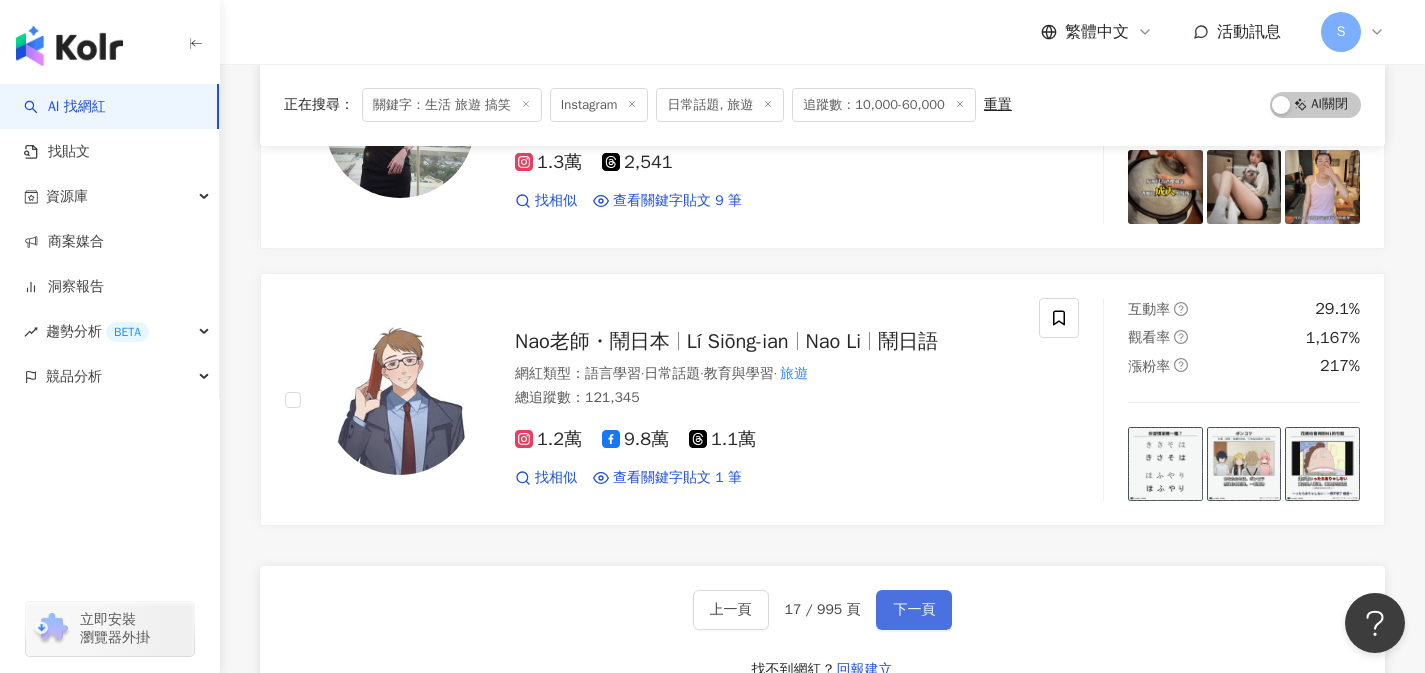 scroll, scrollTop: 3321, scrollLeft: 0, axis: vertical 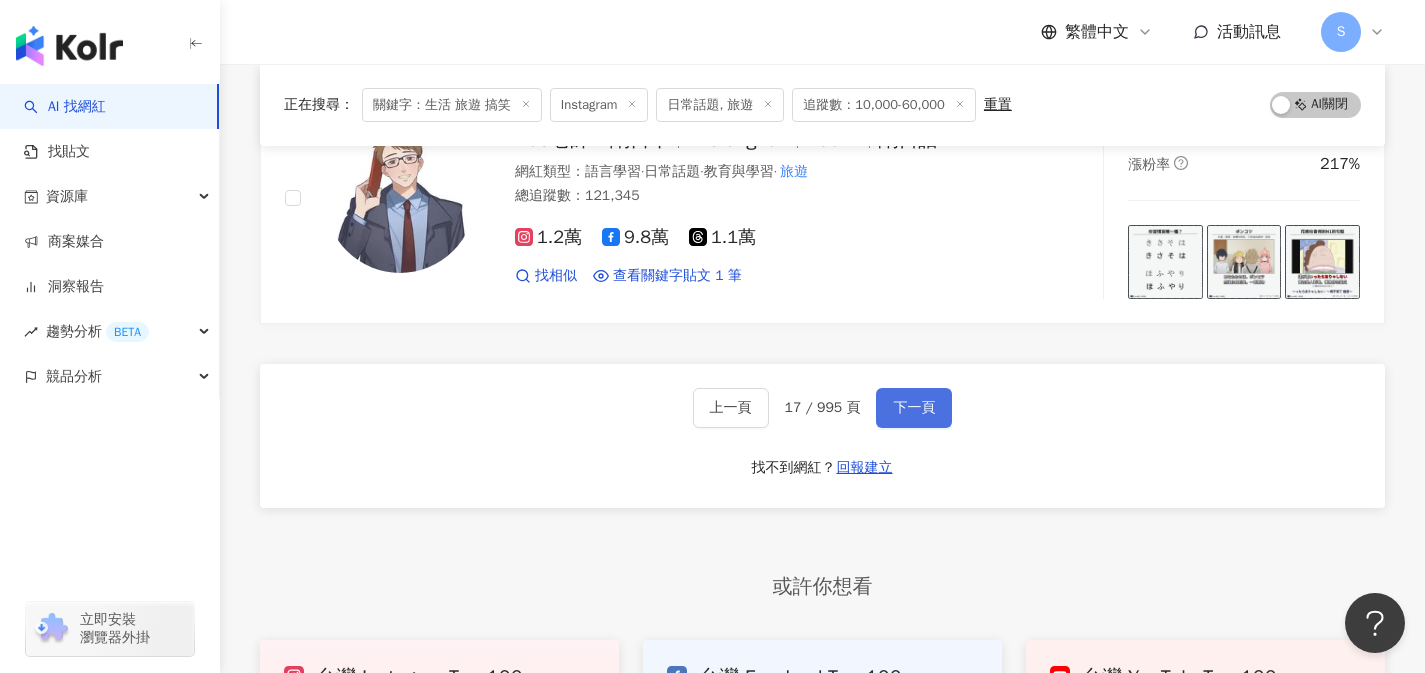 click on "下一頁" at bounding box center [914, 408] 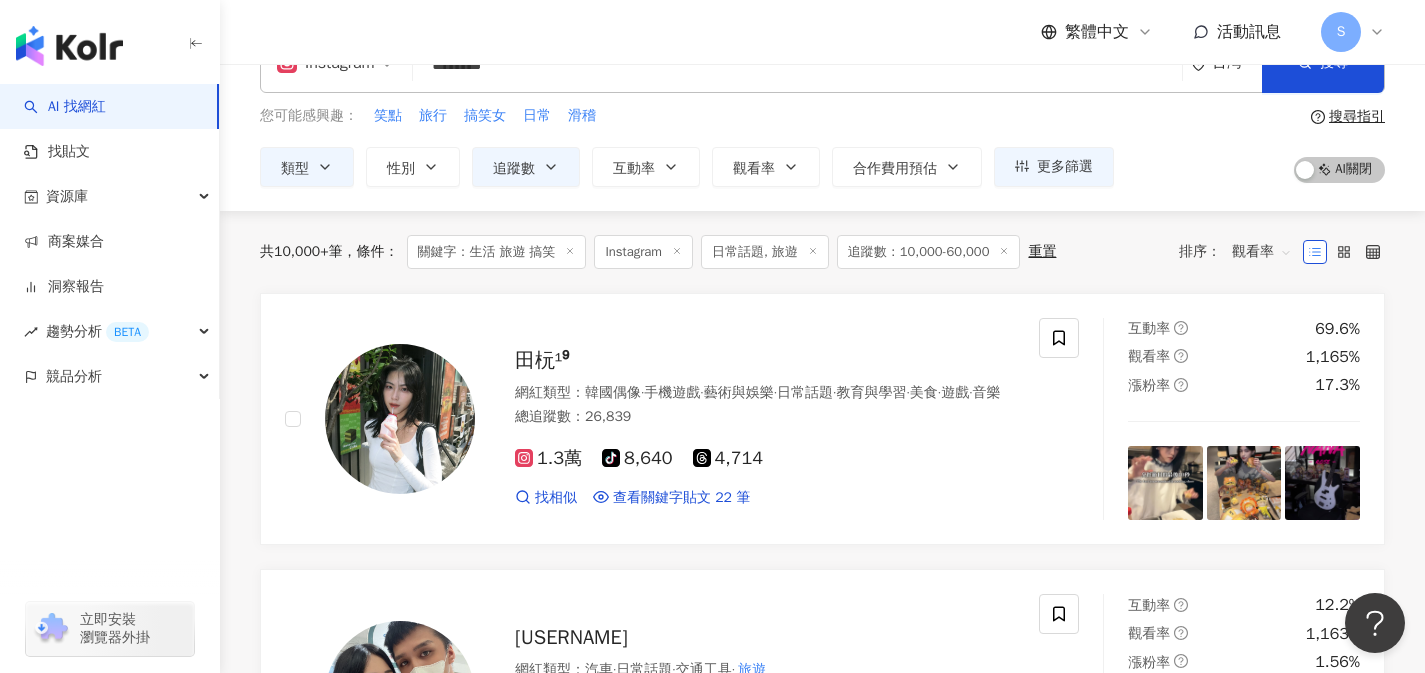 scroll, scrollTop: 59, scrollLeft: 0, axis: vertical 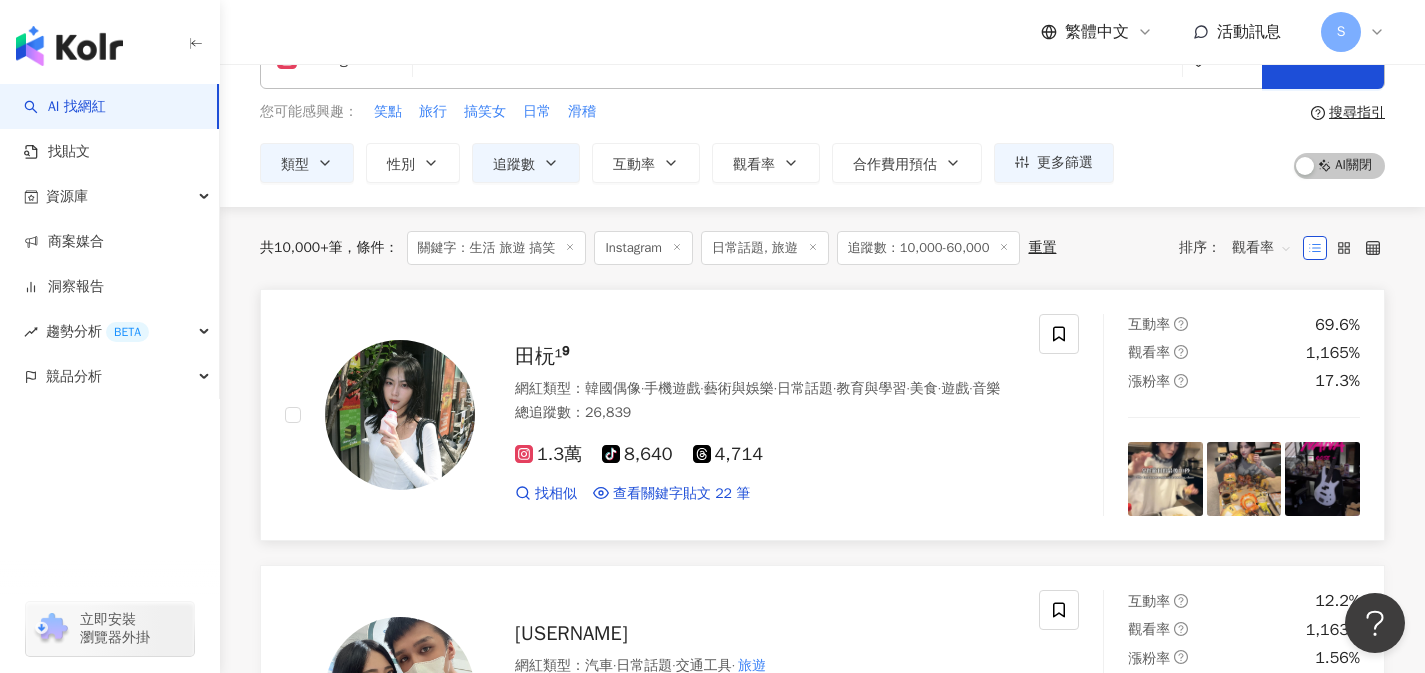 click on "網紅類型 ： 韓國偶像  ·  手機遊戲  ·  藝術與娛樂  ·  日常話題  ·  教育與學習  ·  美食  ·  遊戲  ·  音樂 總追蹤數 ： 26,839" at bounding box center [765, 403] 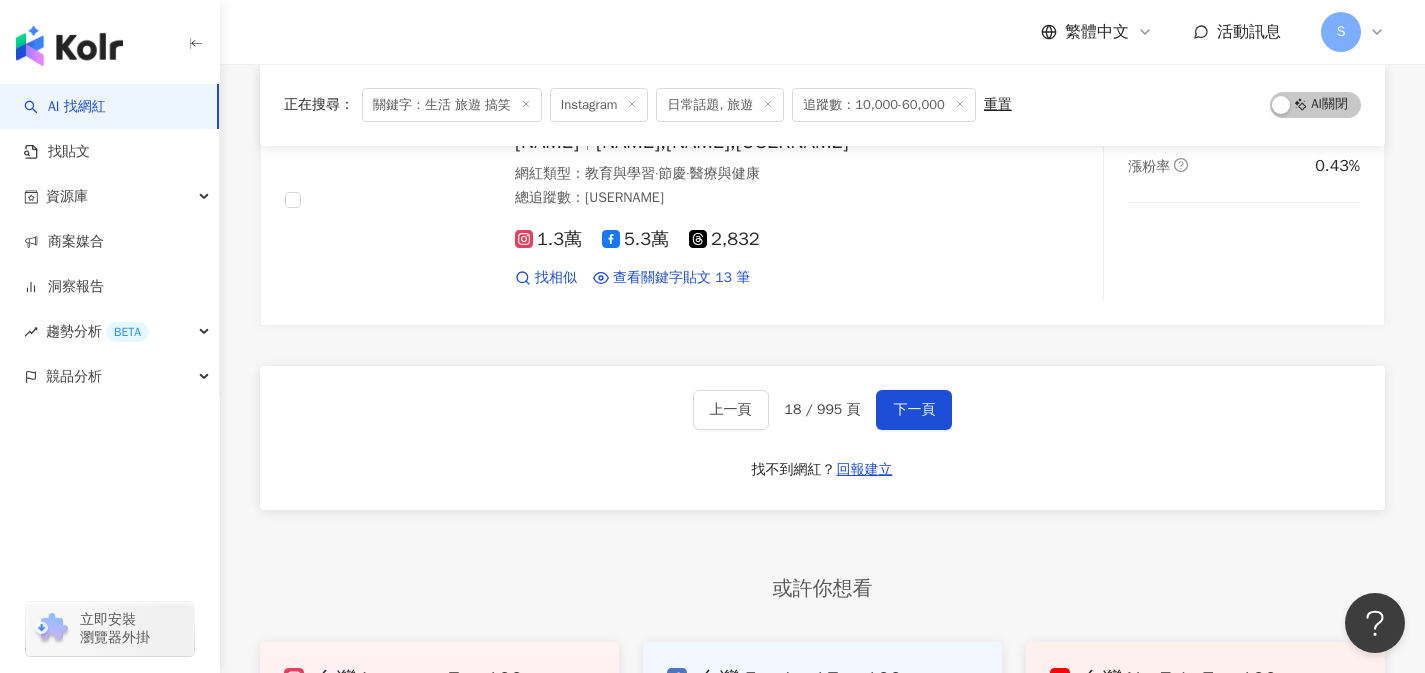 scroll, scrollTop: 3336, scrollLeft: 0, axis: vertical 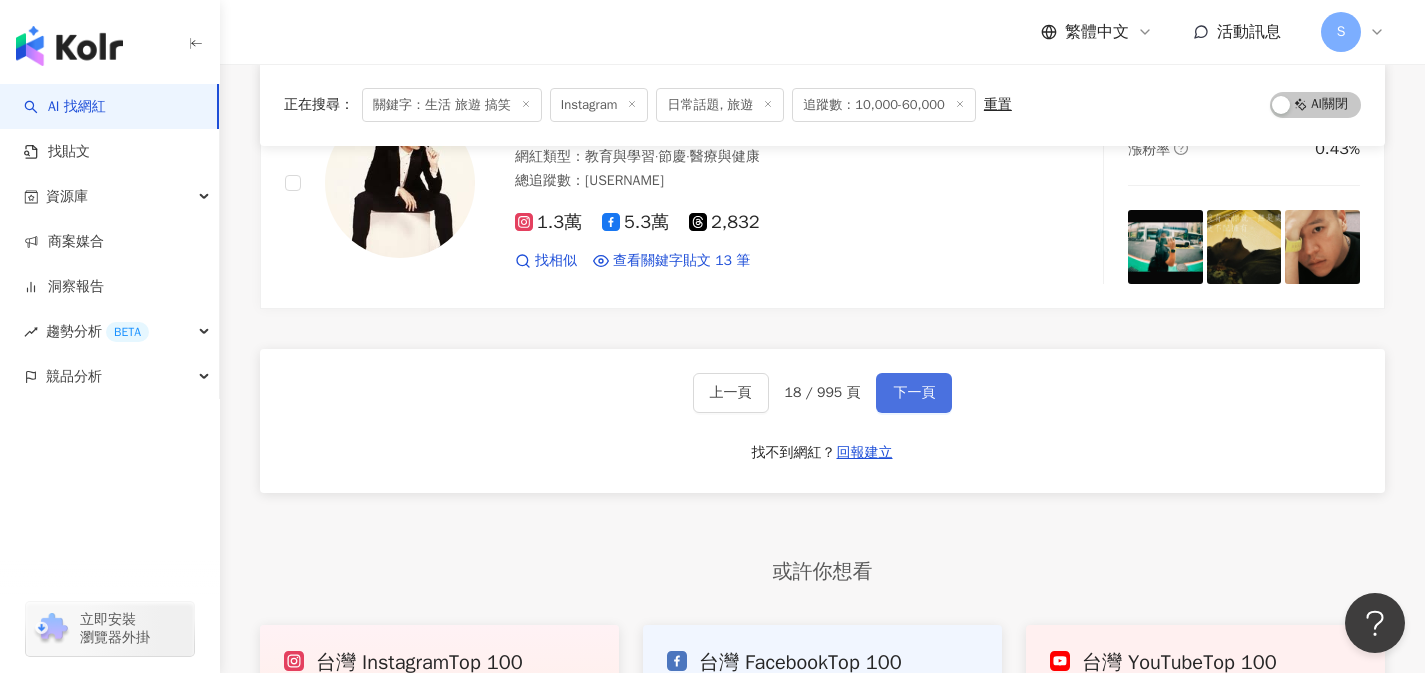 click on "下一頁" at bounding box center (914, 393) 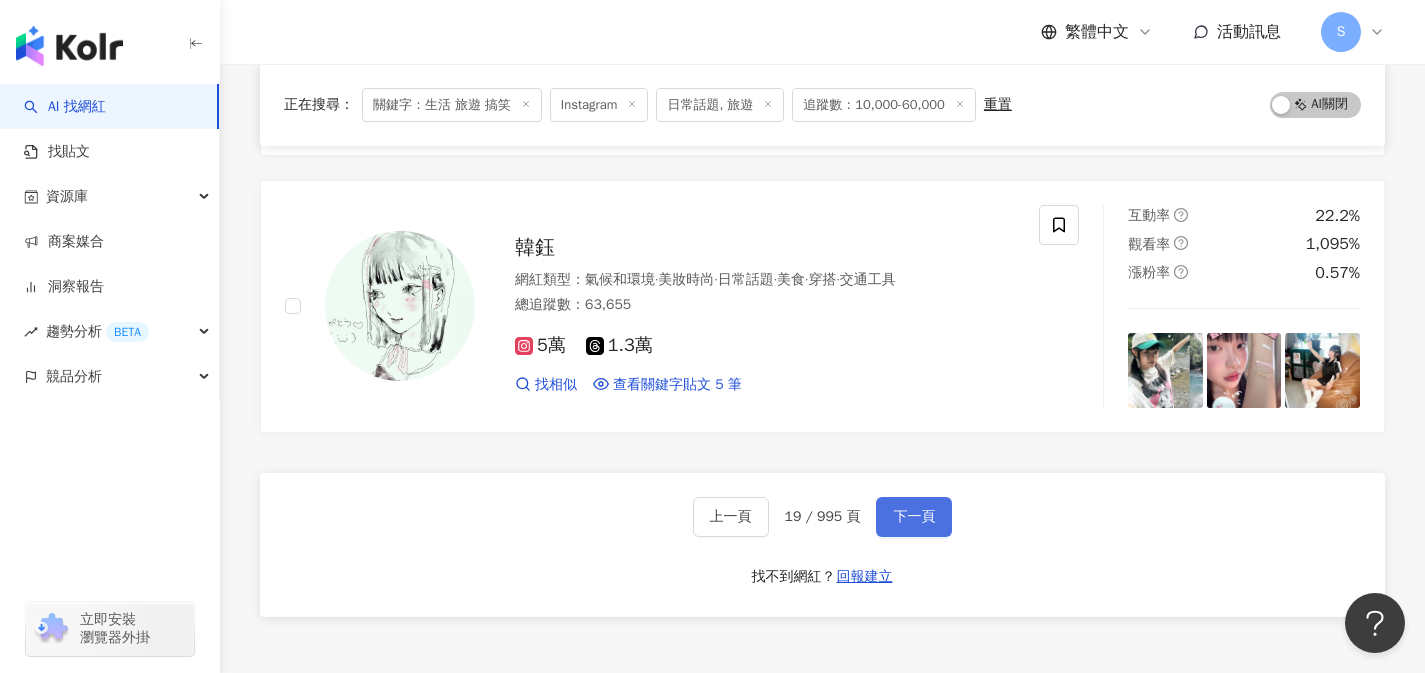 scroll, scrollTop: 3216, scrollLeft: 0, axis: vertical 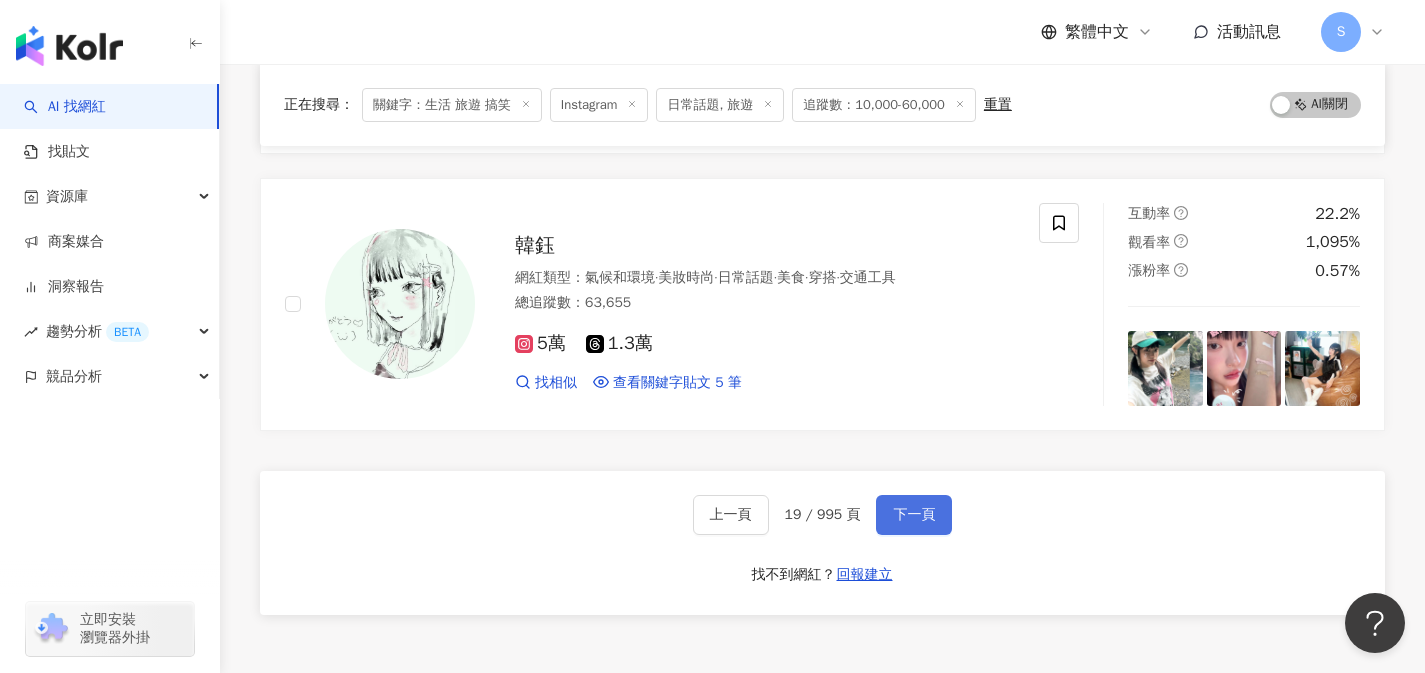 click on "下一頁" at bounding box center (914, 515) 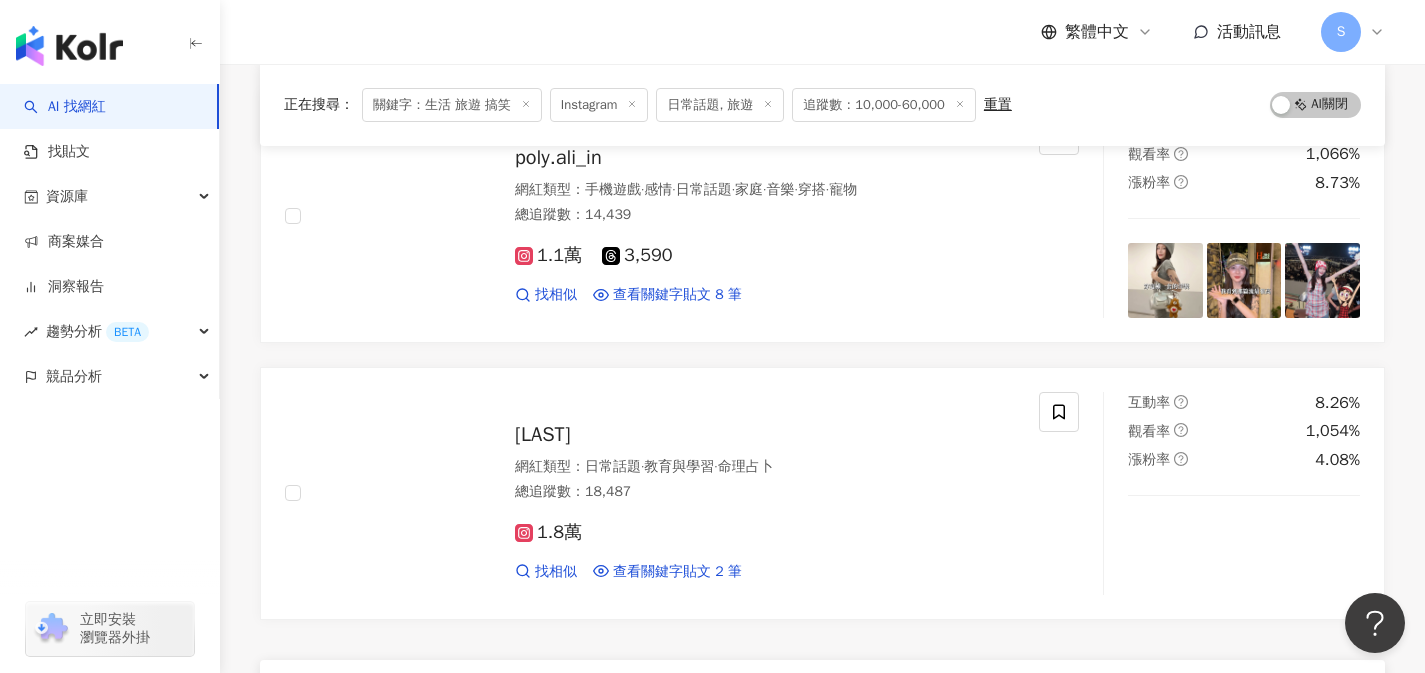 scroll, scrollTop: 3033, scrollLeft: 0, axis: vertical 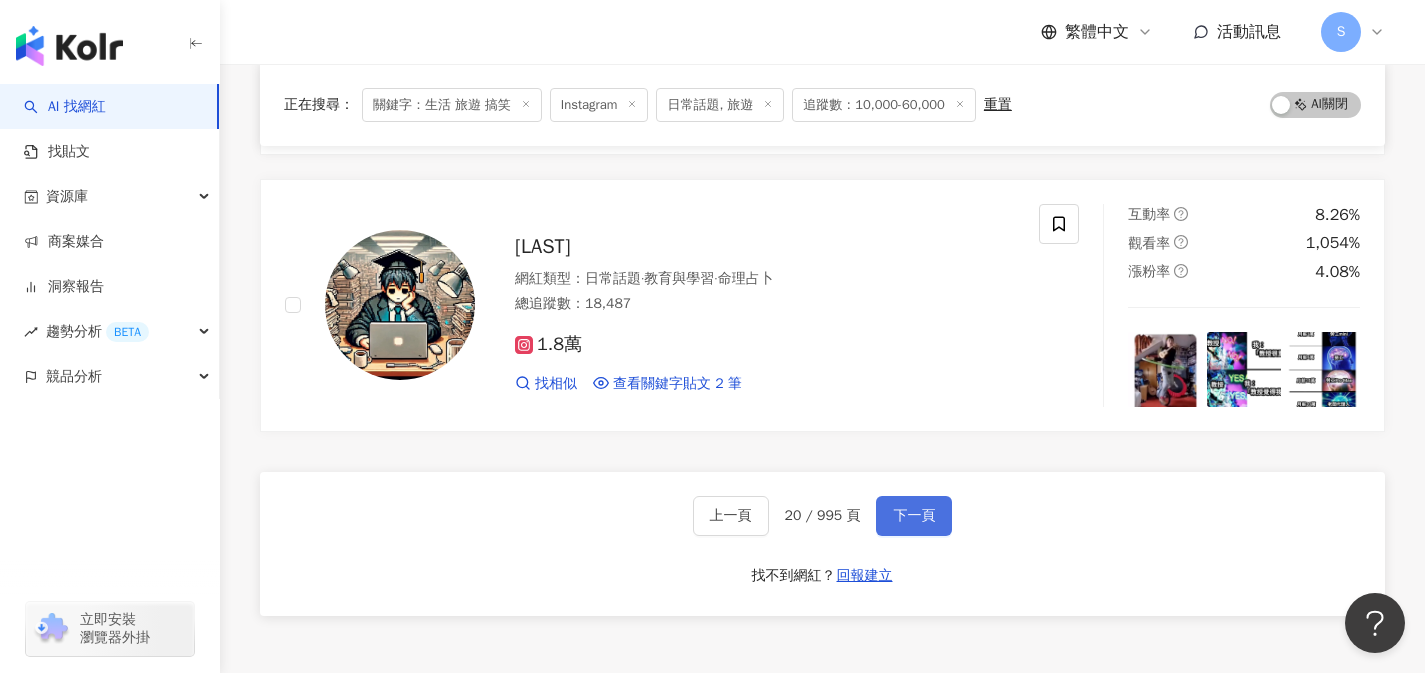 click on "下一頁" at bounding box center (914, 516) 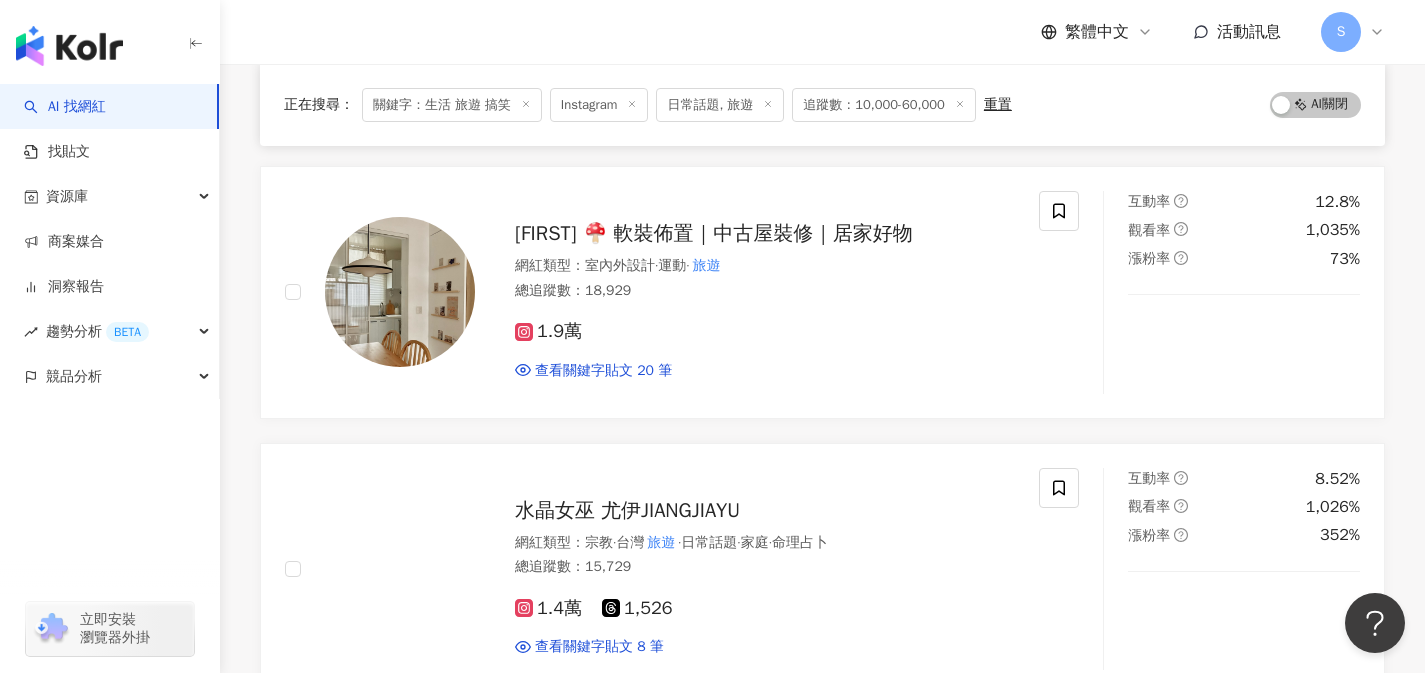 scroll, scrollTop: 0, scrollLeft: 0, axis: both 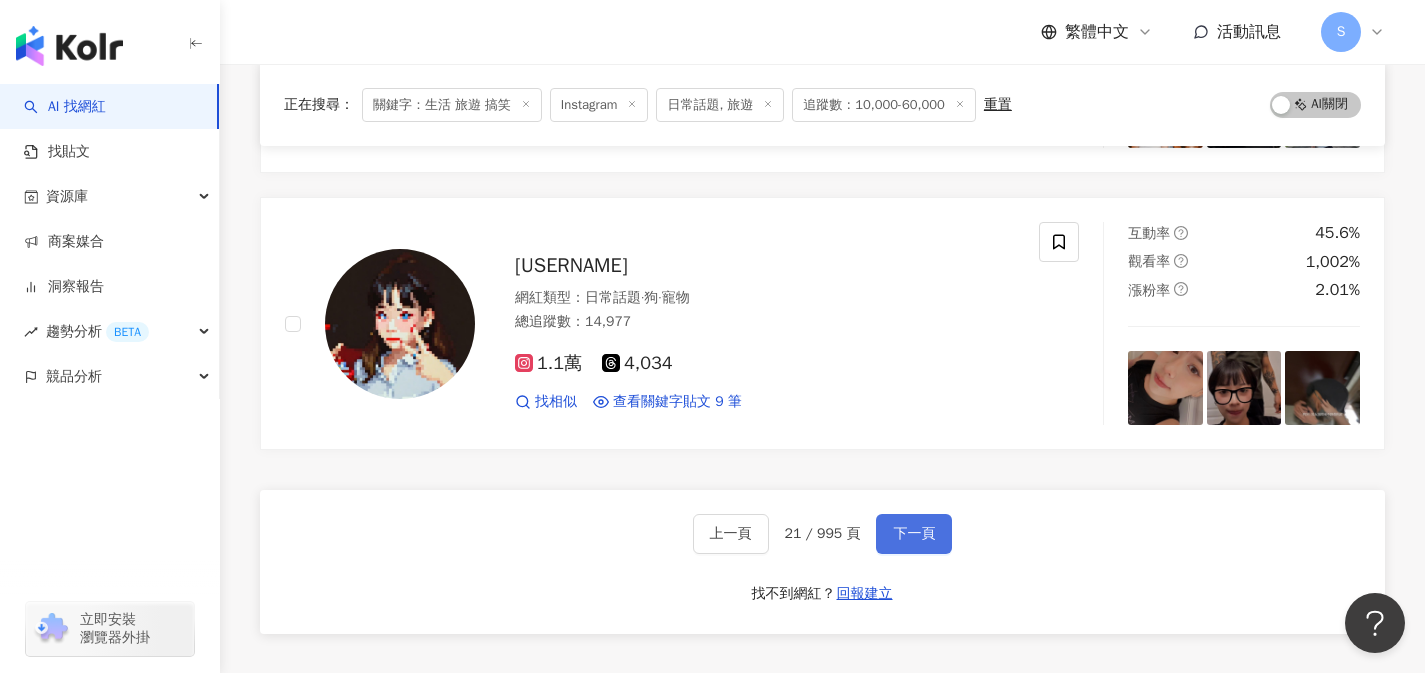 click on "下一頁" at bounding box center [914, 534] 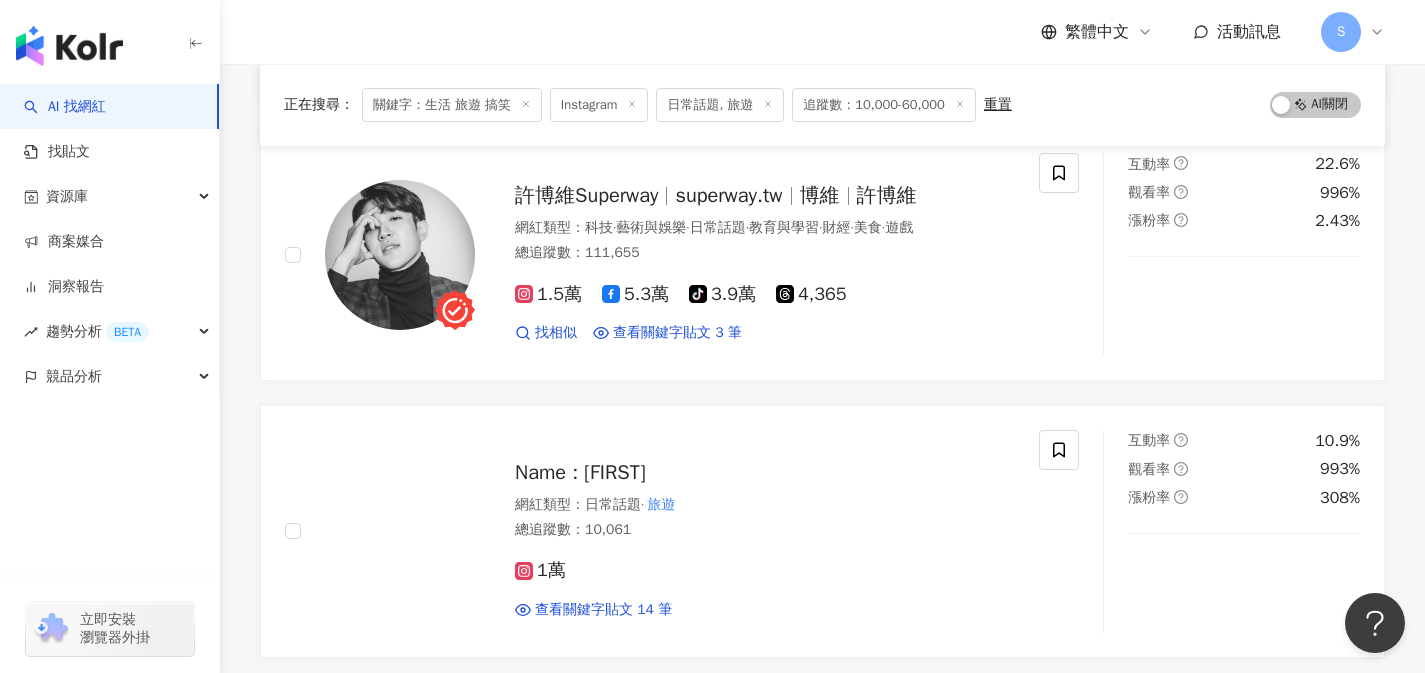 scroll, scrollTop: 817, scrollLeft: 0, axis: vertical 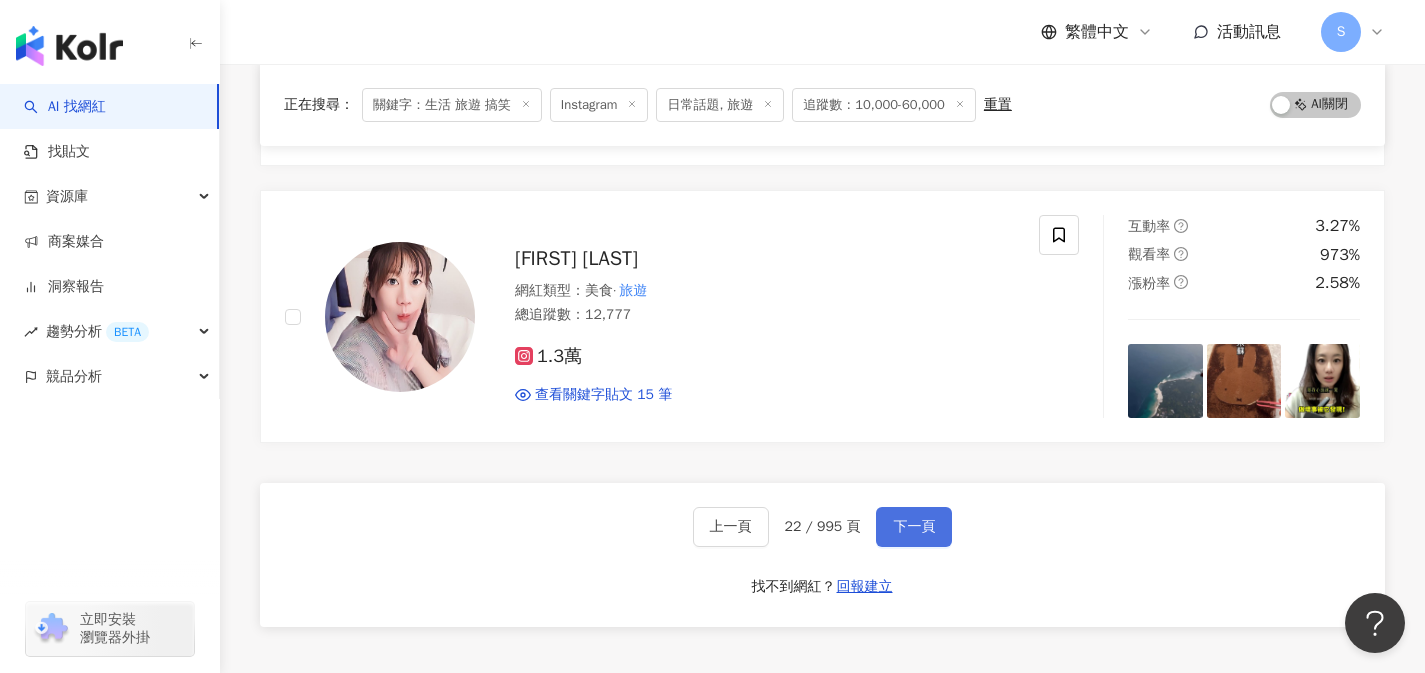 click on "下一頁" at bounding box center (914, 527) 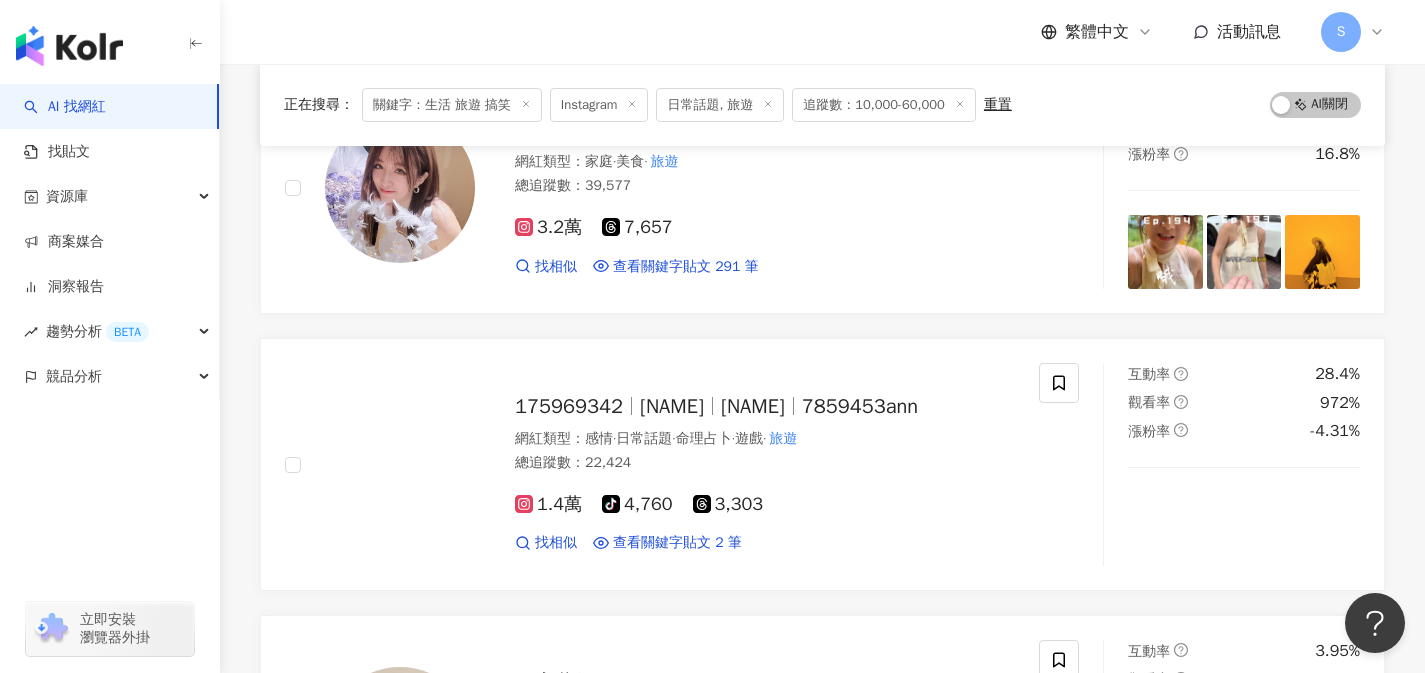 scroll, scrollTop: 291, scrollLeft: 0, axis: vertical 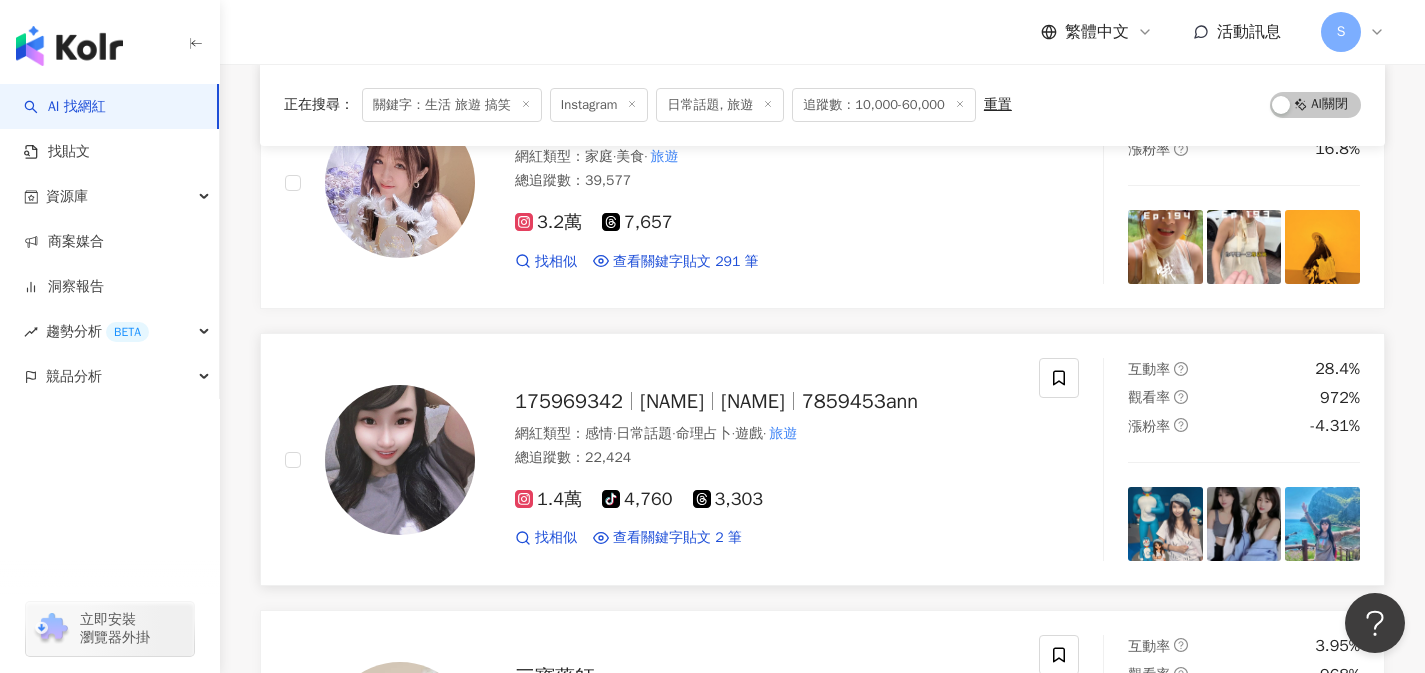 click on "175969342 安妮 宋安妮 7859453ann 網紅類型 ： 感情  ·  日常話題  ·  命理占卜  ·  遊戲  ·  旅遊 總追蹤數 ： 22,424 1.4萬 tiktok-icon 4,760 3,303 找相似 查看關鍵字貼文 2 筆 2025/2/4 駿#吉卜力 #華山文創園區 #台北 旅遊 #風之谷#魔女の宅急便 2024/9/3 真的是人間天堂，過得超爽，尤其是湯崎溫泉 生活 館，榴槤，水果，冰淇淋，飲料吃到飽，  看更多 互動率 28.4% 觀看率 972% 漲粉率 -4.31%" at bounding box center [822, 459] 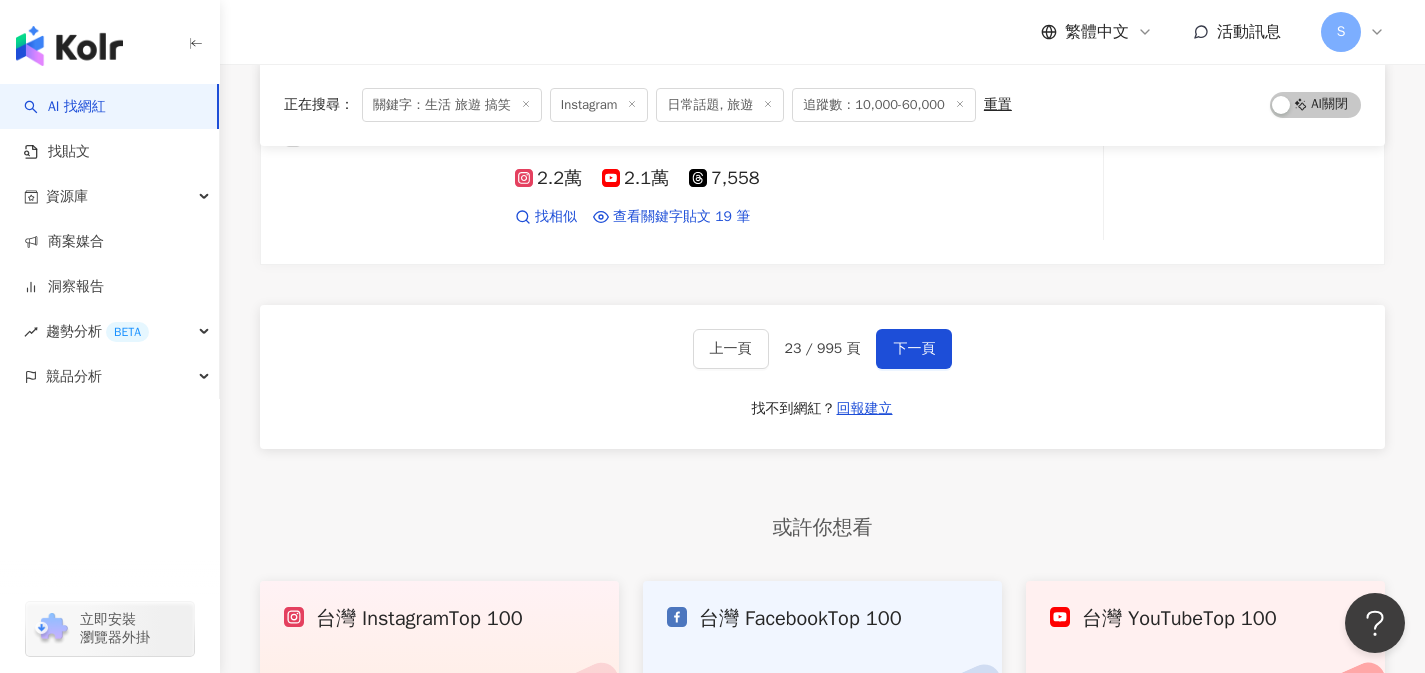 scroll, scrollTop: 3373, scrollLeft: 0, axis: vertical 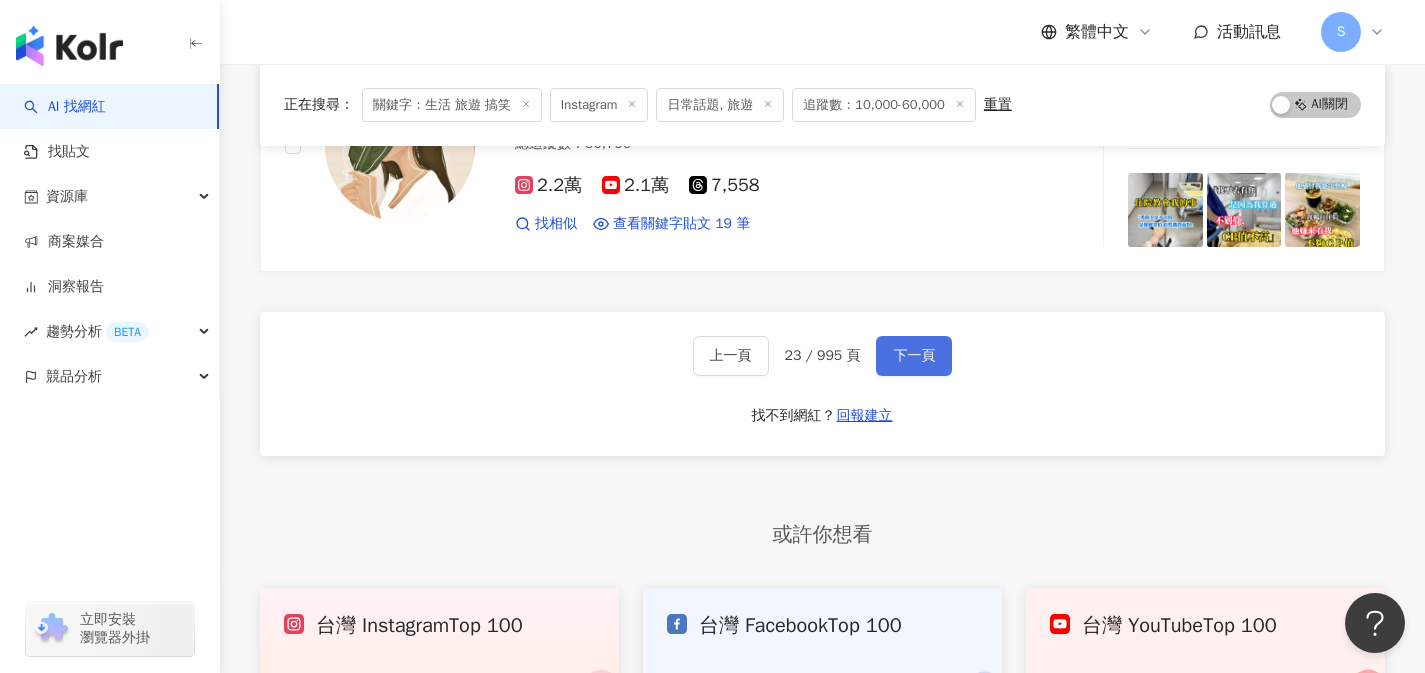click on "下一頁" at bounding box center [914, 356] 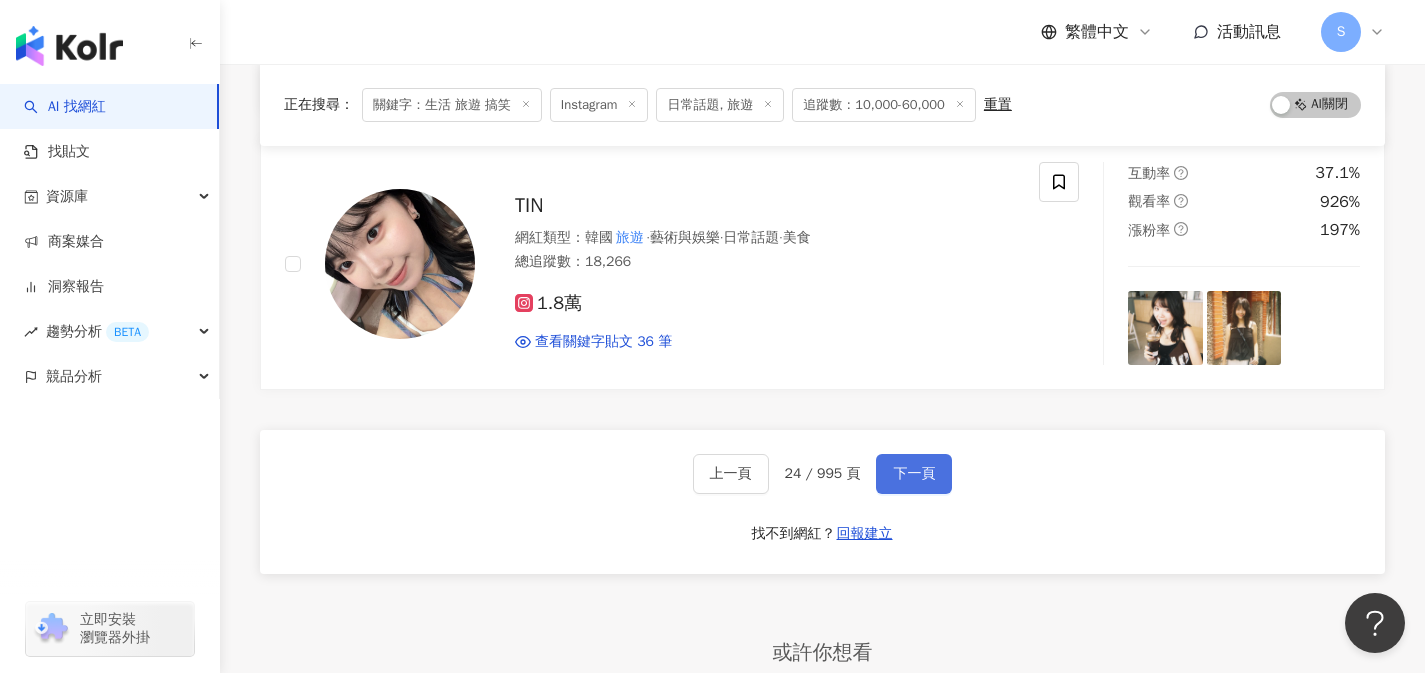 scroll, scrollTop: 3319, scrollLeft: 0, axis: vertical 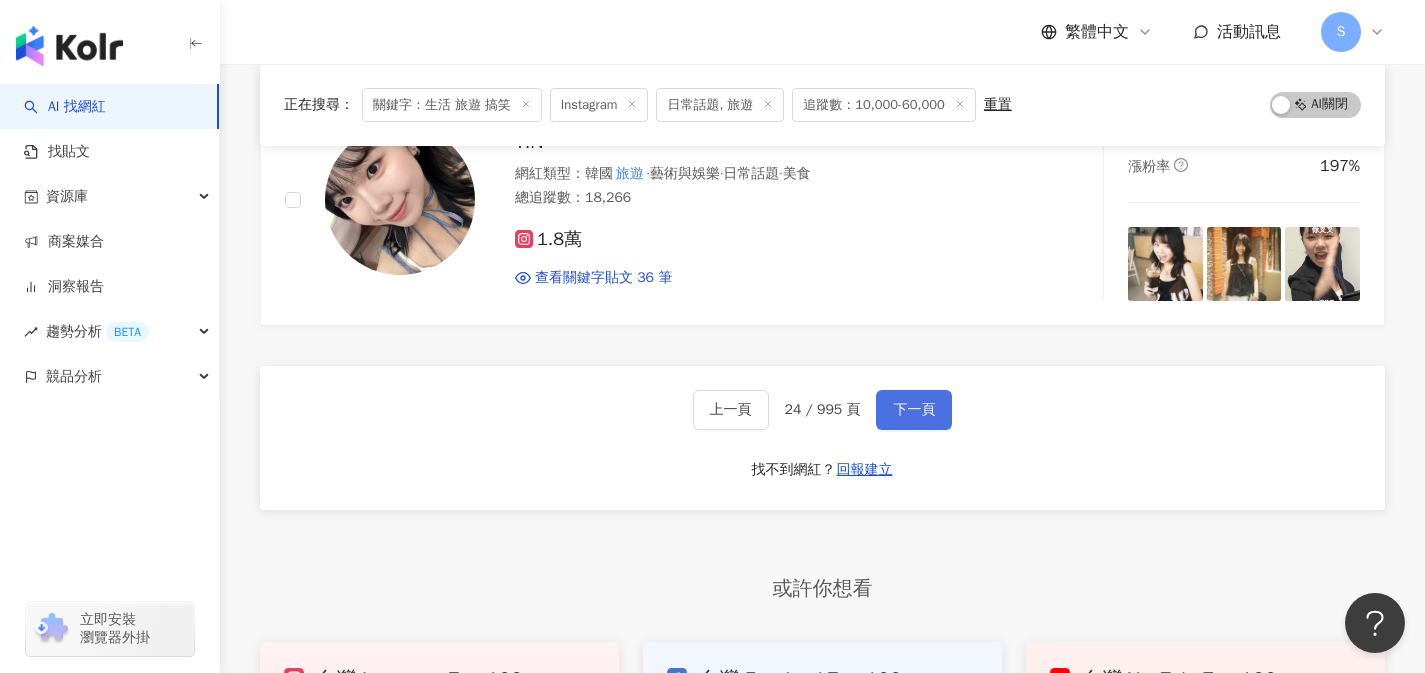 click on "下一頁" at bounding box center (914, 410) 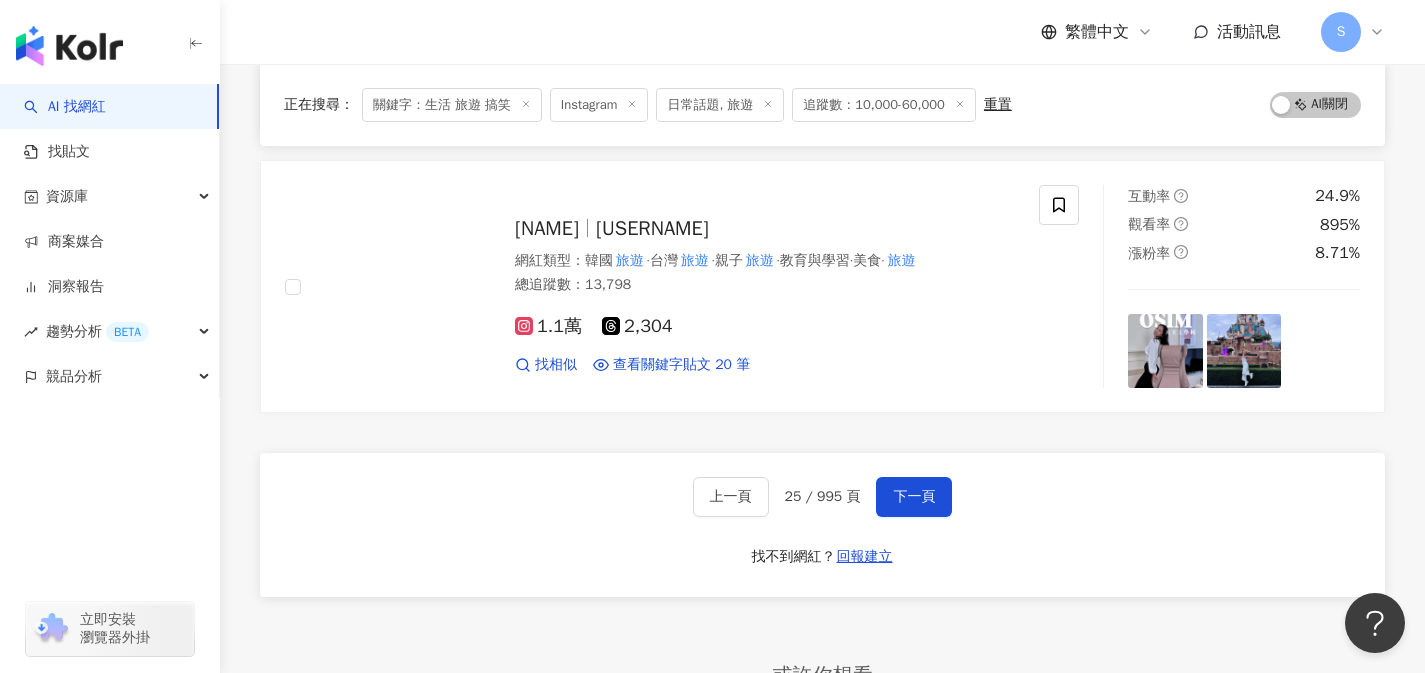 scroll, scrollTop: 3283, scrollLeft: 0, axis: vertical 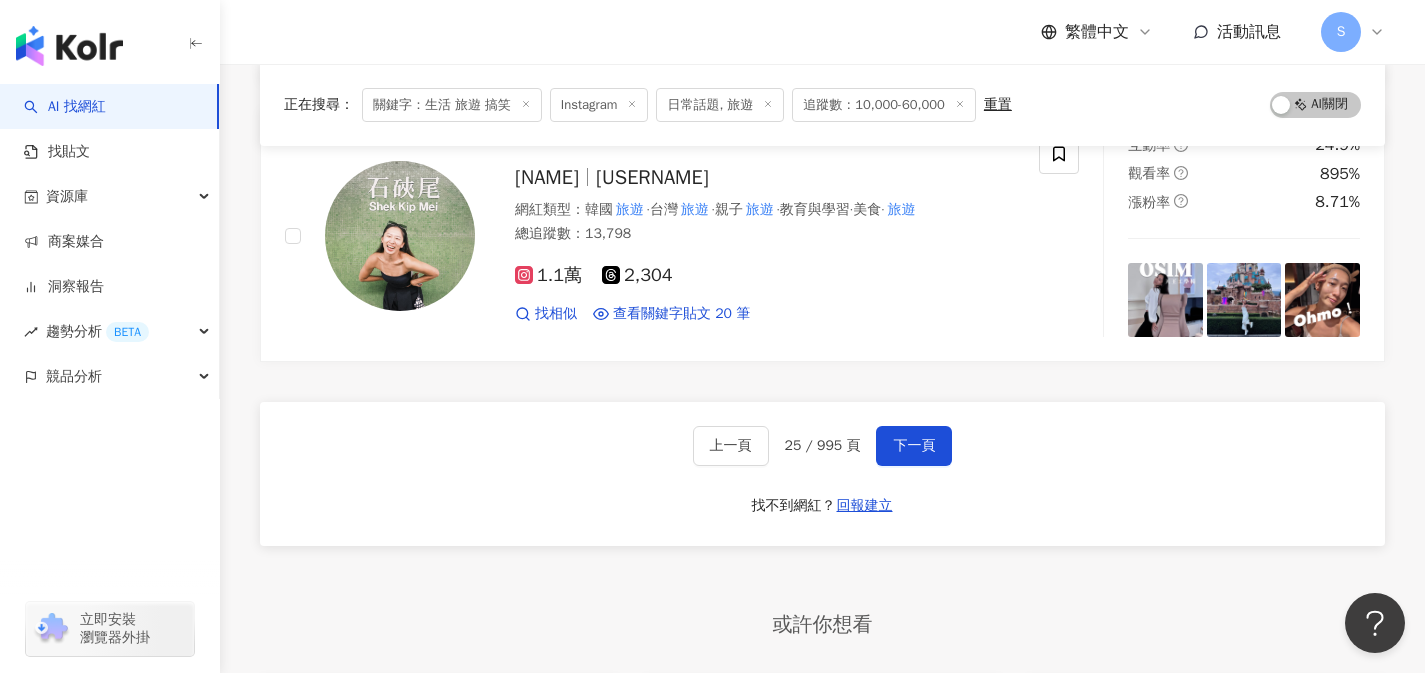 click on "下一頁" at bounding box center [914, 446] 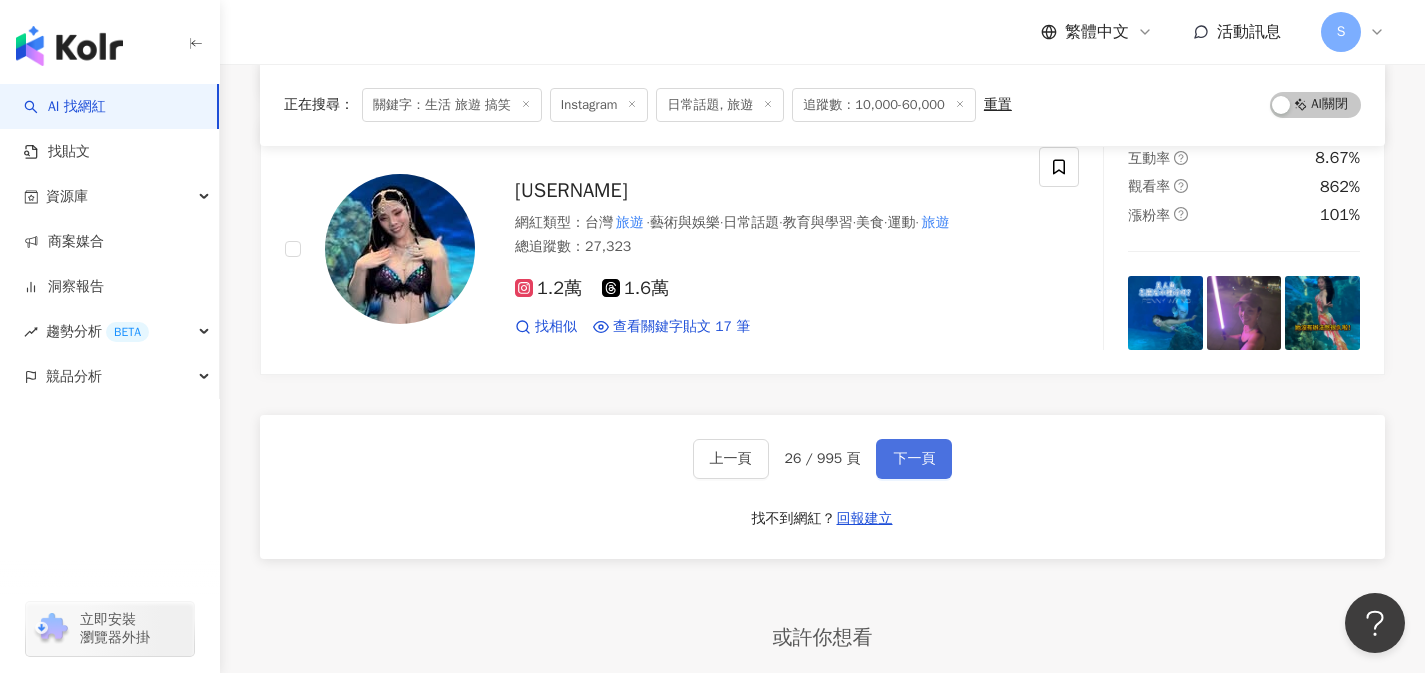 scroll, scrollTop: 3271, scrollLeft: 0, axis: vertical 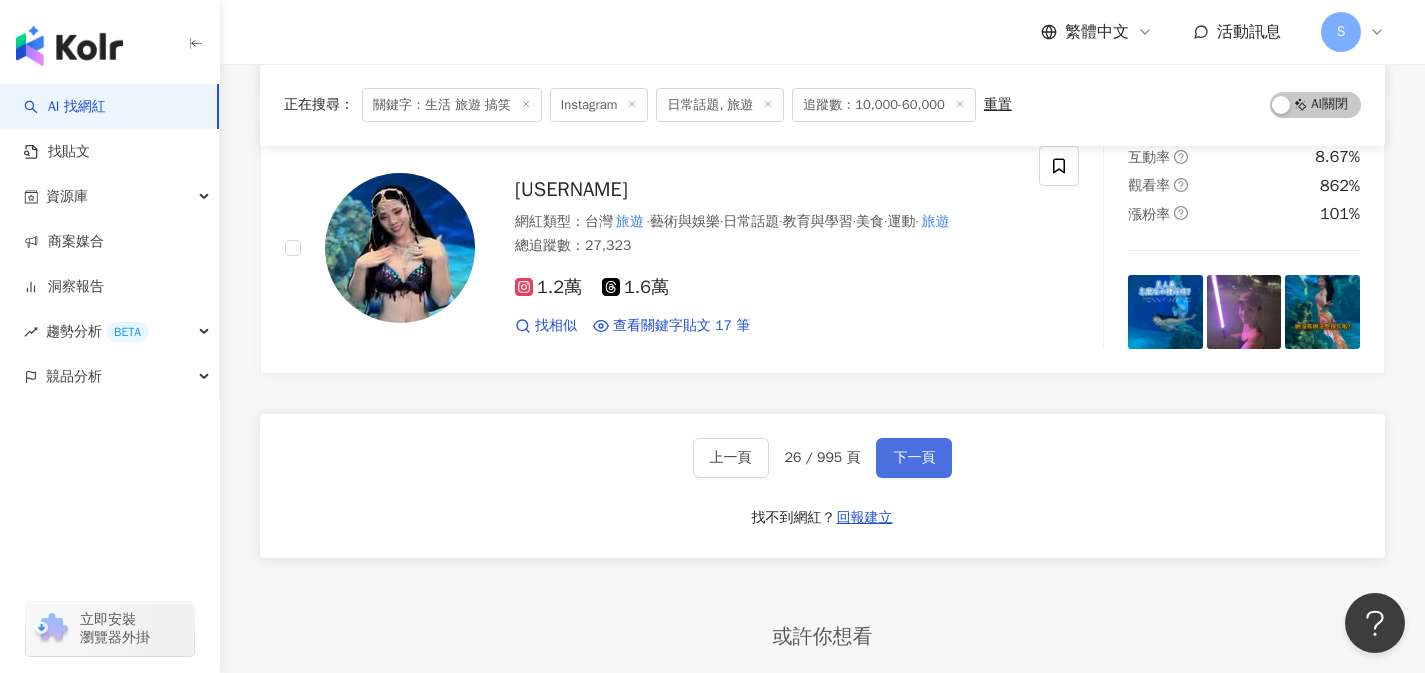 click on "下一頁" at bounding box center (914, 458) 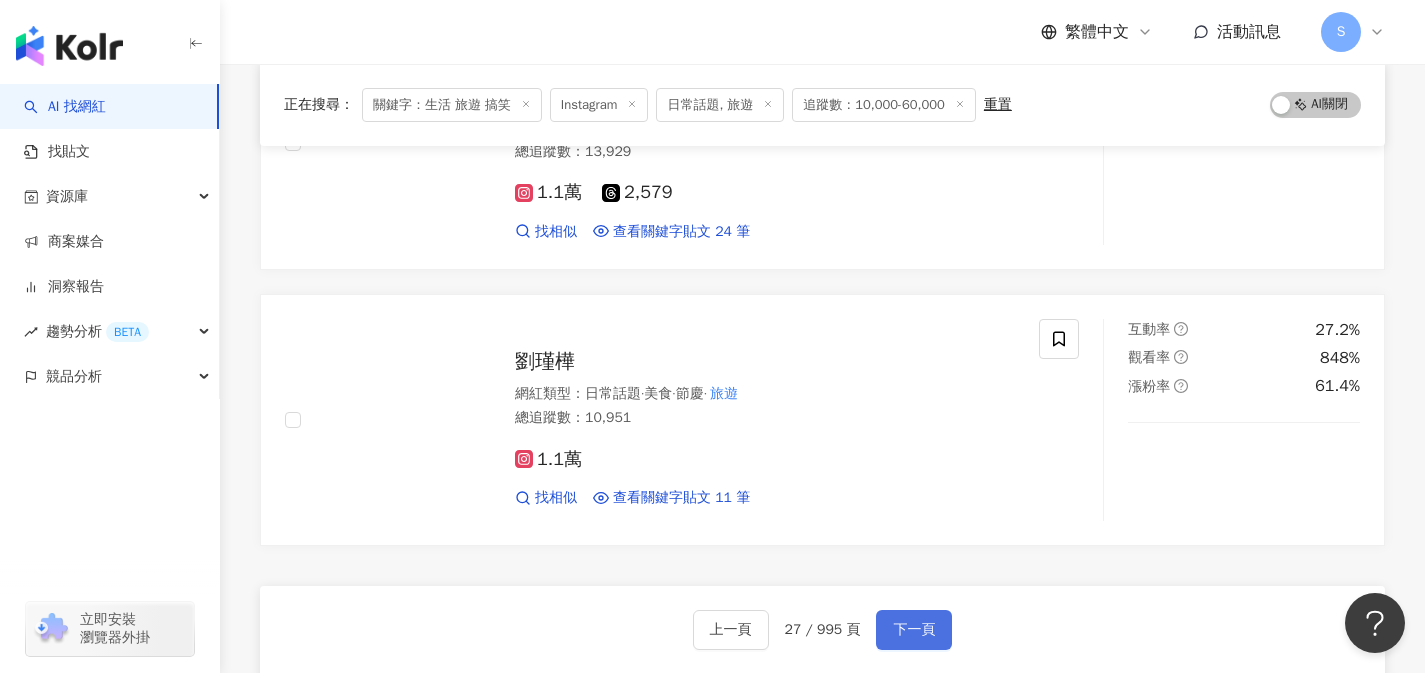 scroll, scrollTop: 2995, scrollLeft: 0, axis: vertical 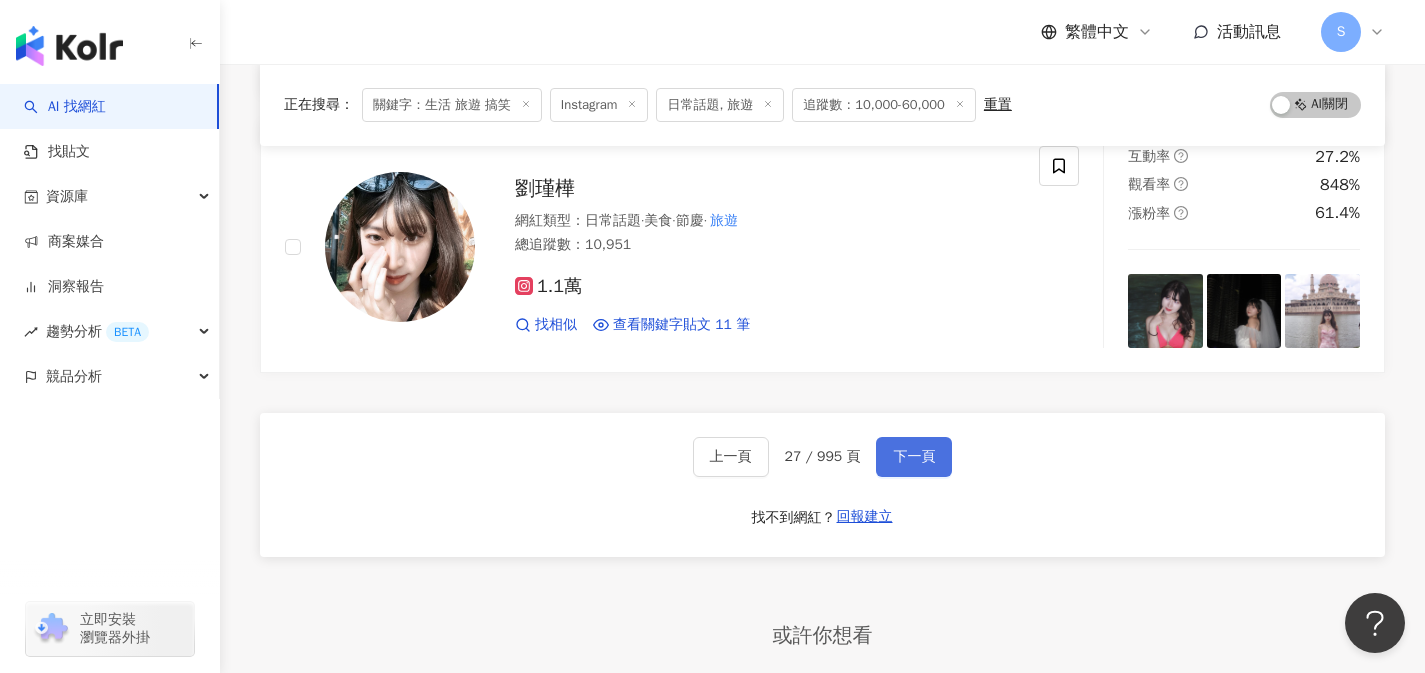 click on "下一頁" at bounding box center (914, 457) 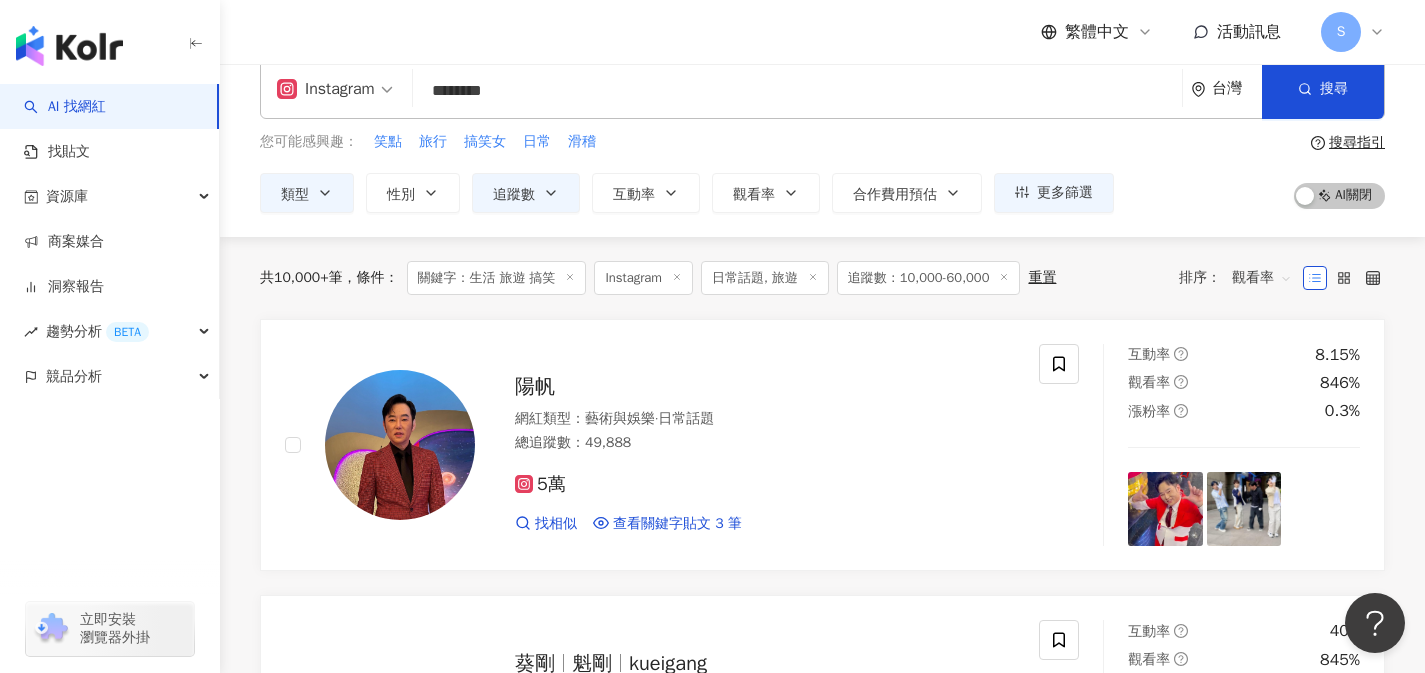 scroll, scrollTop: 30, scrollLeft: 0, axis: vertical 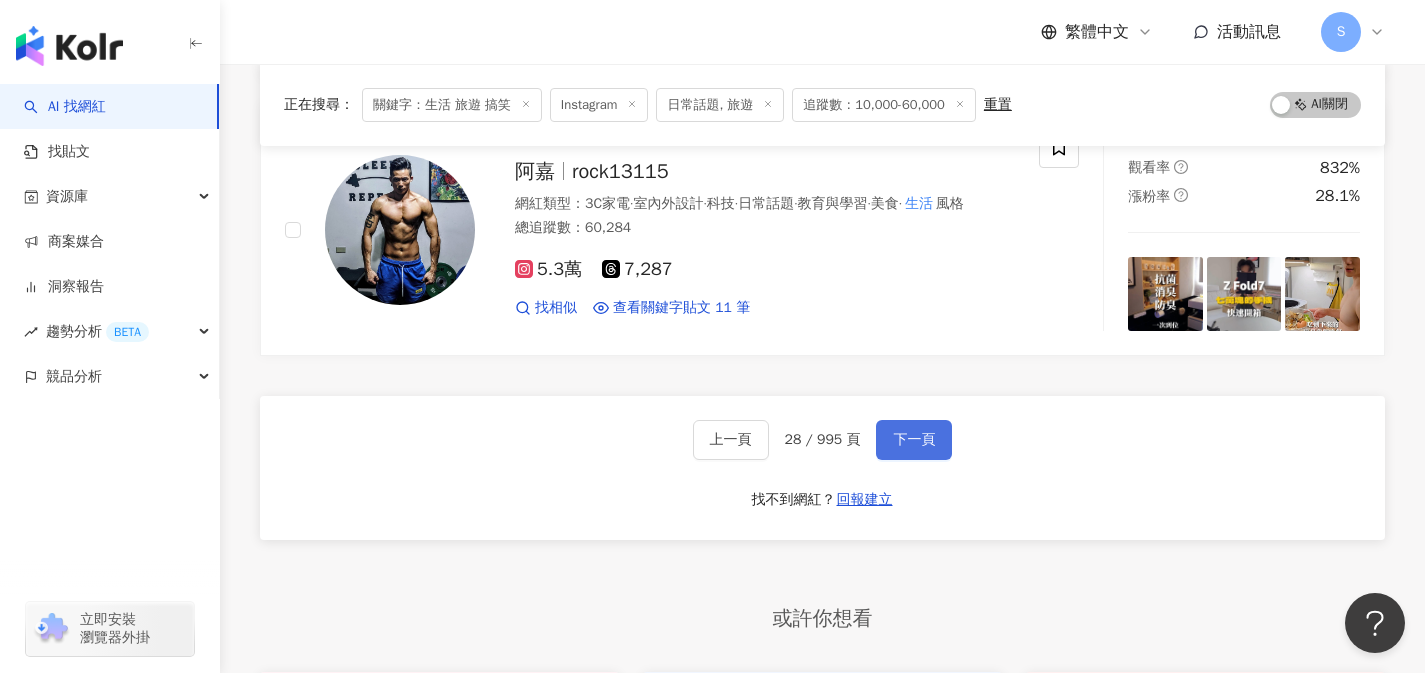 click on "下一頁" at bounding box center [914, 440] 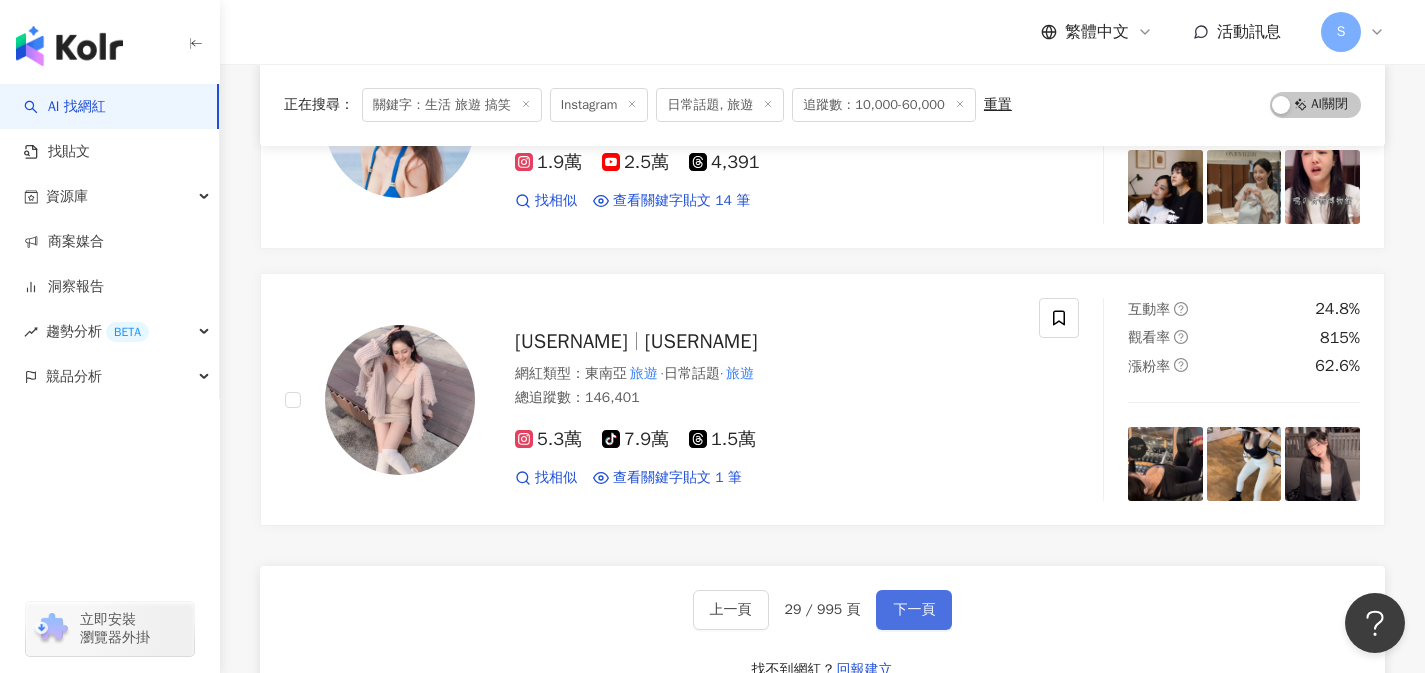 scroll, scrollTop: 3161, scrollLeft: 0, axis: vertical 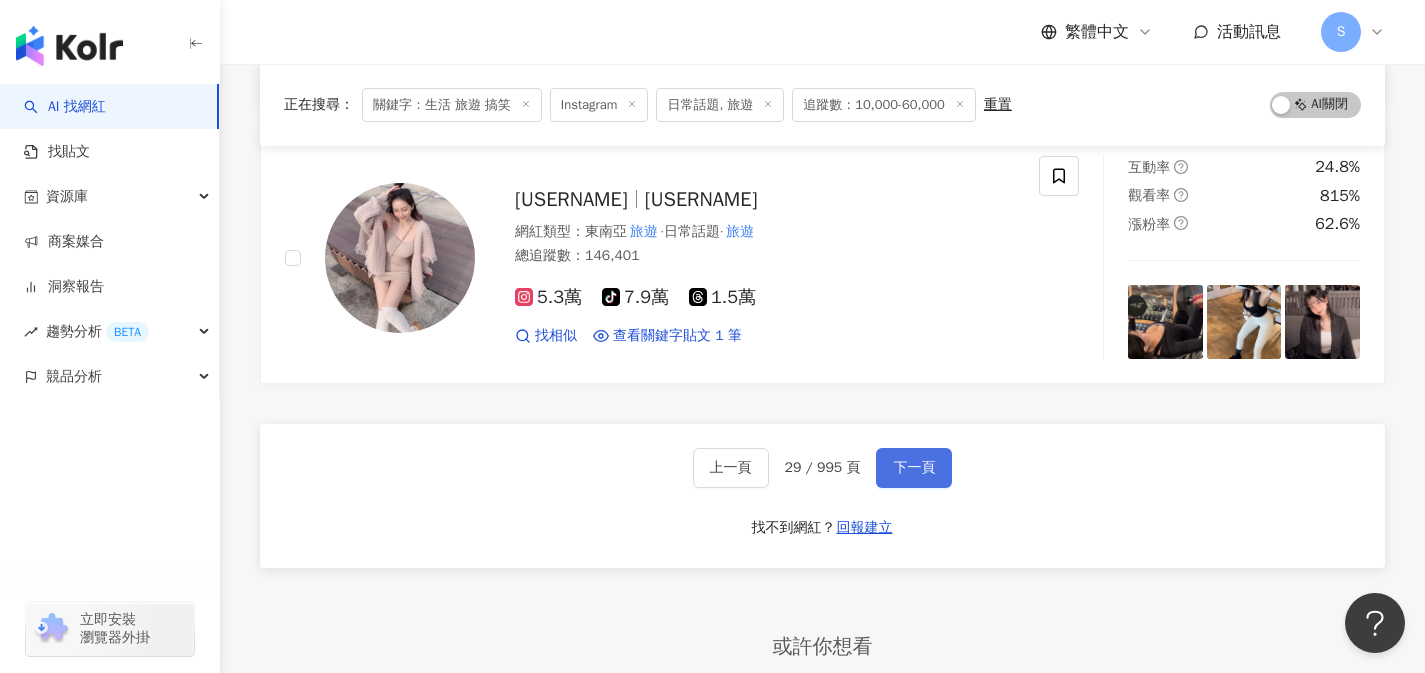 click on "下一頁" at bounding box center [914, 468] 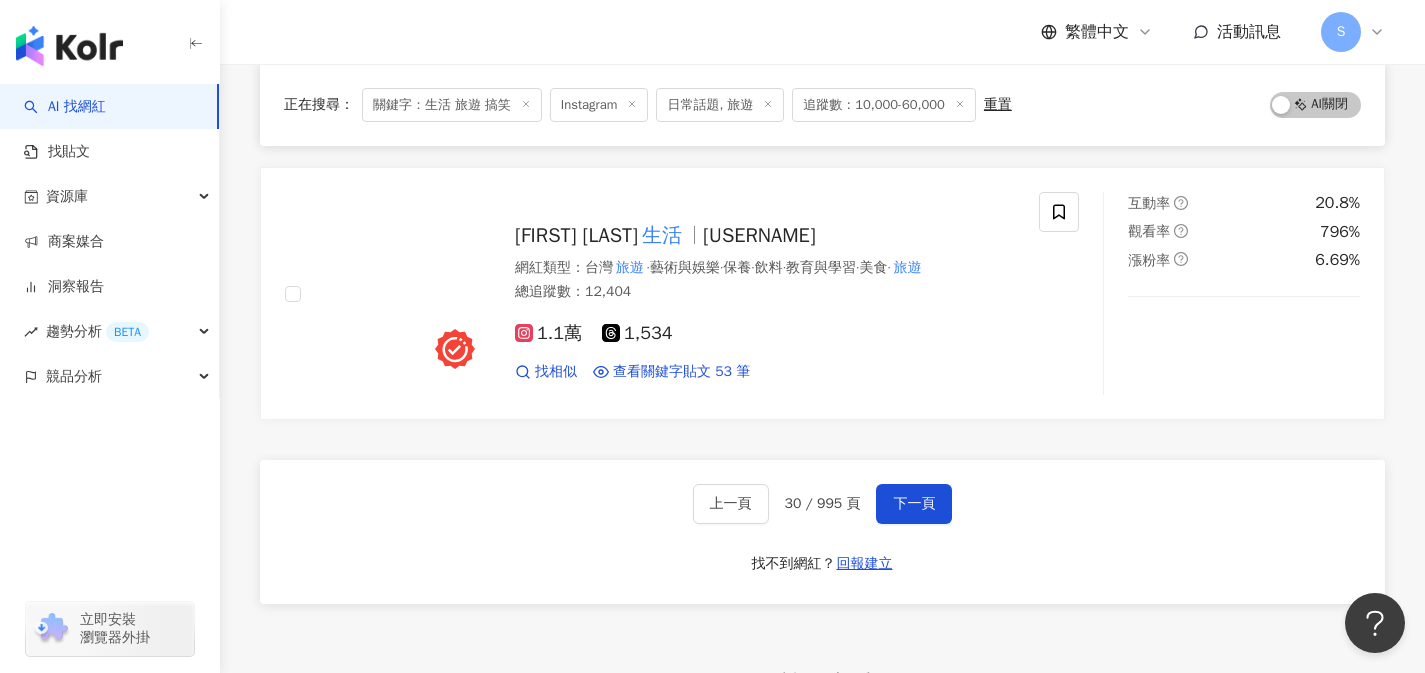 scroll, scrollTop: 3229, scrollLeft: 0, axis: vertical 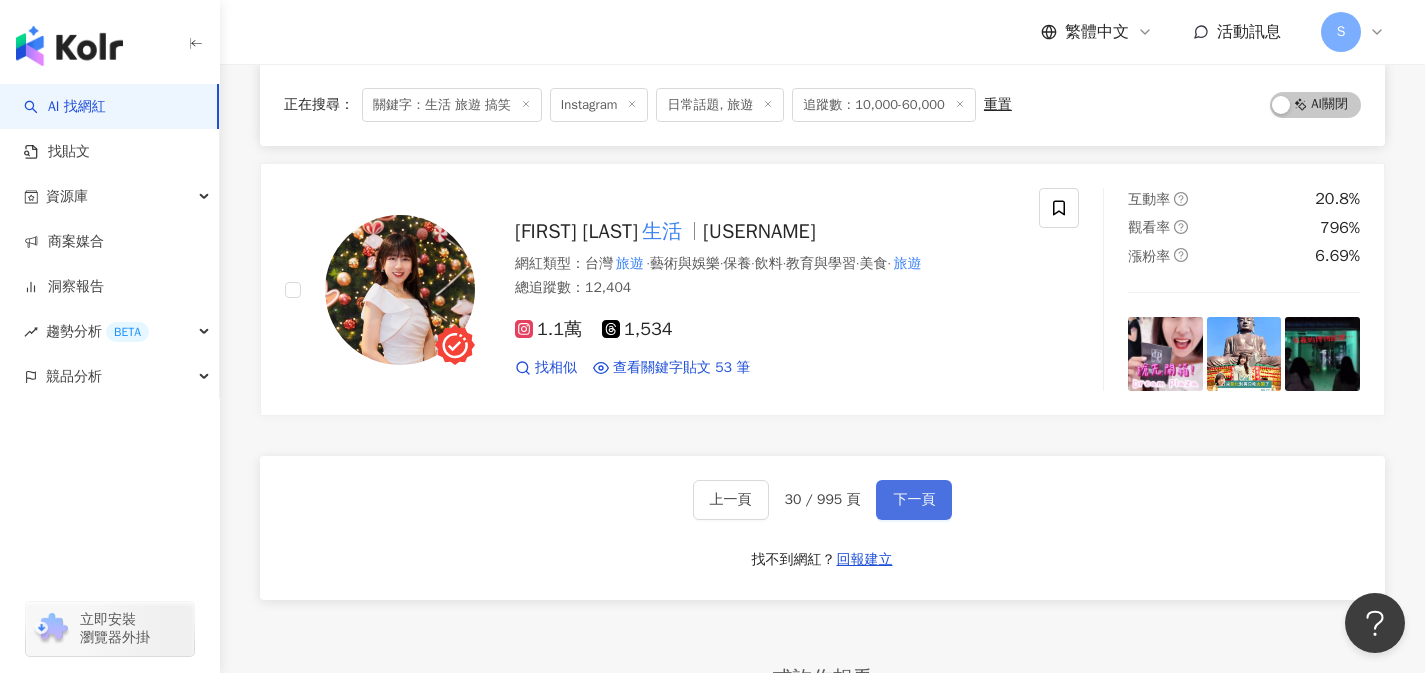 click on "下一頁" at bounding box center [914, 500] 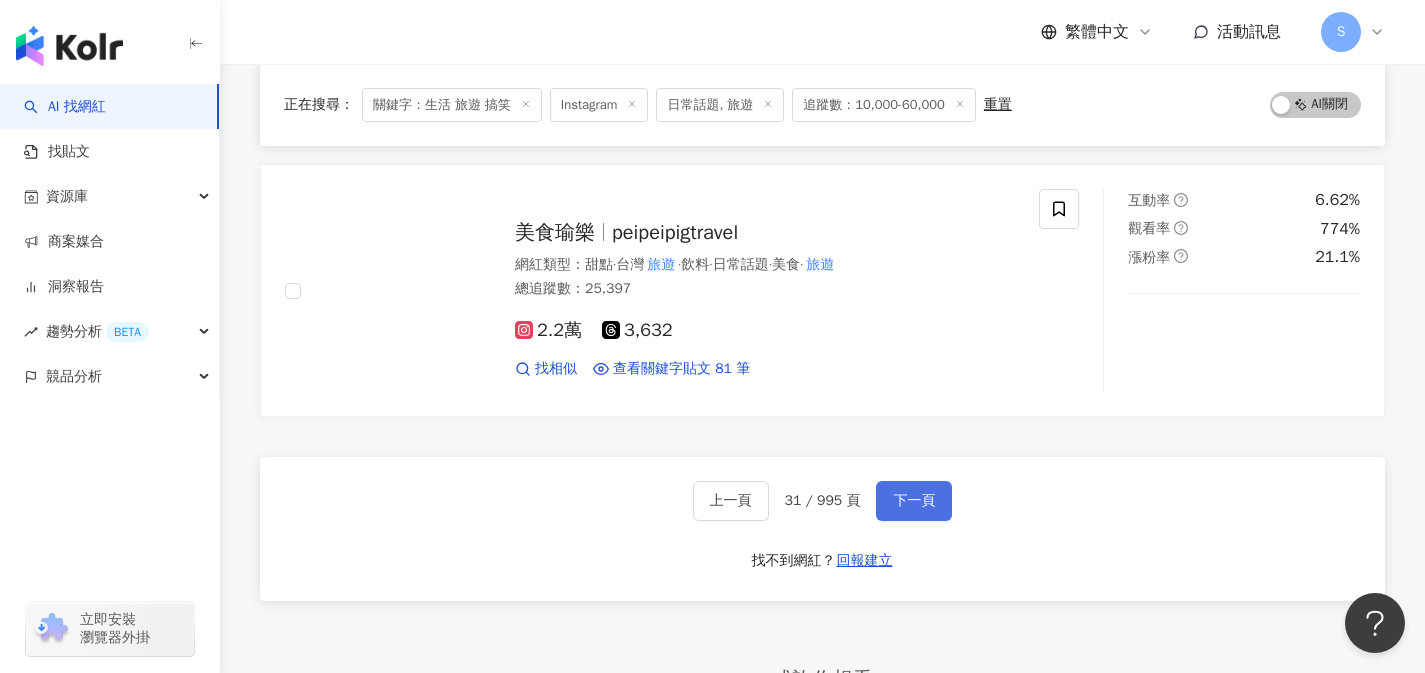 scroll, scrollTop: 0, scrollLeft: 0, axis: both 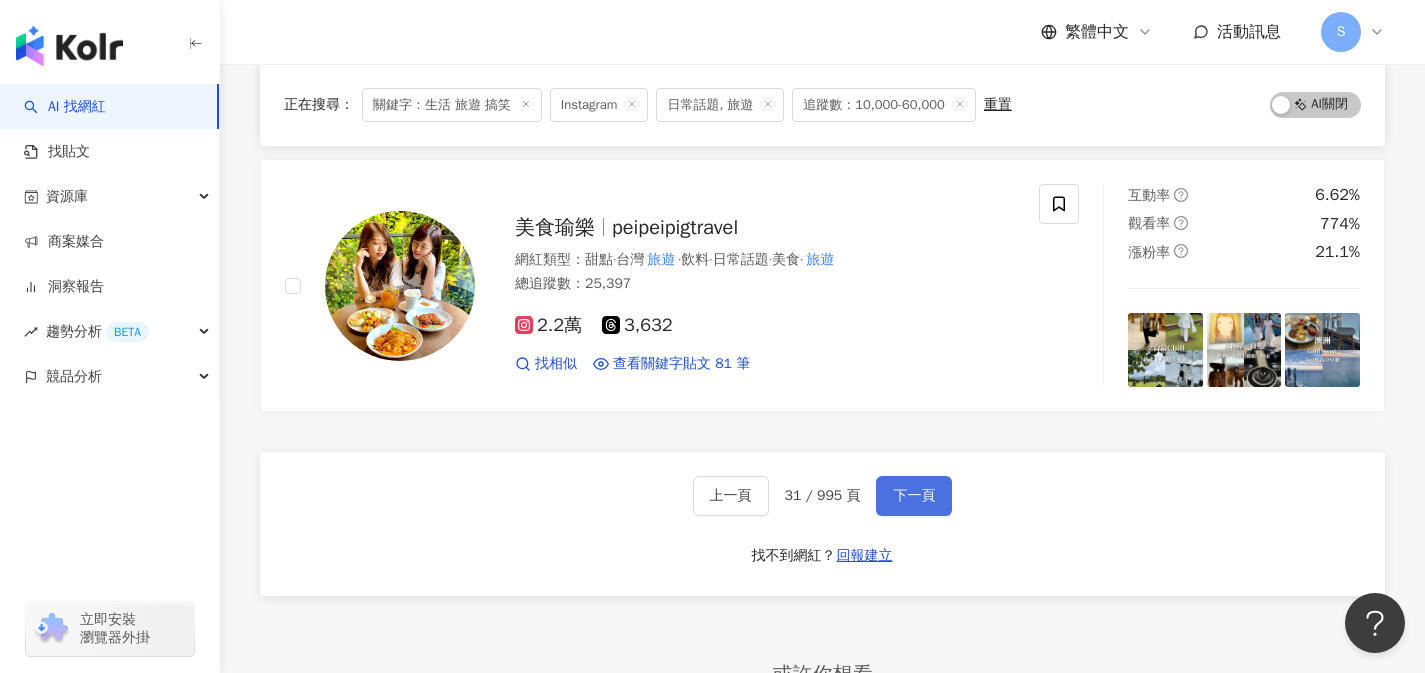 click on "下一頁" at bounding box center (914, 496) 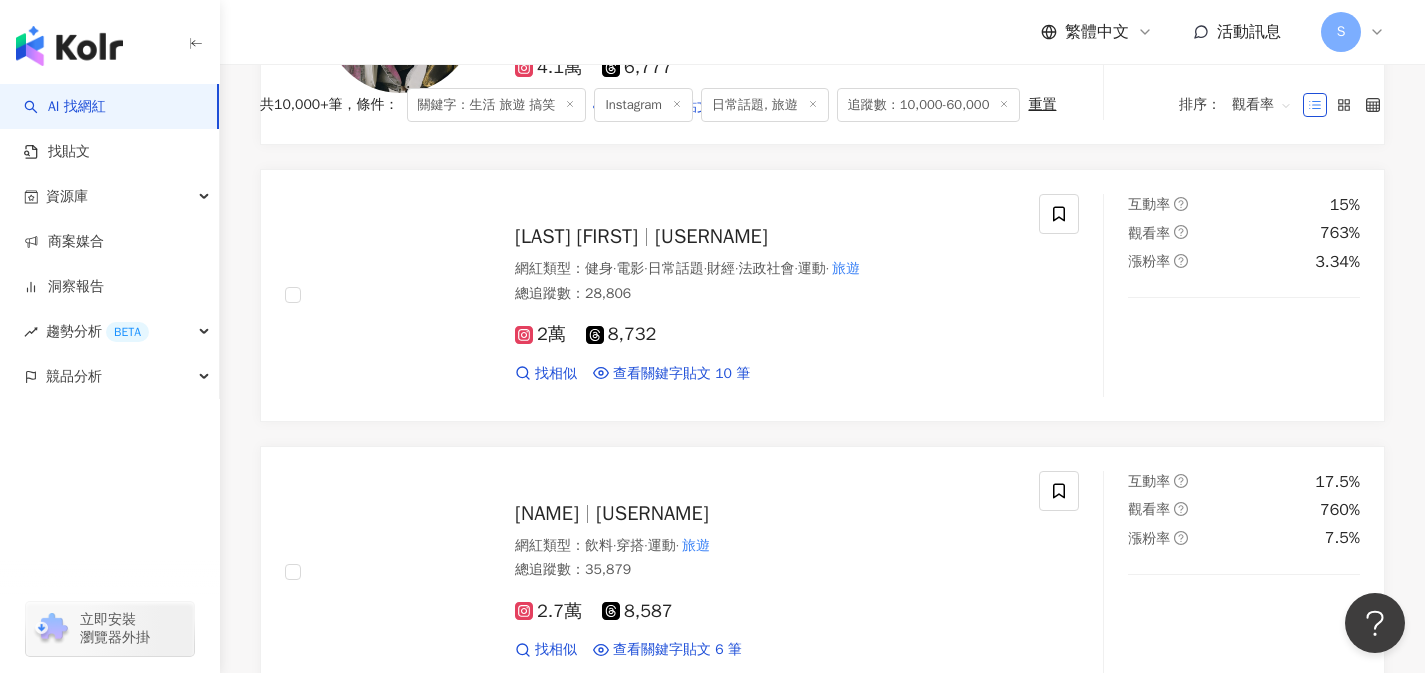 scroll, scrollTop: 0, scrollLeft: 0, axis: both 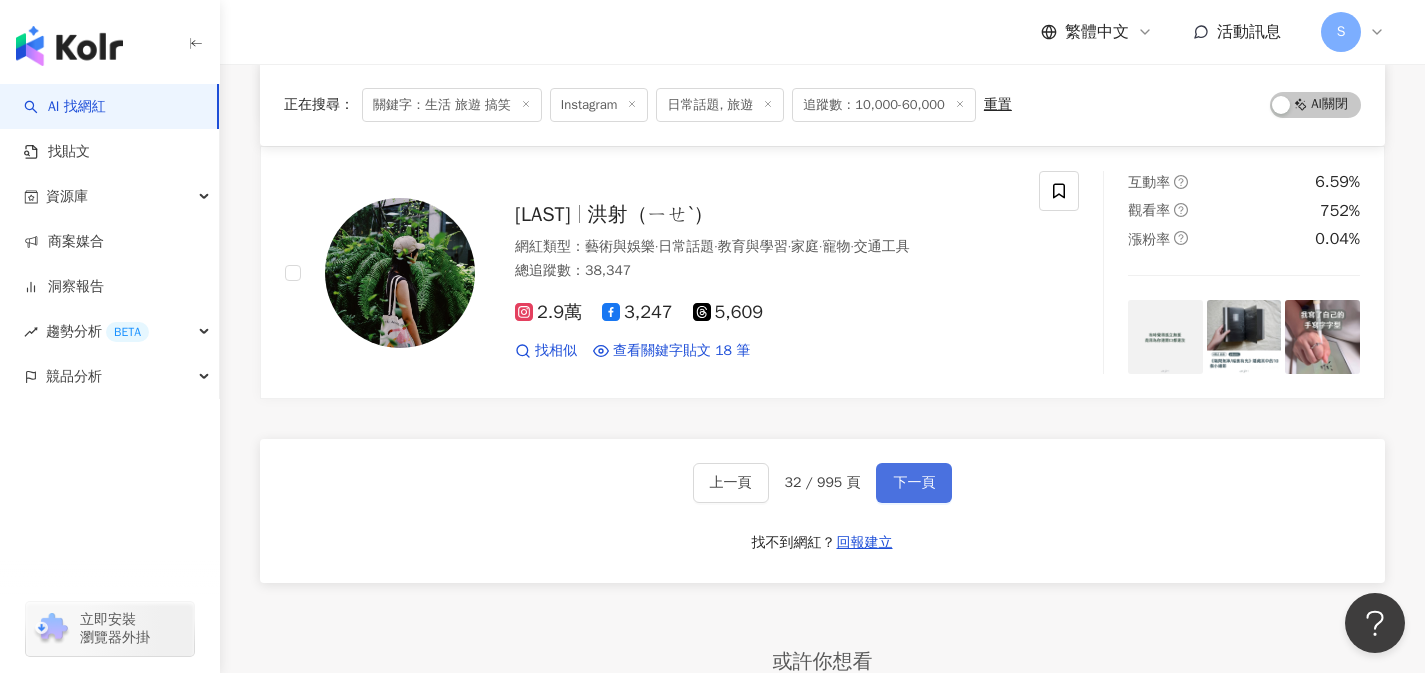 click on "下一頁" at bounding box center (914, 483) 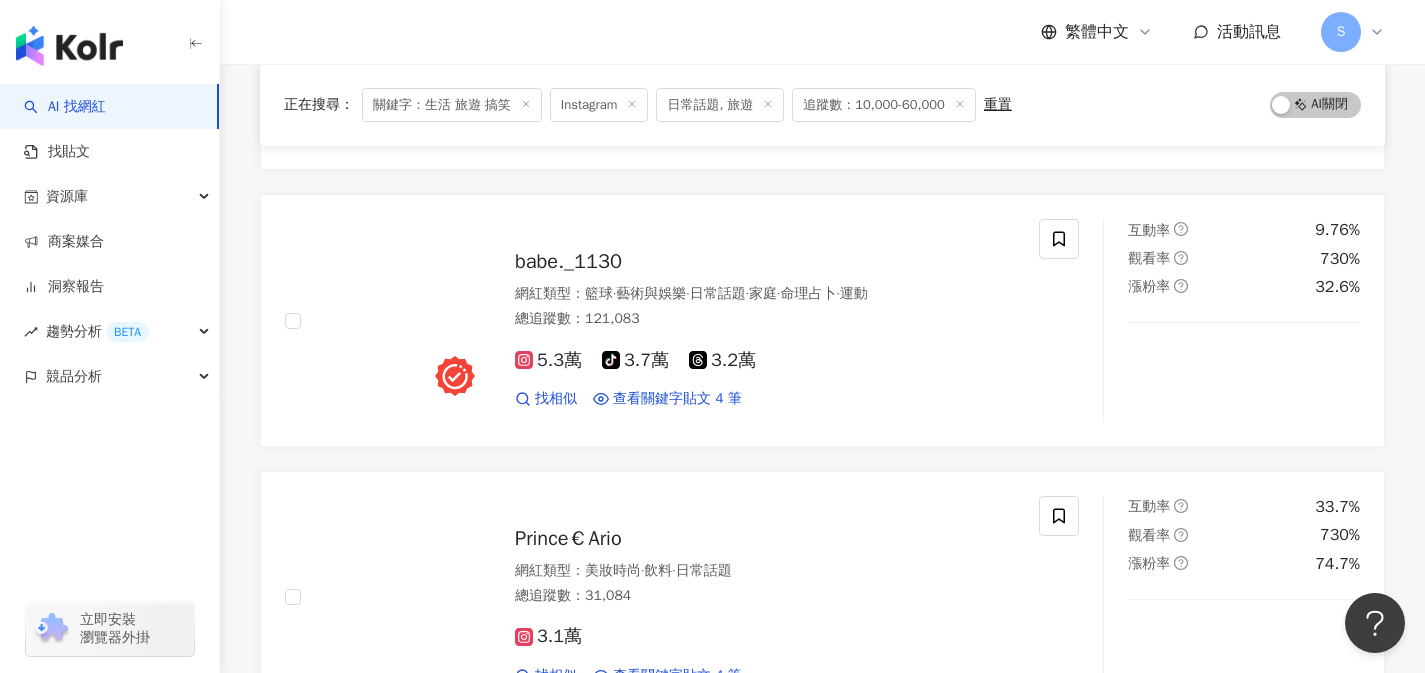 scroll, scrollTop: 2616, scrollLeft: 0, axis: vertical 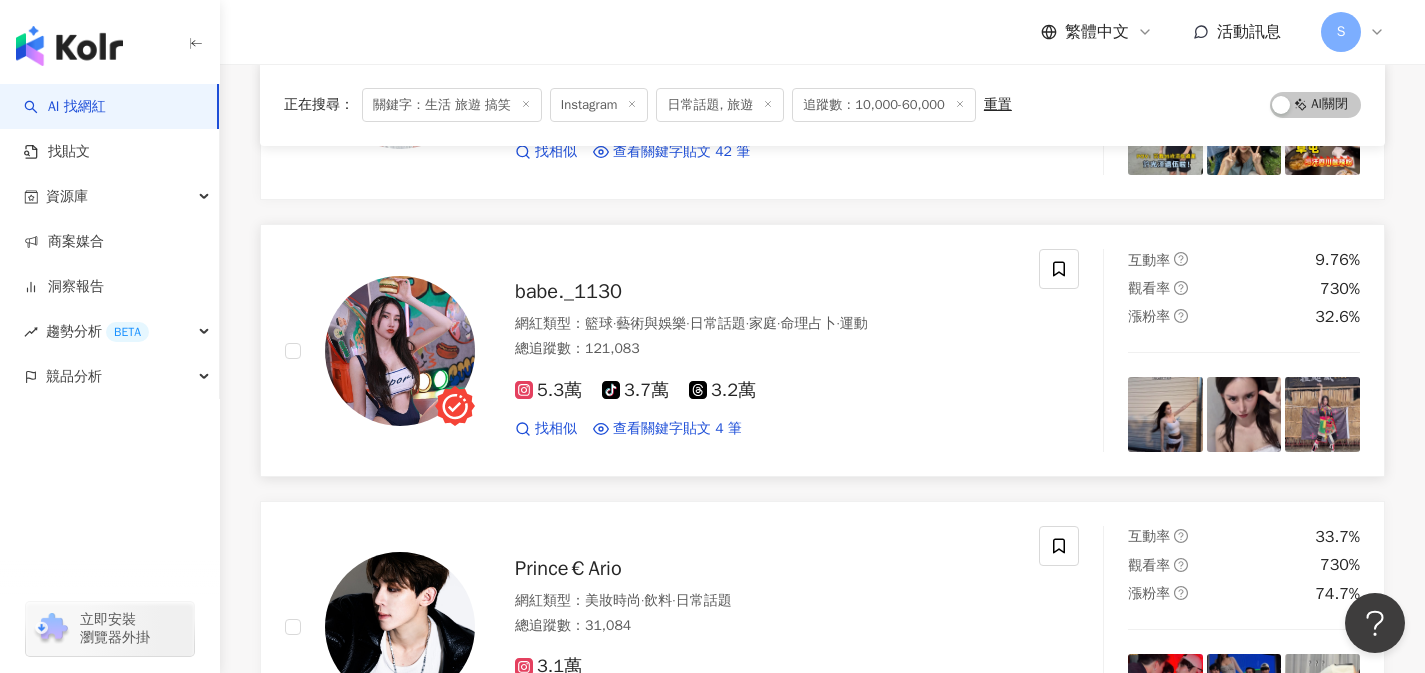 click on "babe._1130 網紅類型 ： 籃球  ·  藝術與娛樂  ·  日常話題  ·  家庭  ·  命理占卜  ·  運動 總追蹤數 ： 121,083 5.3萬 tiktok-icon 3.7萬 3.2萬 找相似 查看關鍵字貼文 4 筆 2025/4/29 時候才會百米衝刺的我😆
#迷因系列 # 搞笑  #跑步🏃
#meme #mem 2025/4/10 生活 總是很匆忙  但再忙碌也别錯過夕陽
還有…………我🧡
（穿了一件很像薄被的衣服 🤣） 2025/4/1 #賴宇恩 # 搞笑  #basketball #slamdunk  看更多 互動率 9.76% 觀看率 730% 漲粉率 32.6%" at bounding box center [822, 350] 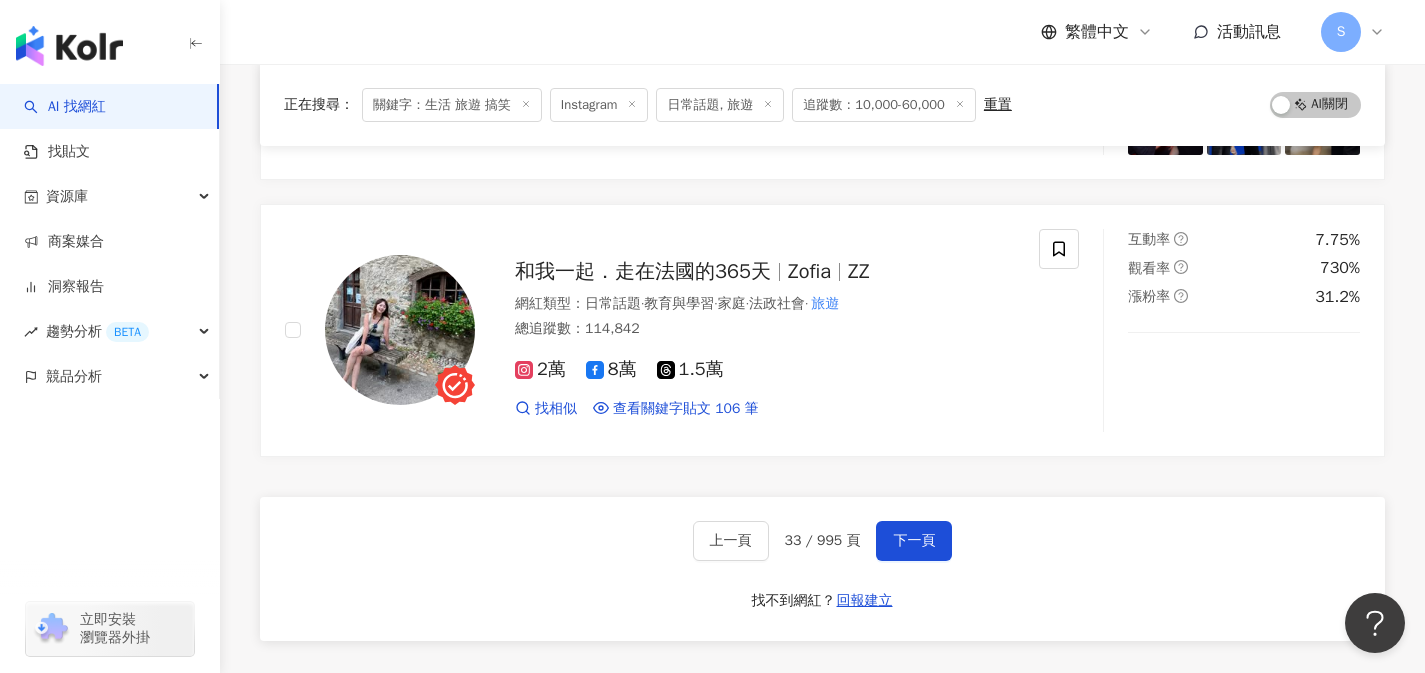scroll, scrollTop: 3191, scrollLeft: 0, axis: vertical 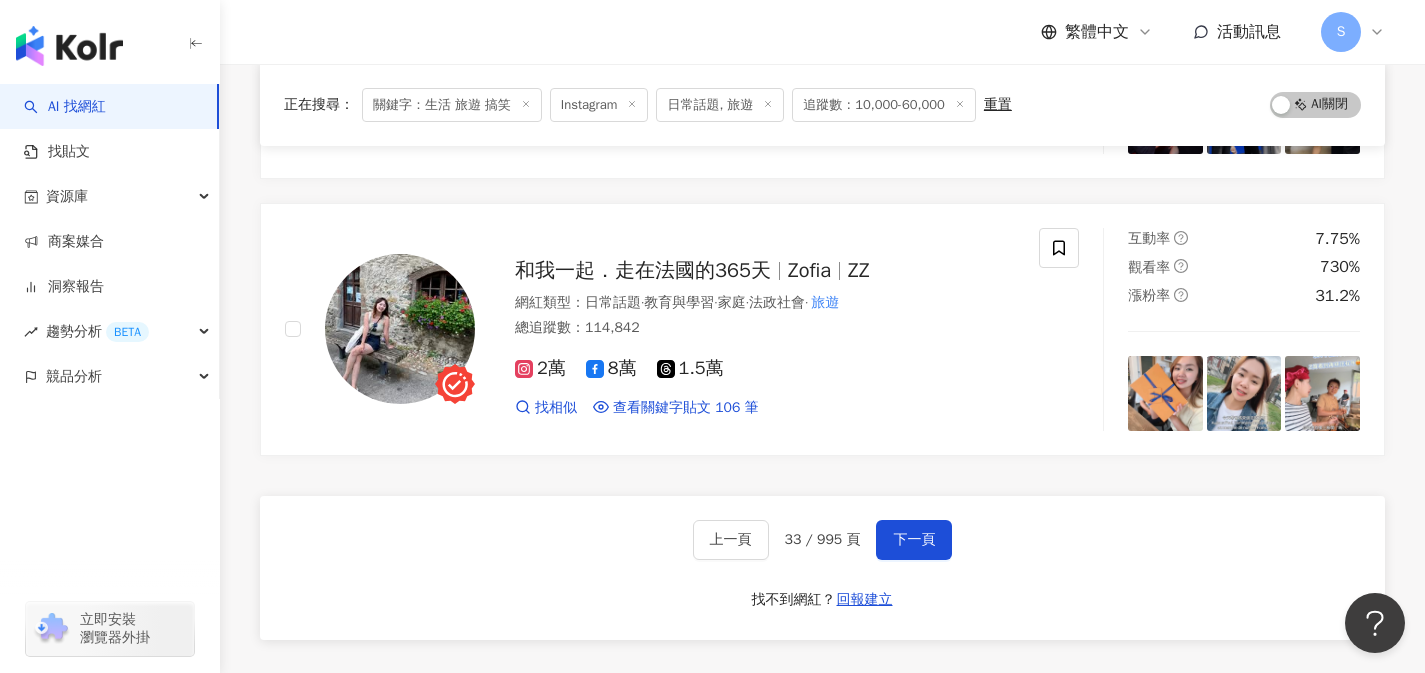 click on "上一頁 33 / 995 頁 下一頁 找不到網紅？ 回報建立" at bounding box center (822, 568) 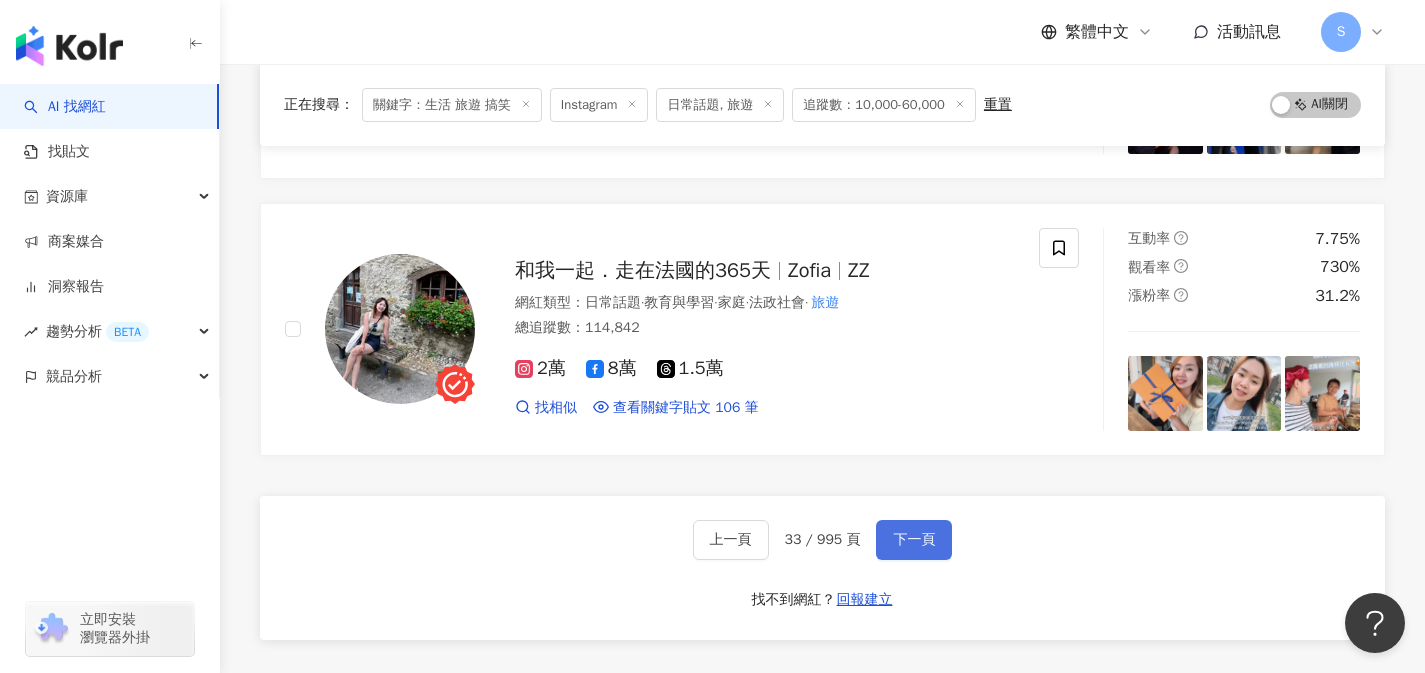 click on "下一頁" at bounding box center (914, 540) 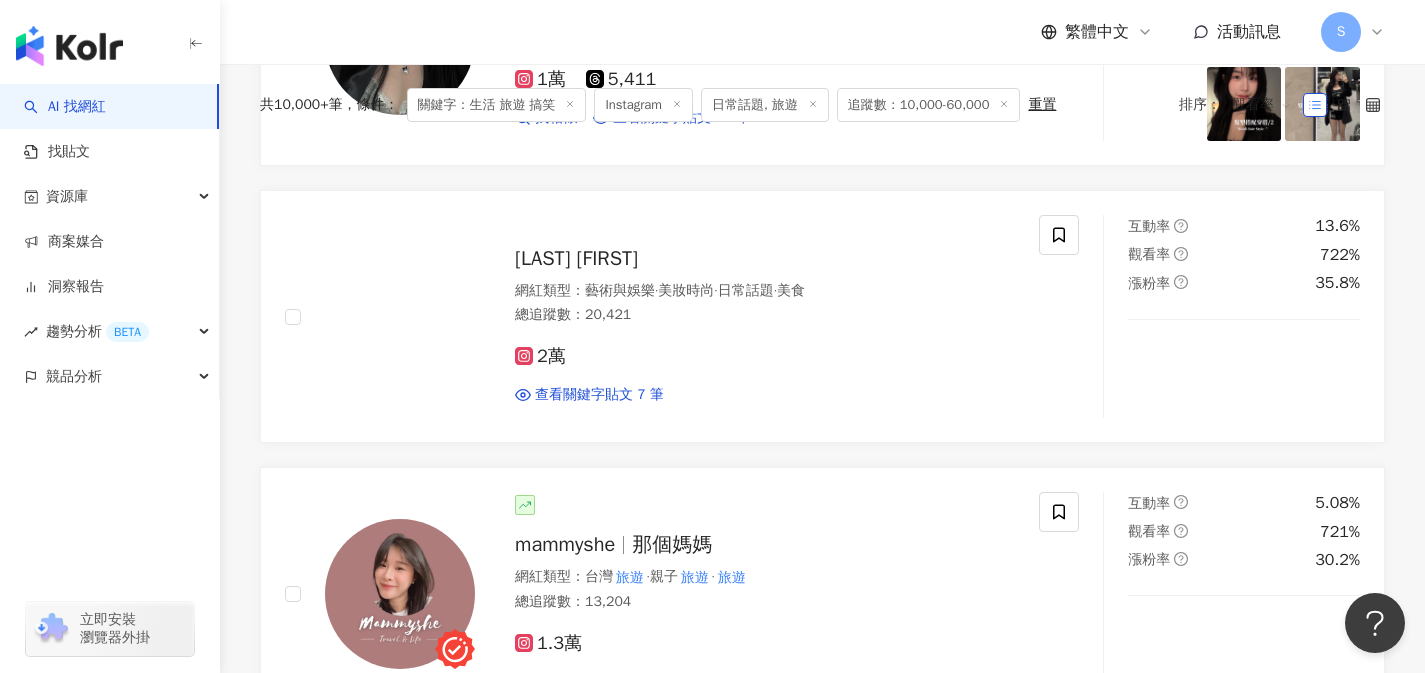 scroll, scrollTop: 0, scrollLeft: 0, axis: both 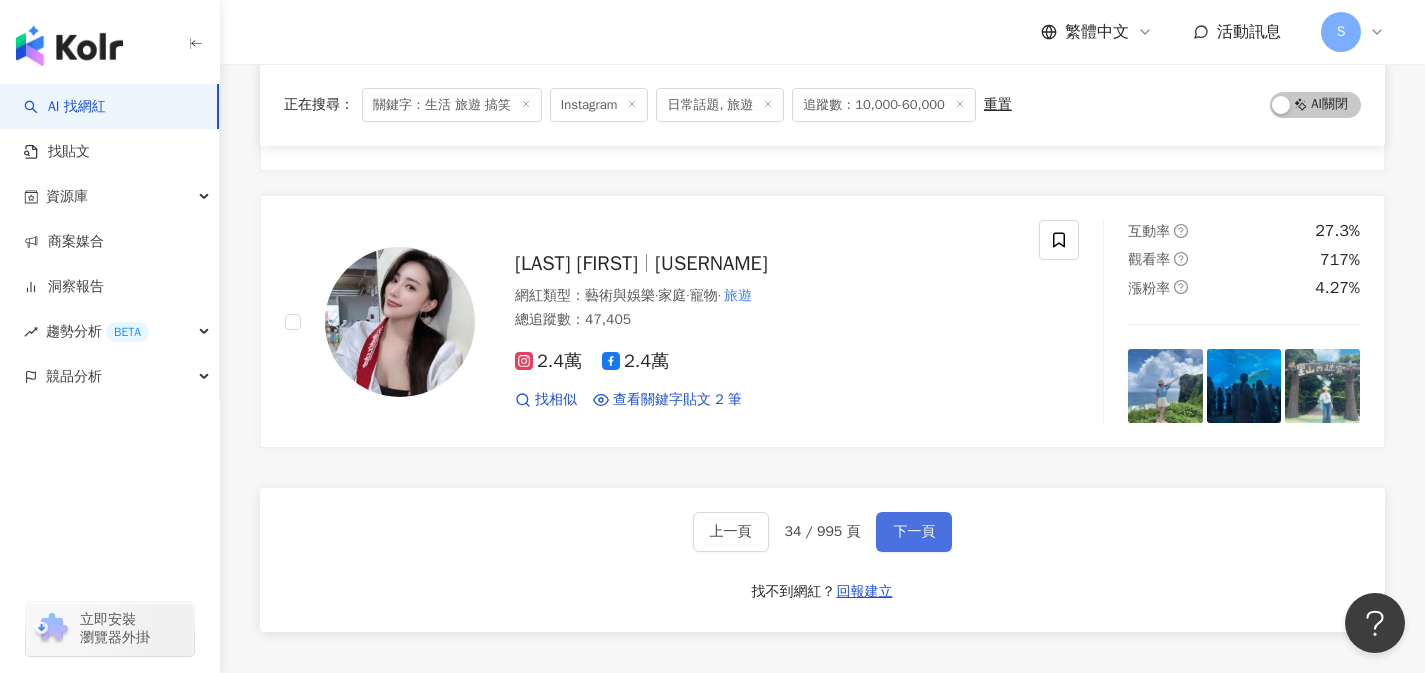 click on "下一頁" at bounding box center [914, 532] 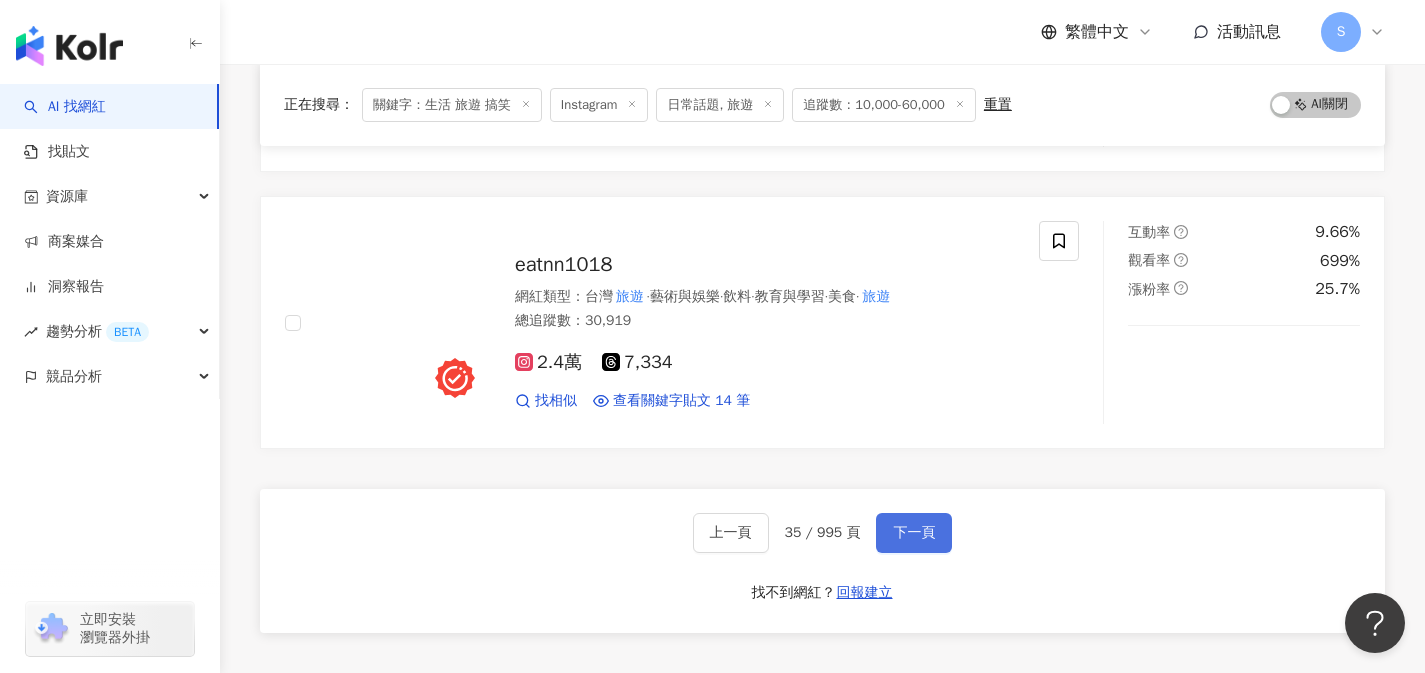 scroll, scrollTop: 3180, scrollLeft: 0, axis: vertical 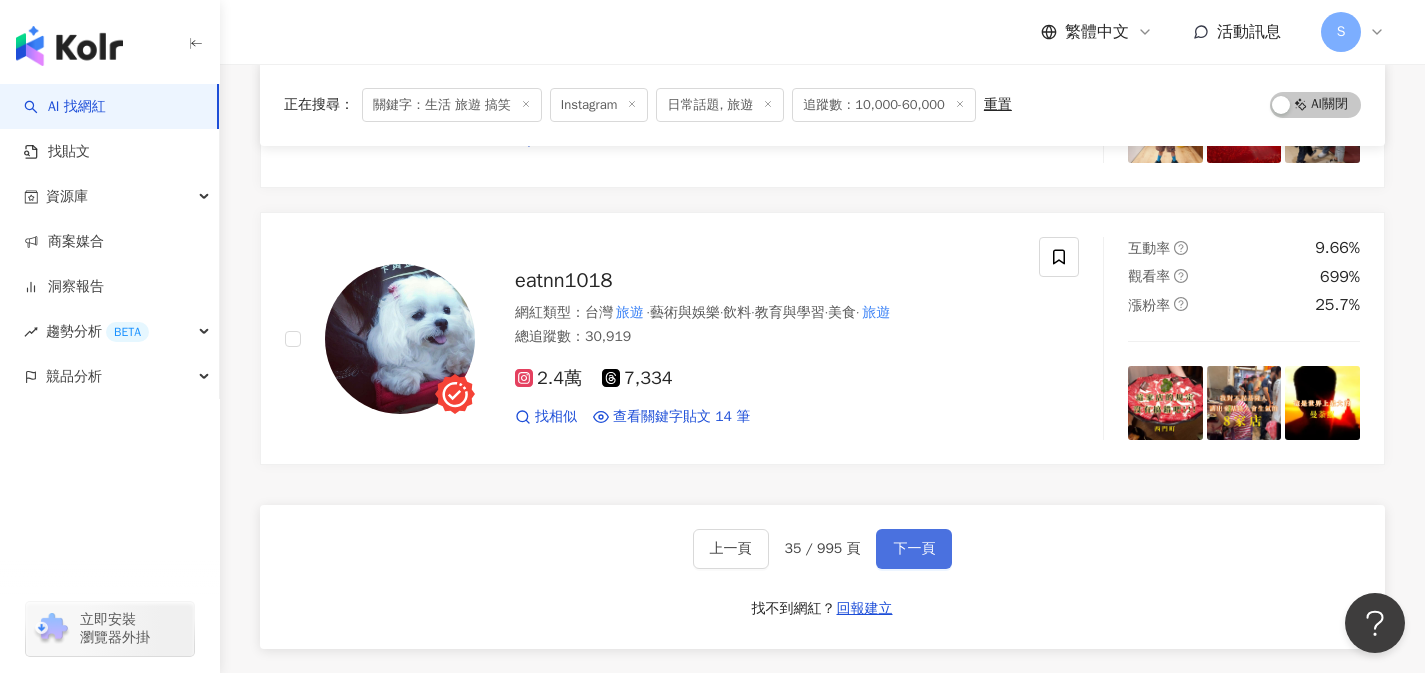 click on "下一頁" at bounding box center (914, 549) 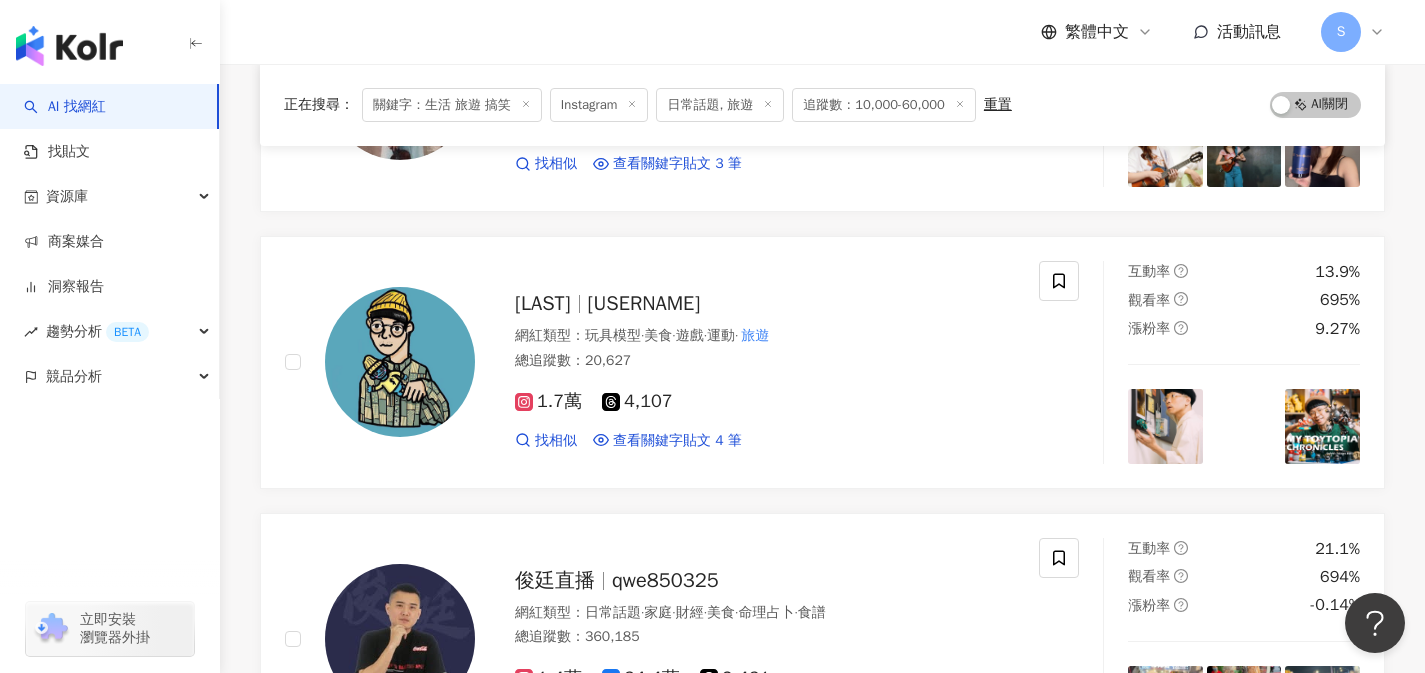 scroll, scrollTop: 0, scrollLeft: 0, axis: both 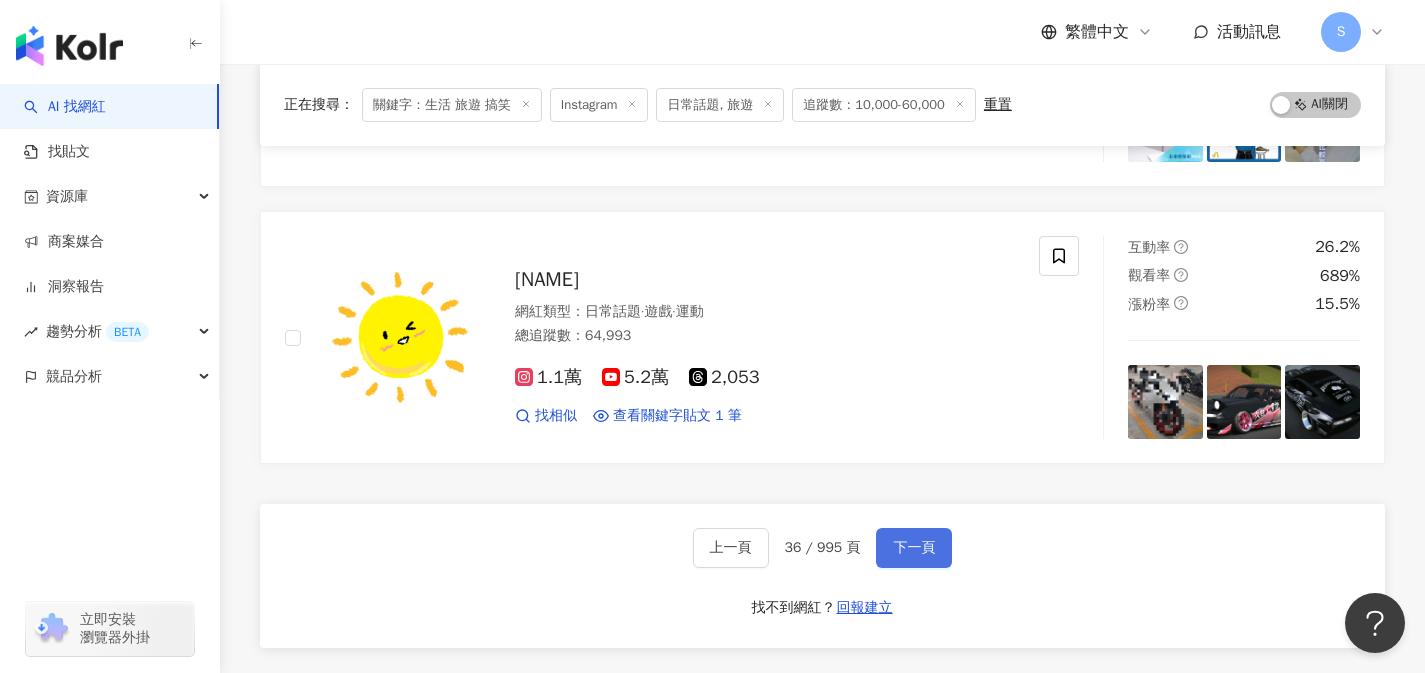 click on "下一頁" at bounding box center (914, 548) 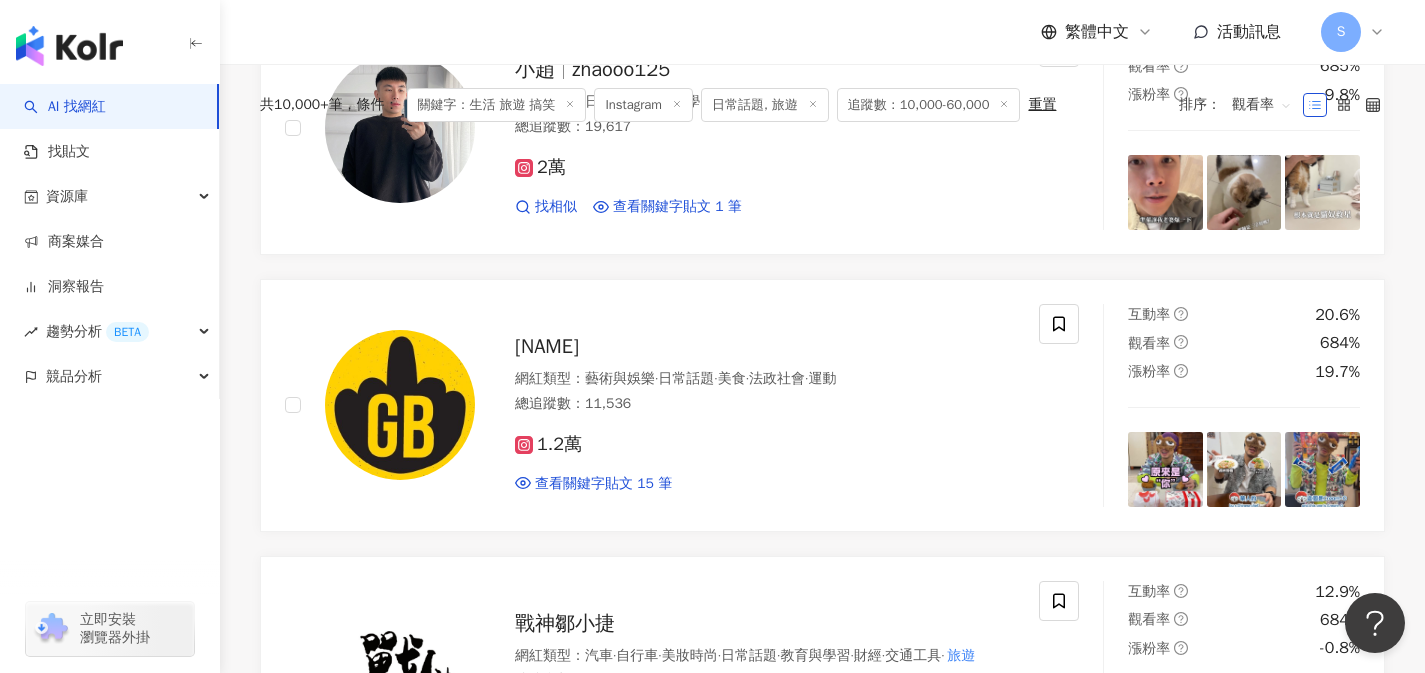 scroll, scrollTop: 0, scrollLeft: 0, axis: both 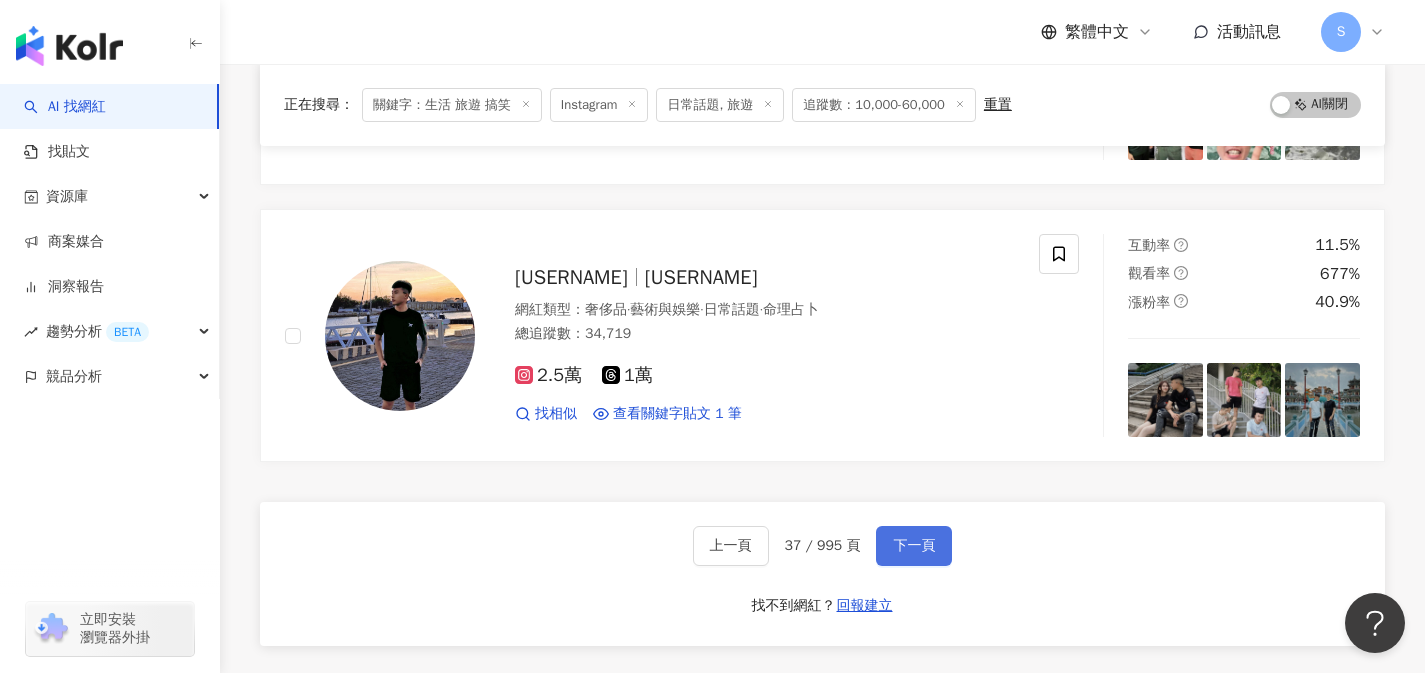 click on "下一頁" at bounding box center (914, 546) 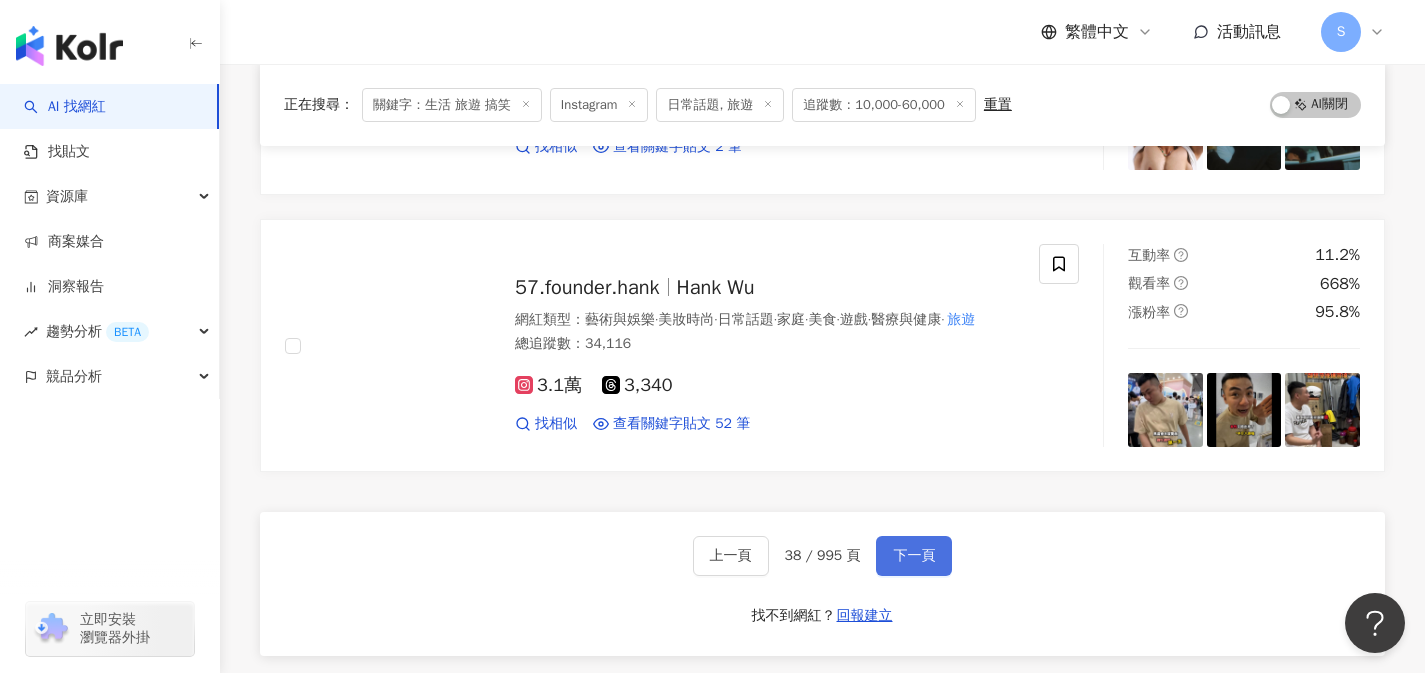 scroll, scrollTop: 3200, scrollLeft: 0, axis: vertical 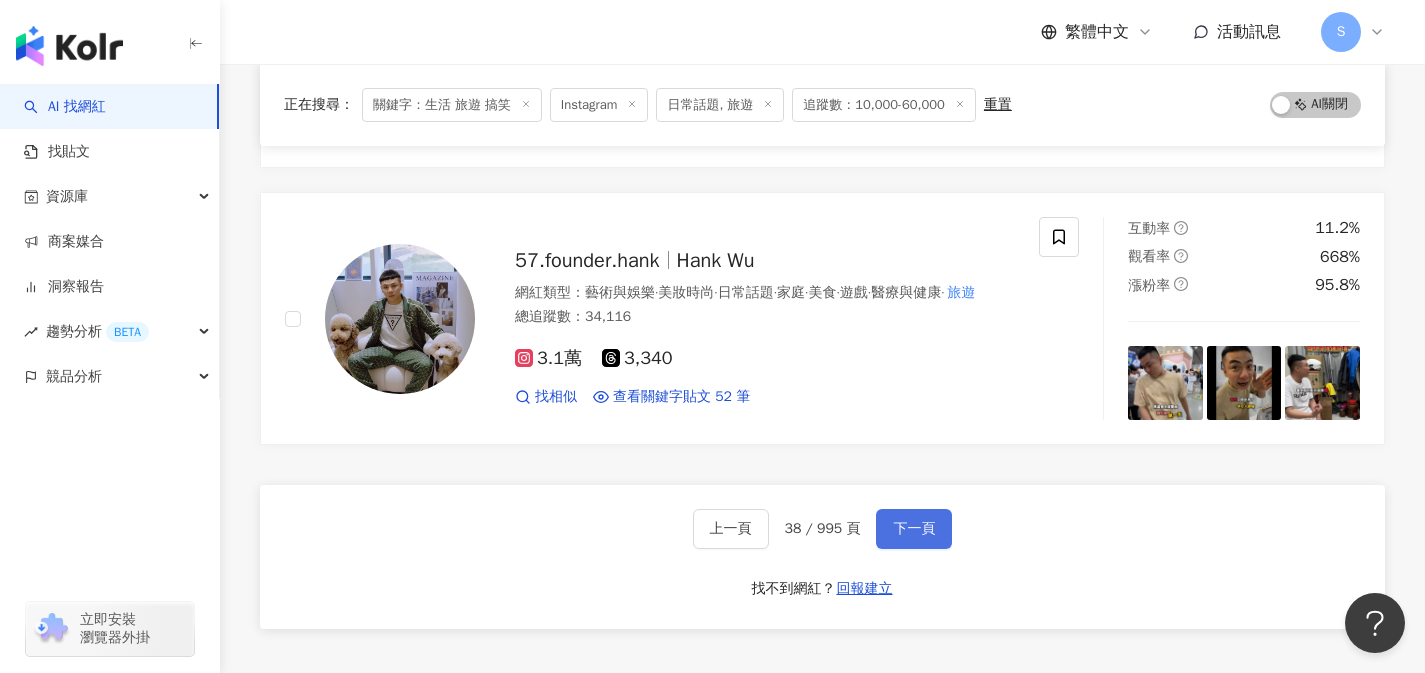 click on "下一頁" at bounding box center (914, 529) 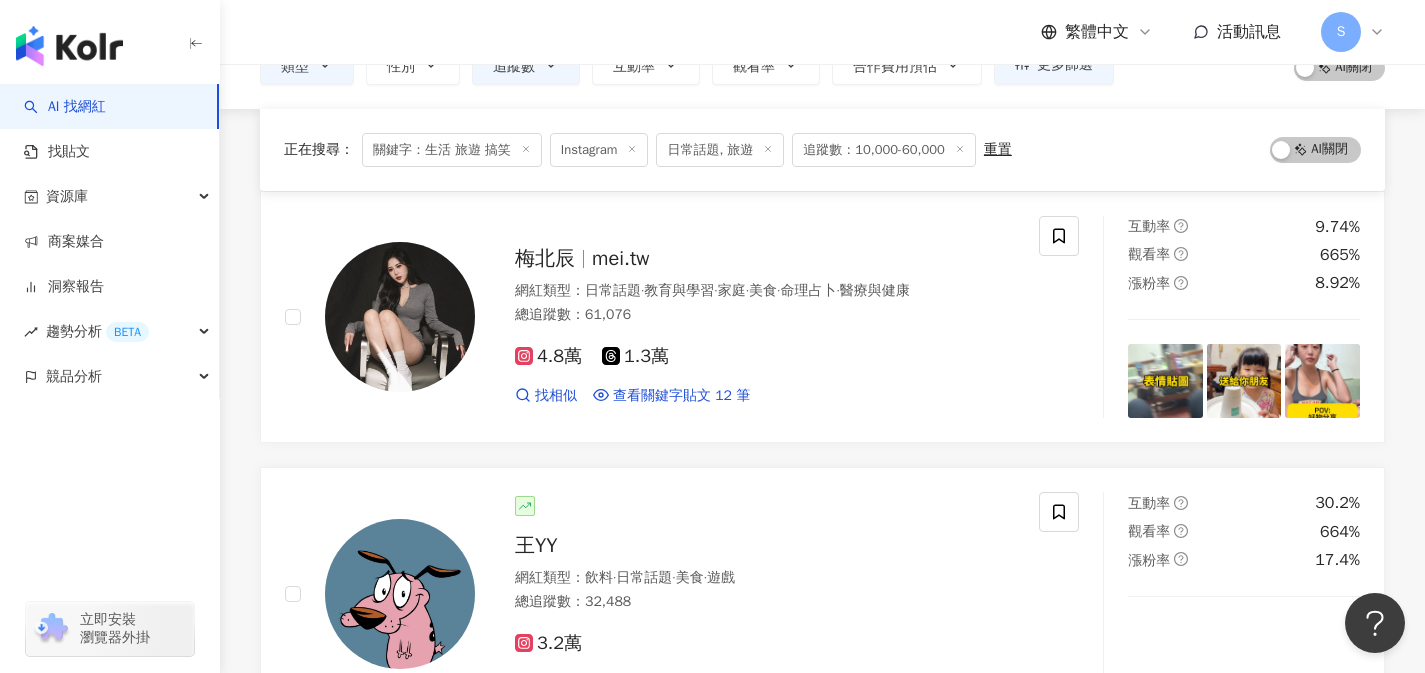 scroll, scrollTop: 0, scrollLeft: 0, axis: both 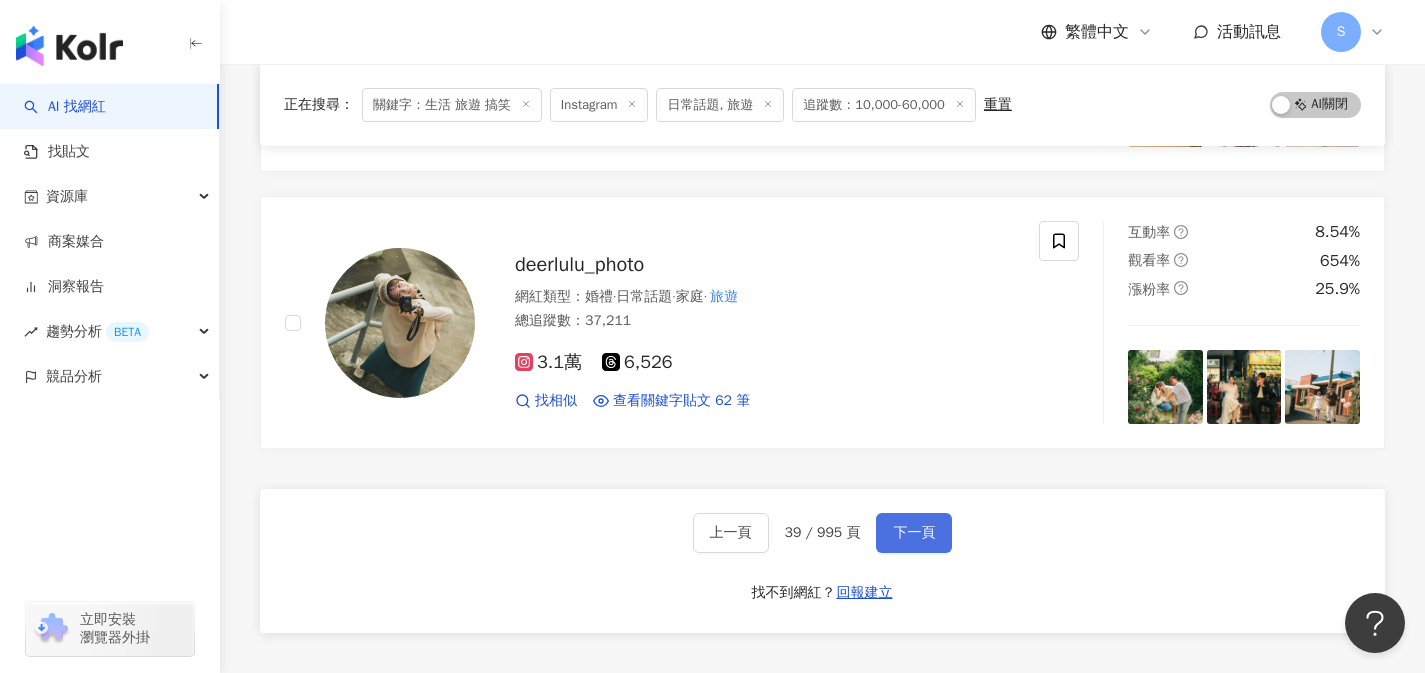click on "下一頁" at bounding box center (914, 533) 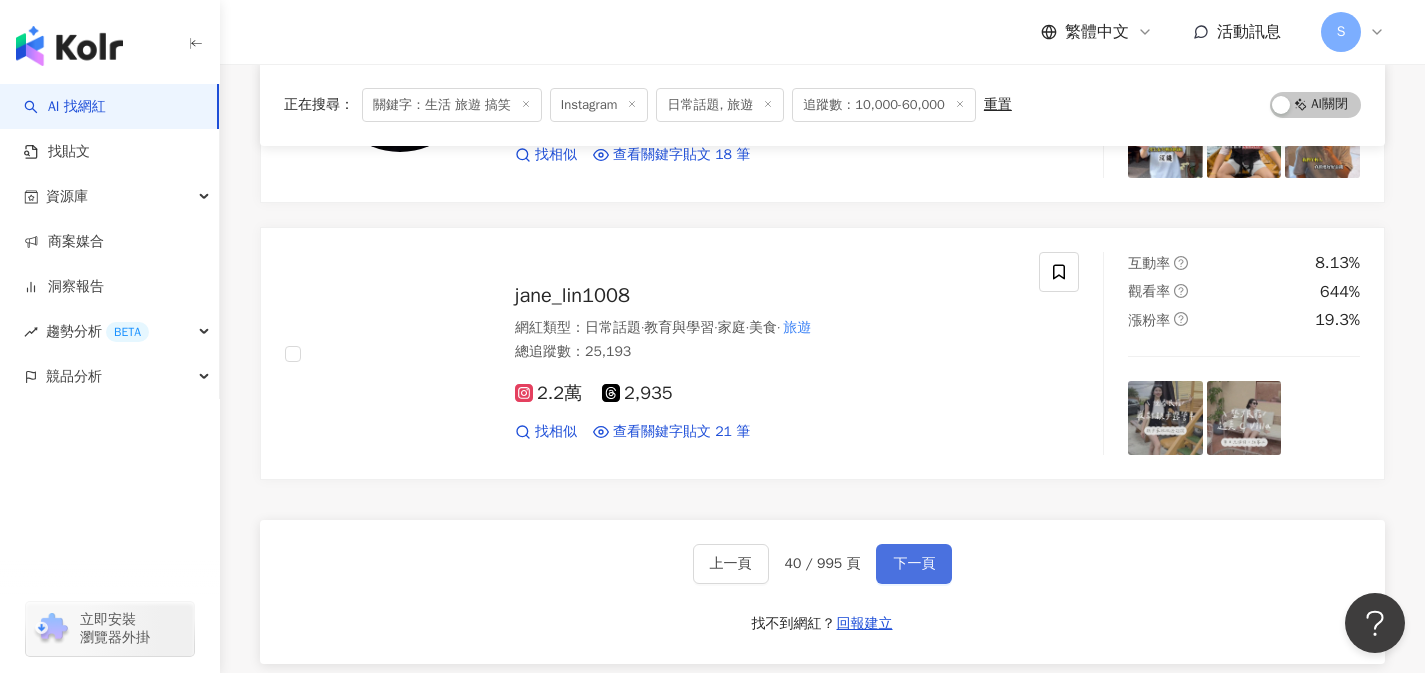 scroll, scrollTop: 3168, scrollLeft: 0, axis: vertical 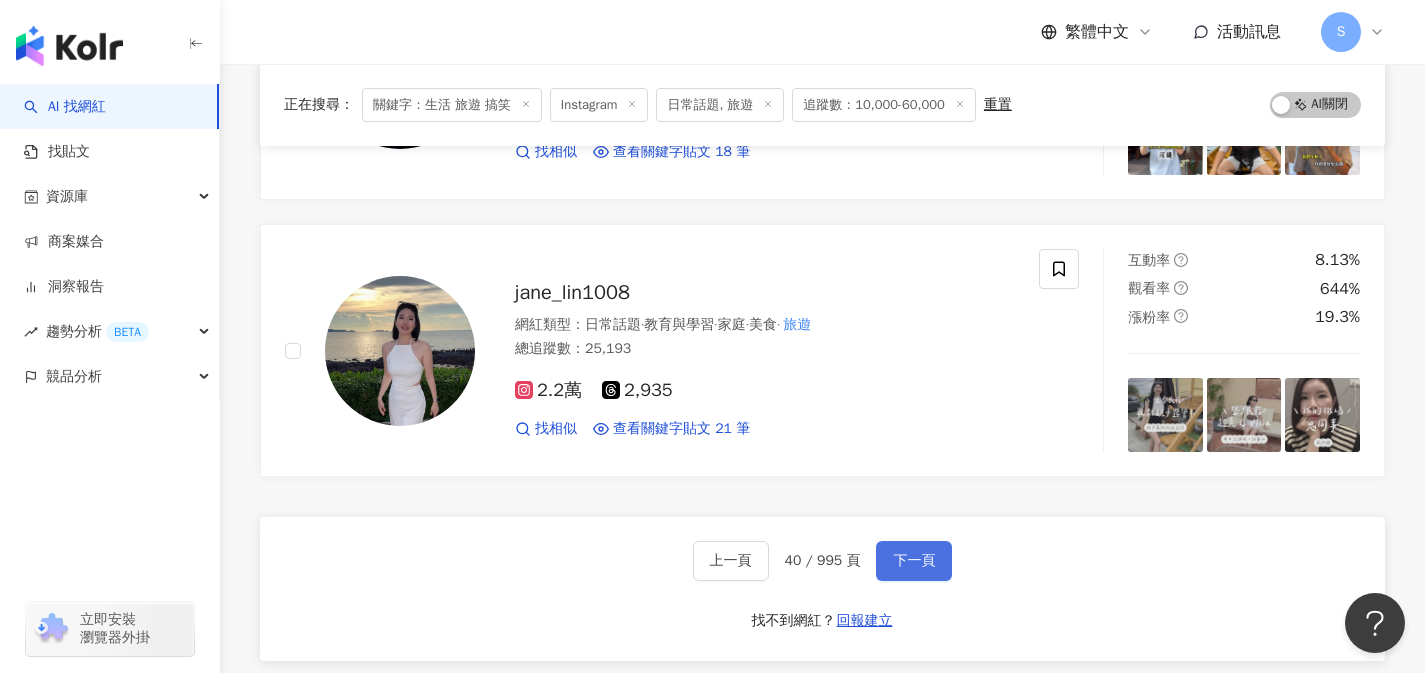 click on "上一頁 40 / 995 頁 下一頁 找不到網紅？ 回報建立" at bounding box center (822, 589) 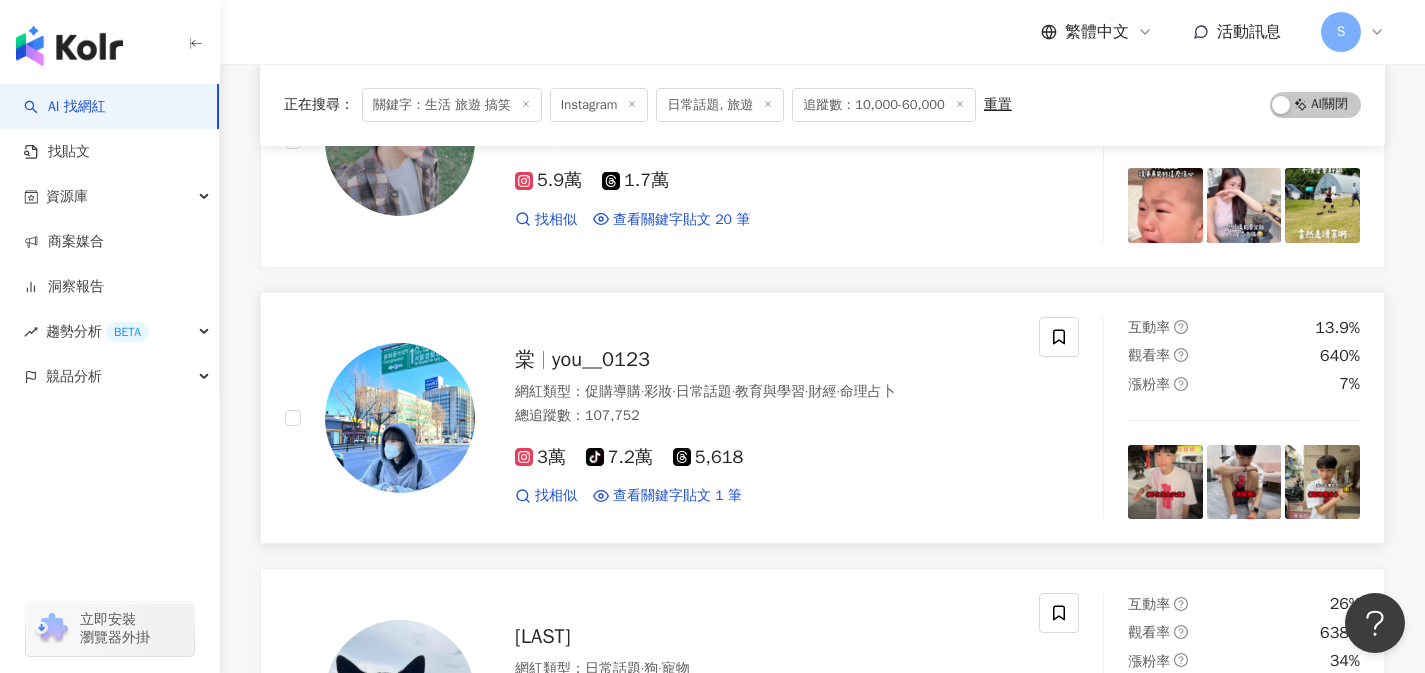 scroll, scrollTop: 1450, scrollLeft: 0, axis: vertical 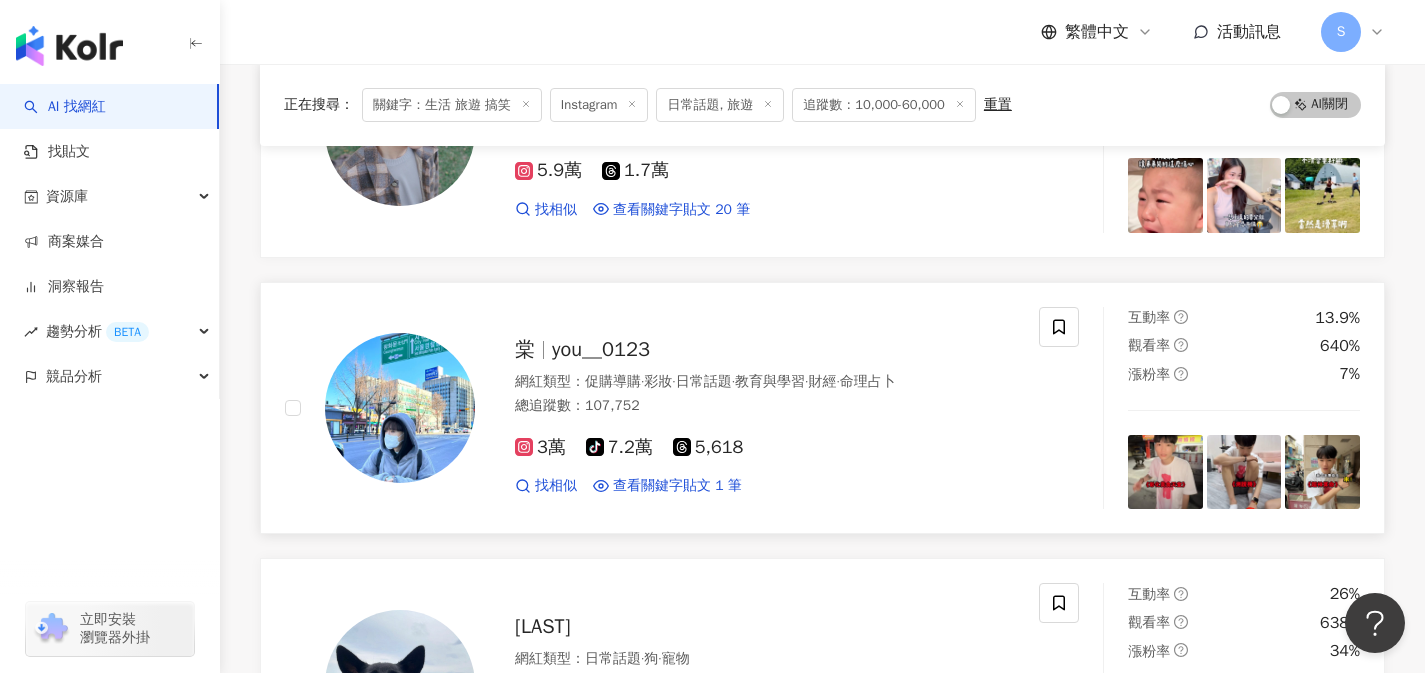 click on "棠 you__0123 網紅類型 ： 促購導購  ·  彩妝  ·  日常話題  ·  教育與學習  ·  財經  ·  命理占卜 總追蹤數 ： 107,752 3萬 tiktok-icon 7.2萬 5,618 找相似 查看關鍵字貼文 1 筆 2024/10/1 生活 不是為了趕路.
而是為了感受路#水瓶座情侶  看更多" at bounding box center (662, 408) 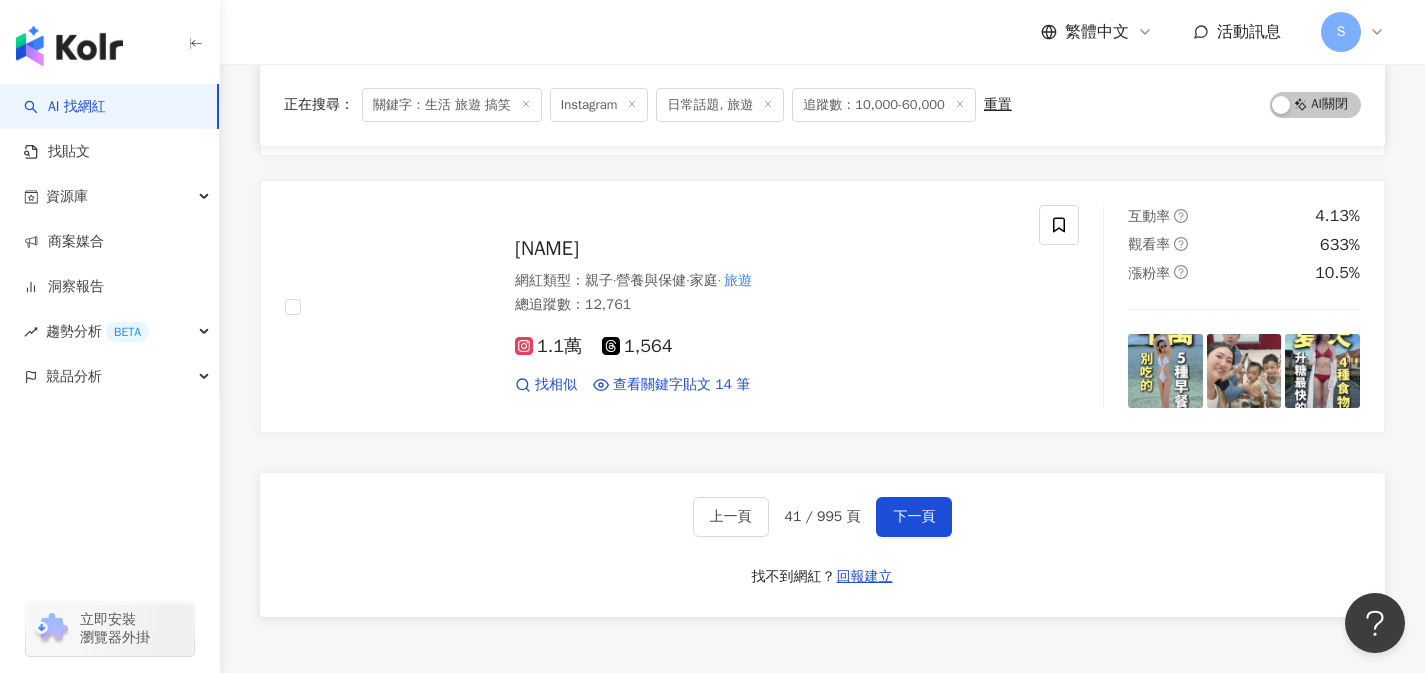 scroll, scrollTop: 3329, scrollLeft: 0, axis: vertical 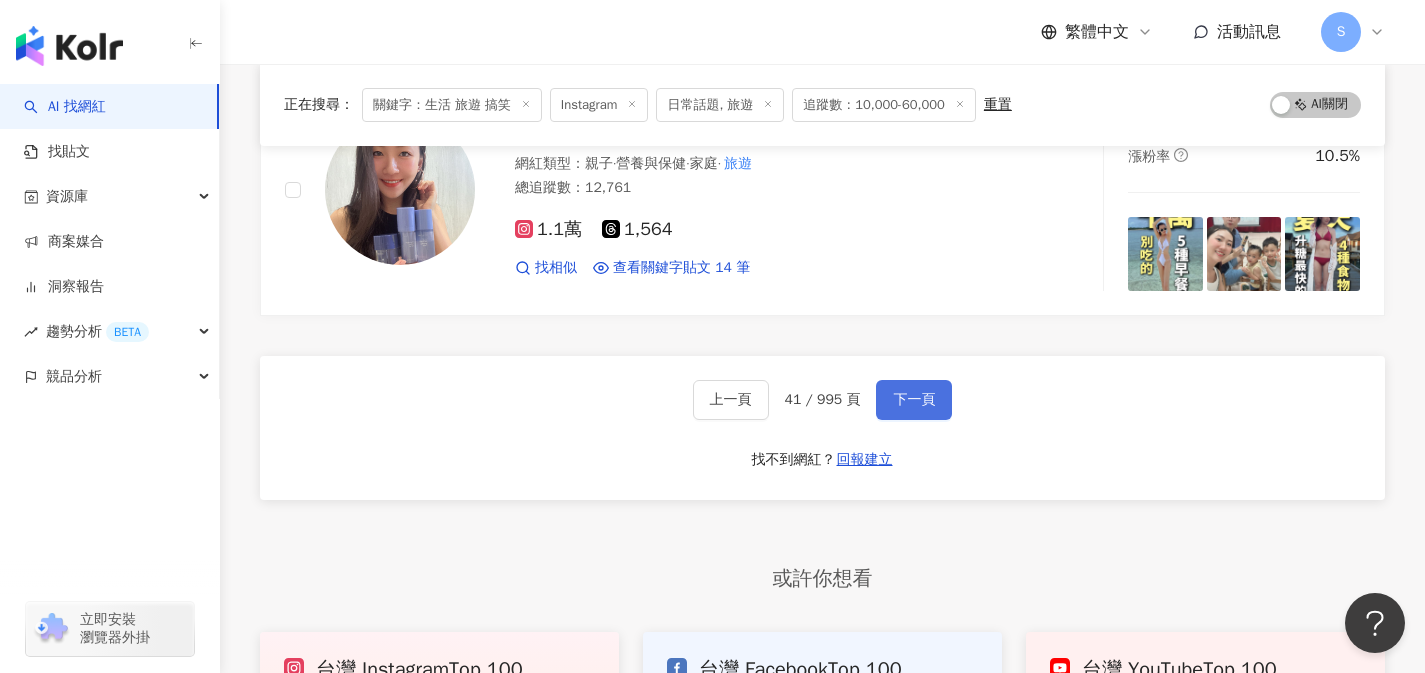 click on "下一頁" at bounding box center [914, 400] 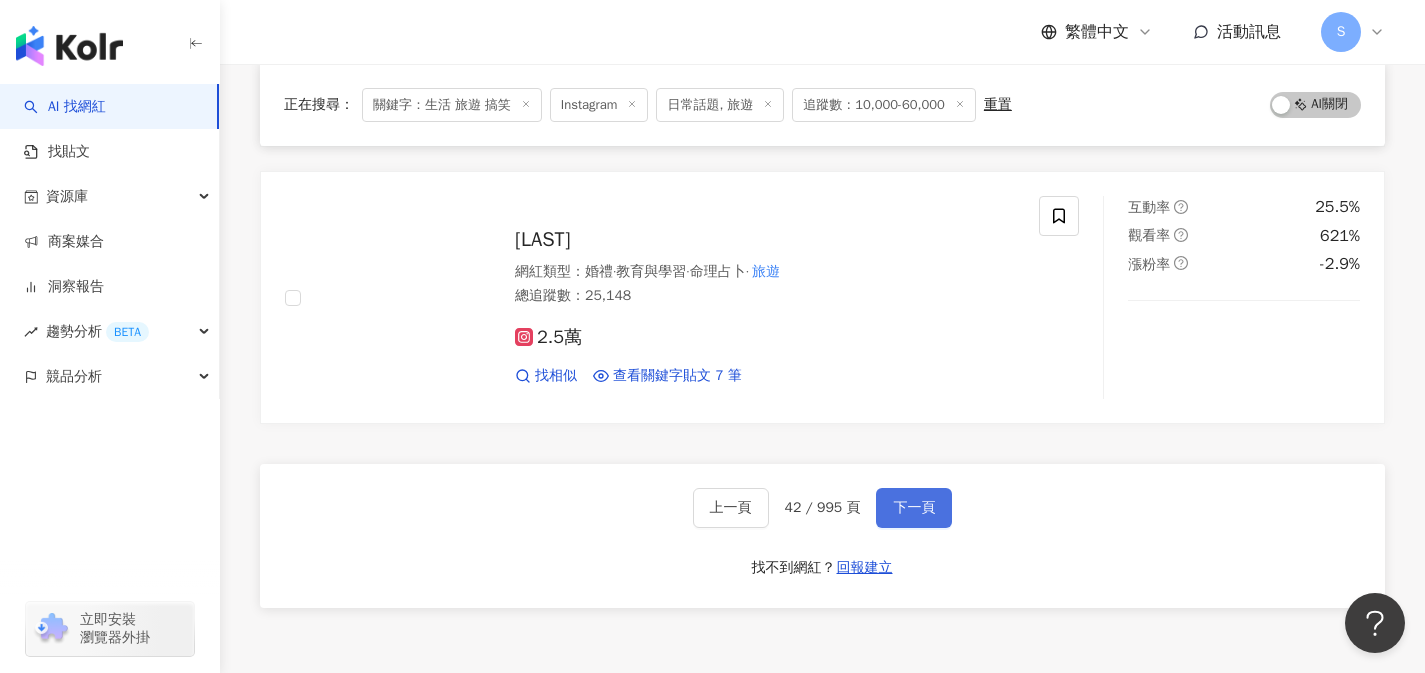 scroll, scrollTop: 3316, scrollLeft: 0, axis: vertical 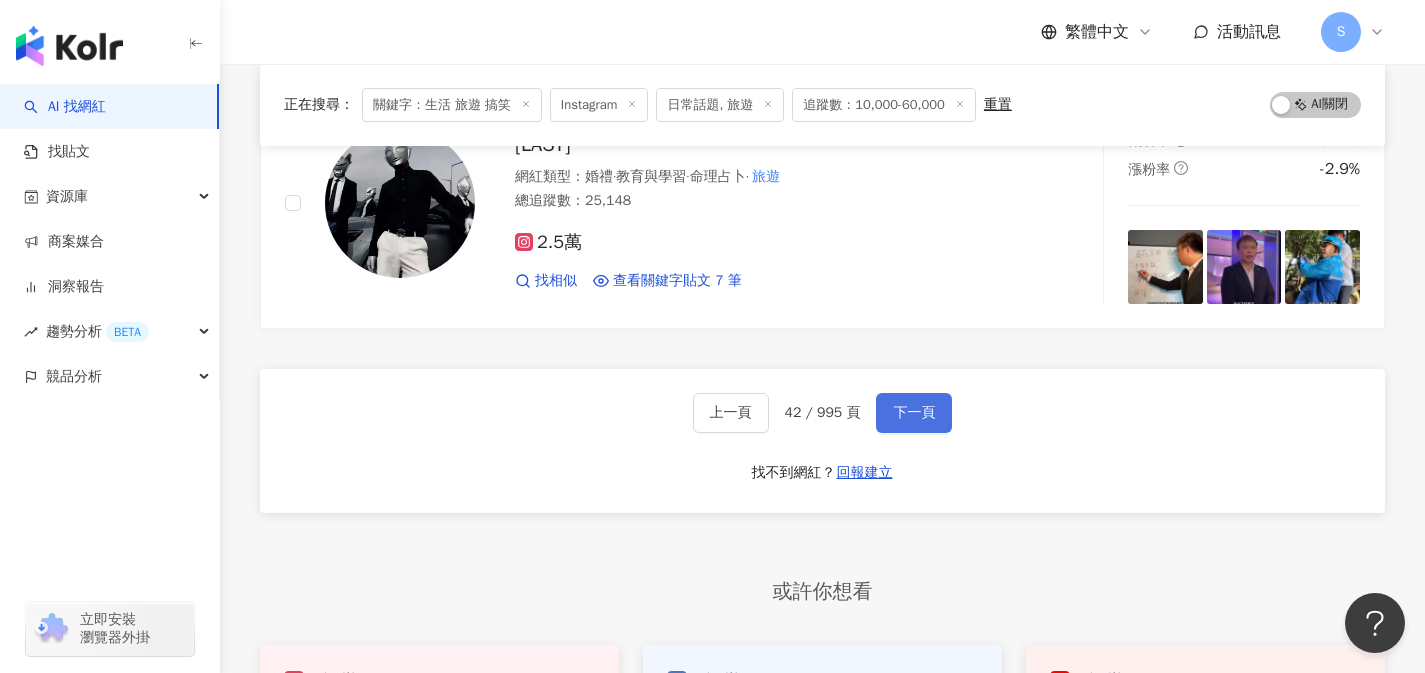 click on "下一頁" at bounding box center [914, 413] 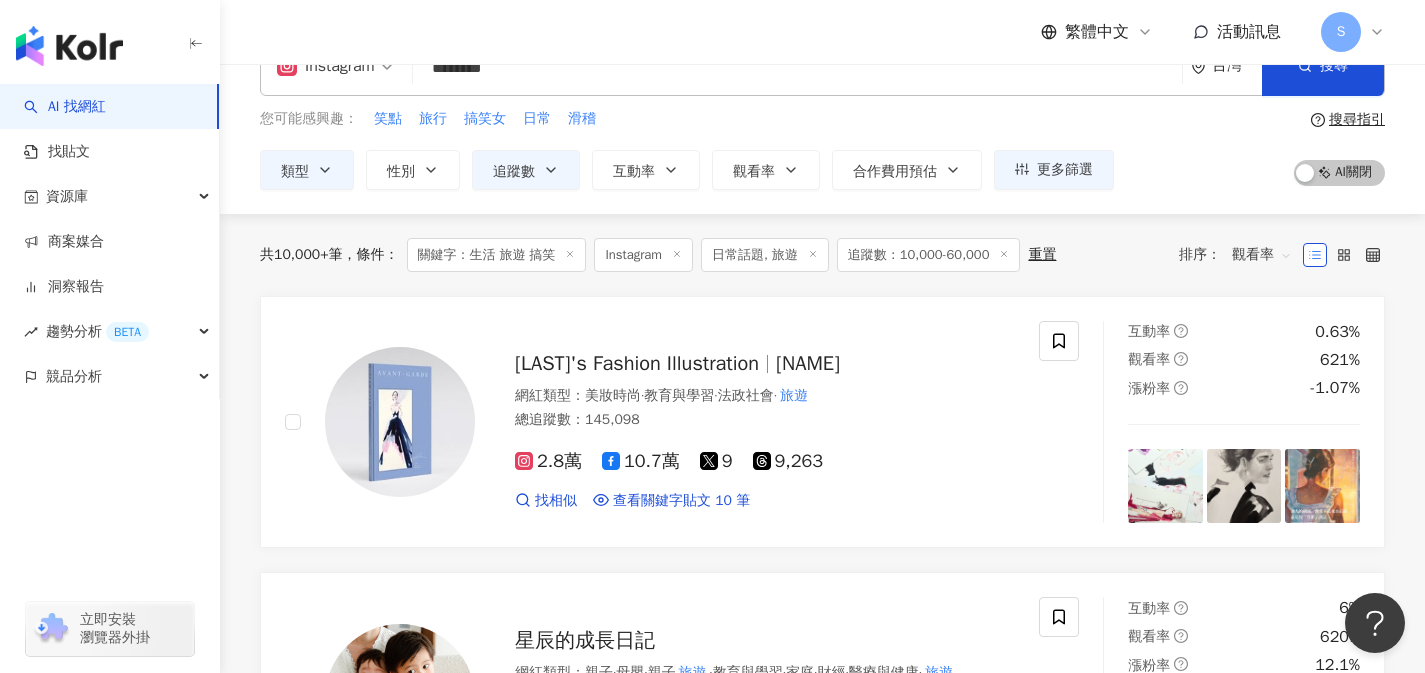 scroll, scrollTop: 162, scrollLeft: 0, axis: vertical 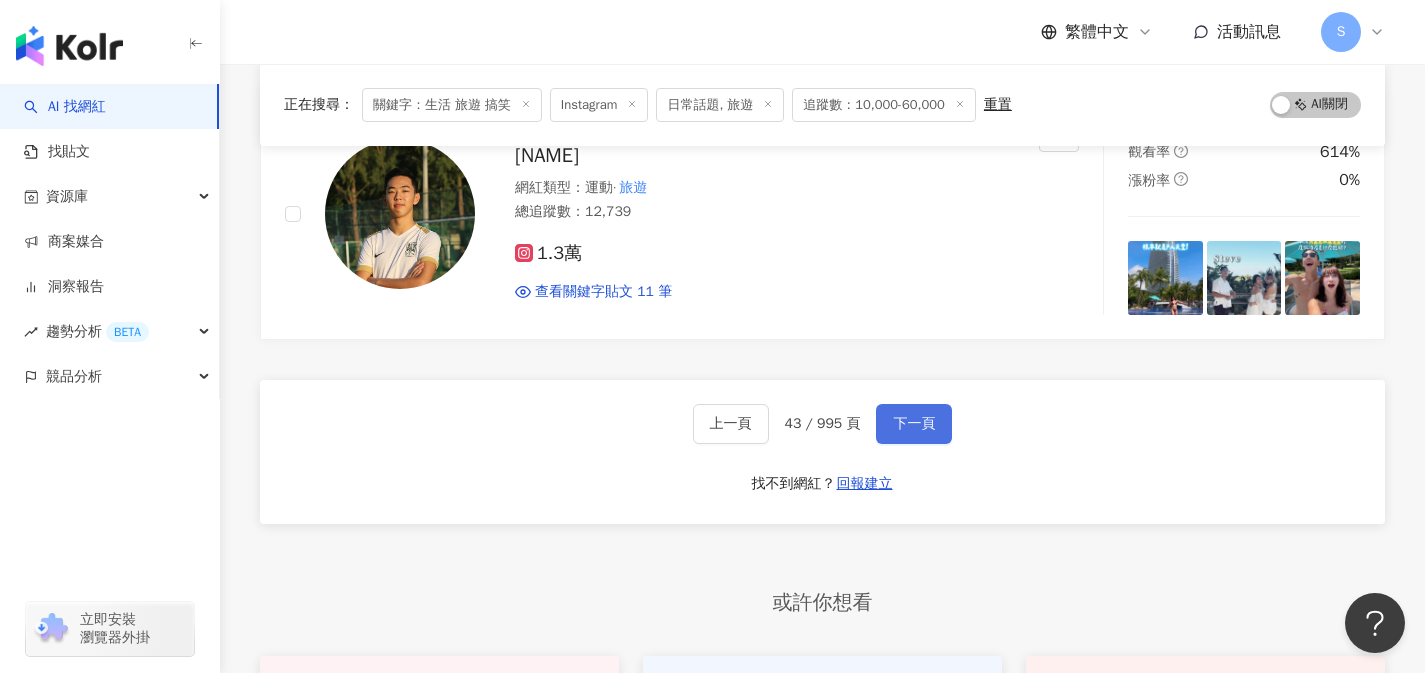 click on "下一頁" at bounding box center (914, 424) 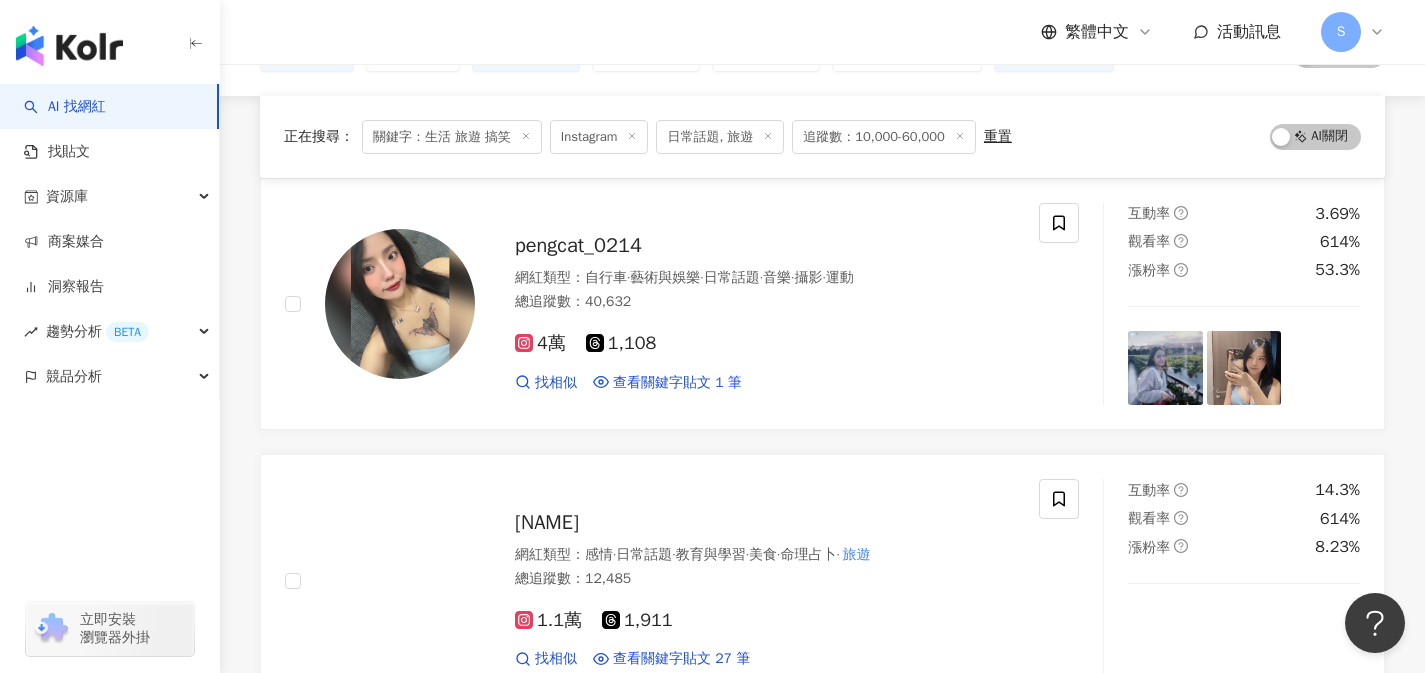 scroll, scrollTop: 366, scrollLeft: 0, axis: vertical 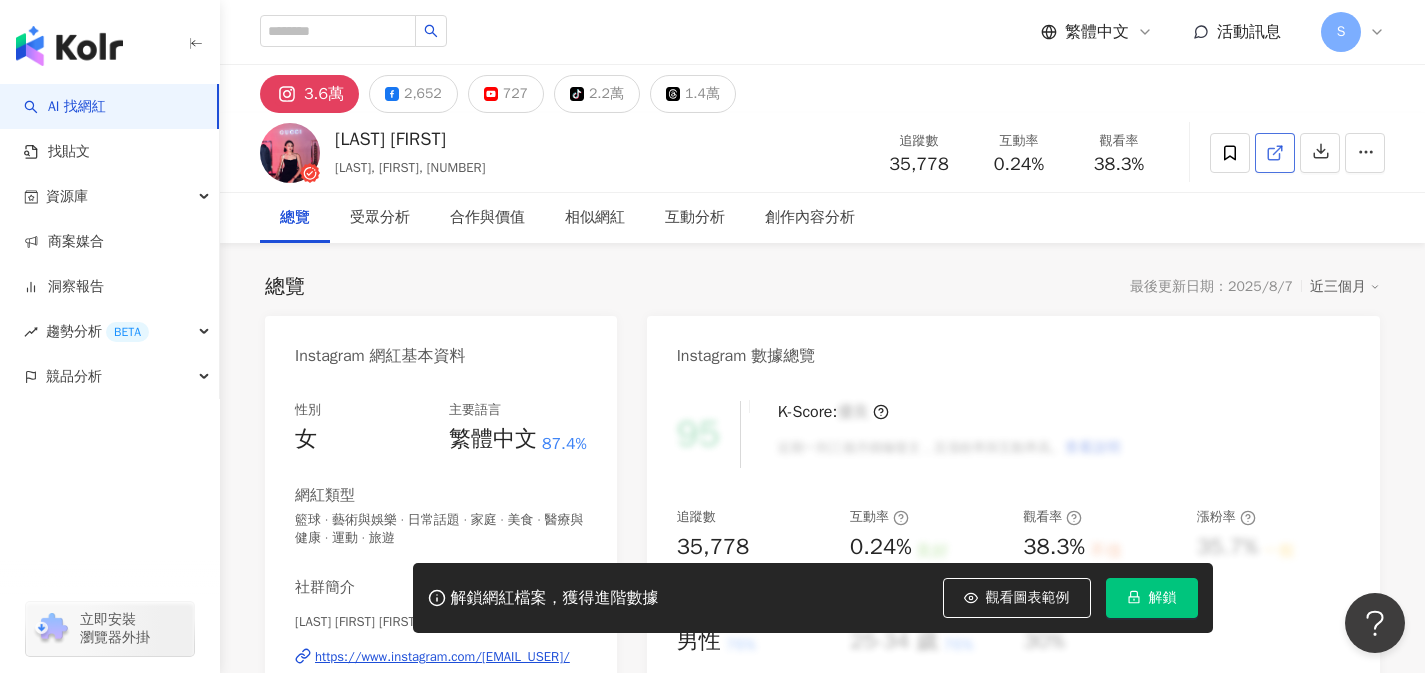 click at bounding box center (1275, 153) 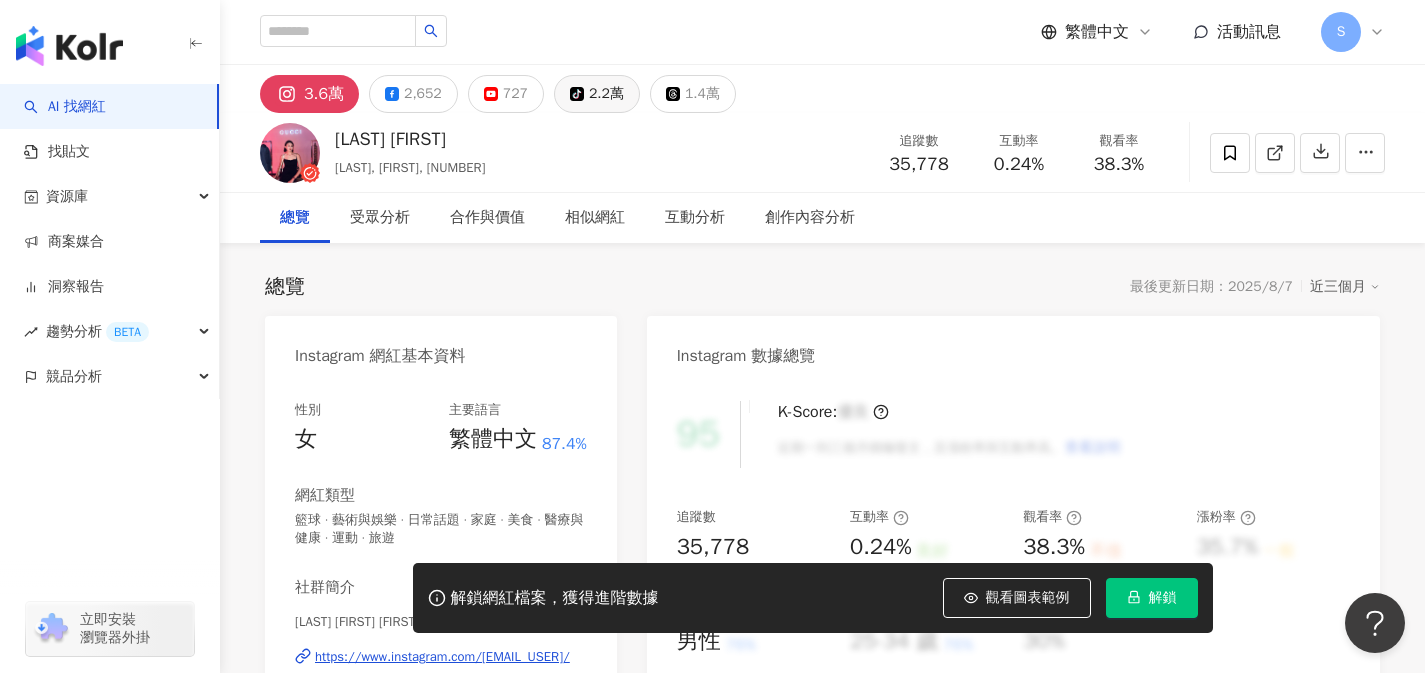 click on "tiktok-icon 2.2萬" at bounding box center (597, 94) 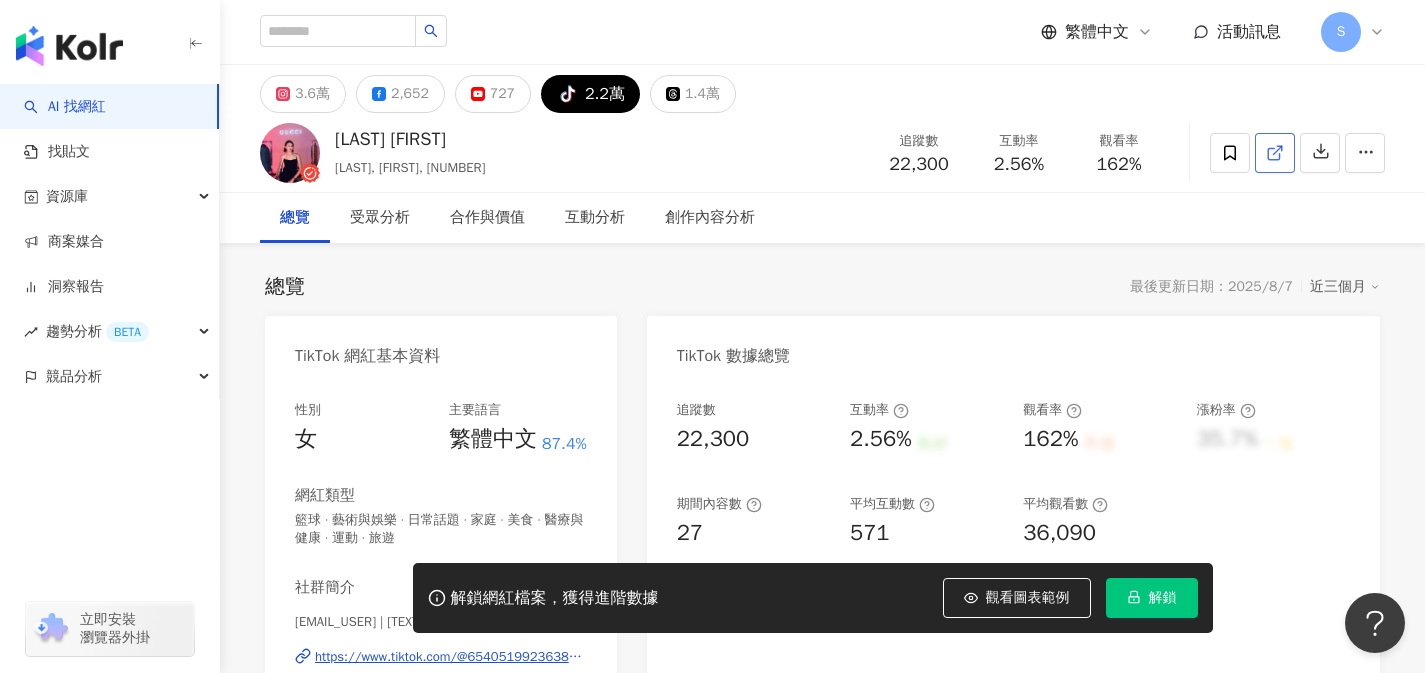 click 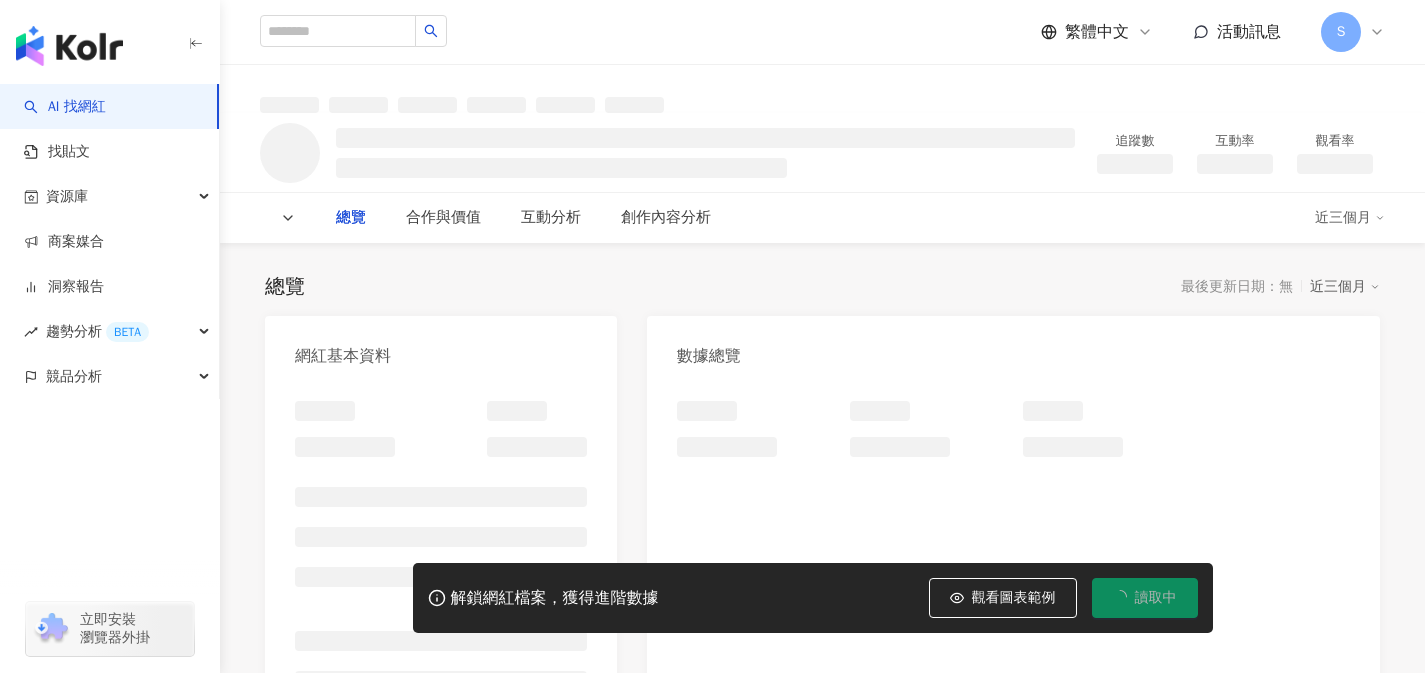 scroll, scrollTop: 0, scrollLeft: 0, axis: both 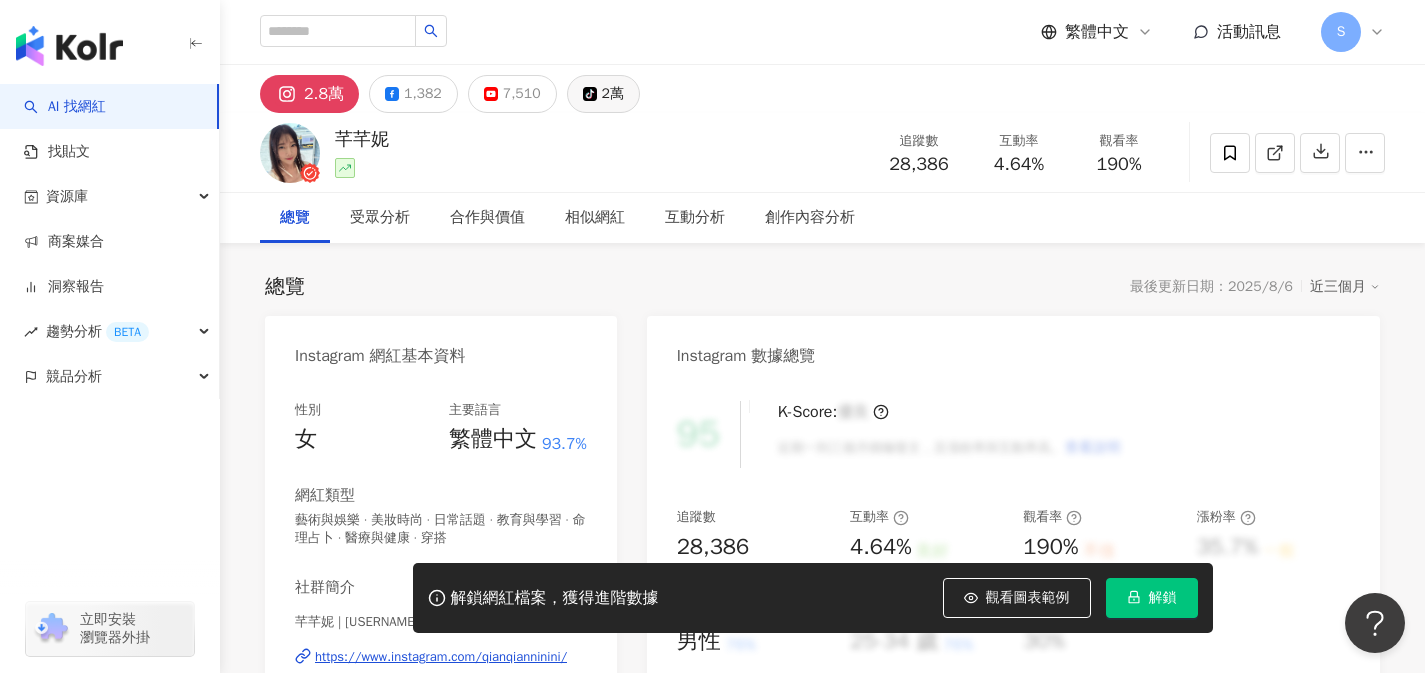 click on "2萬" at bounding box center [613, 94] 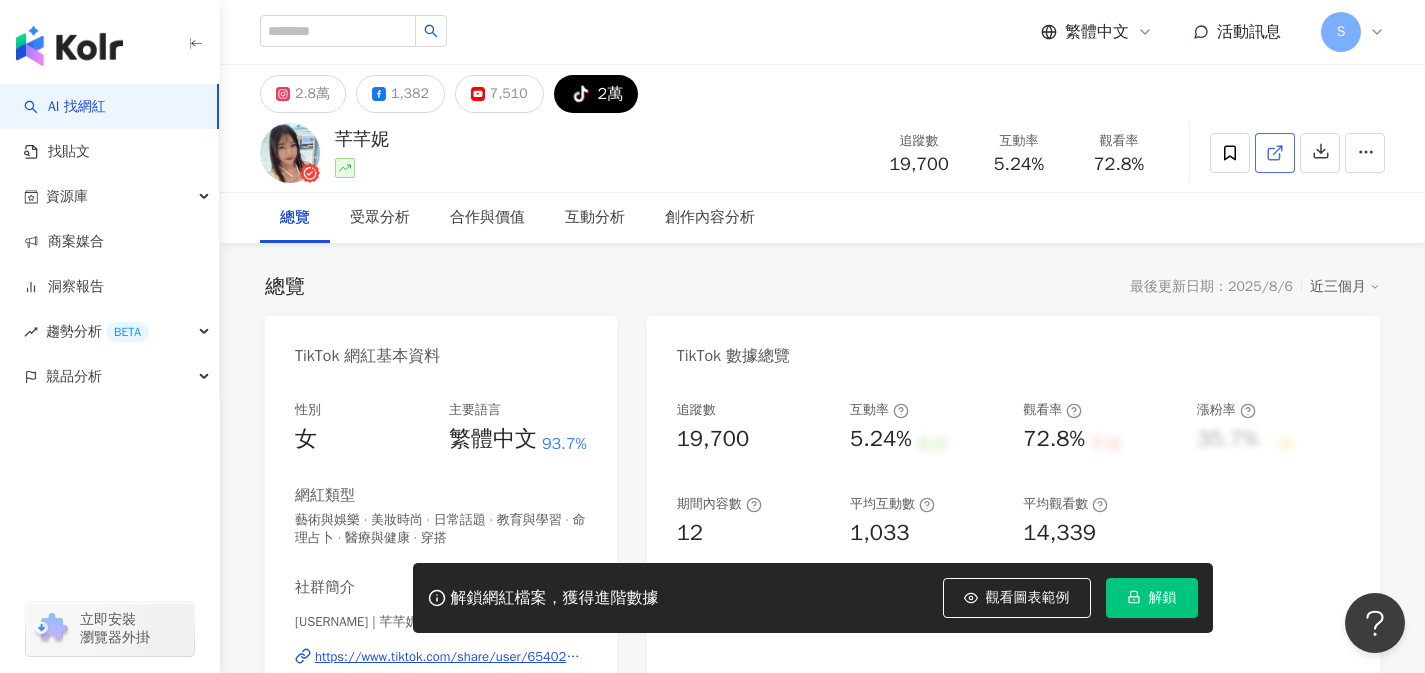 click 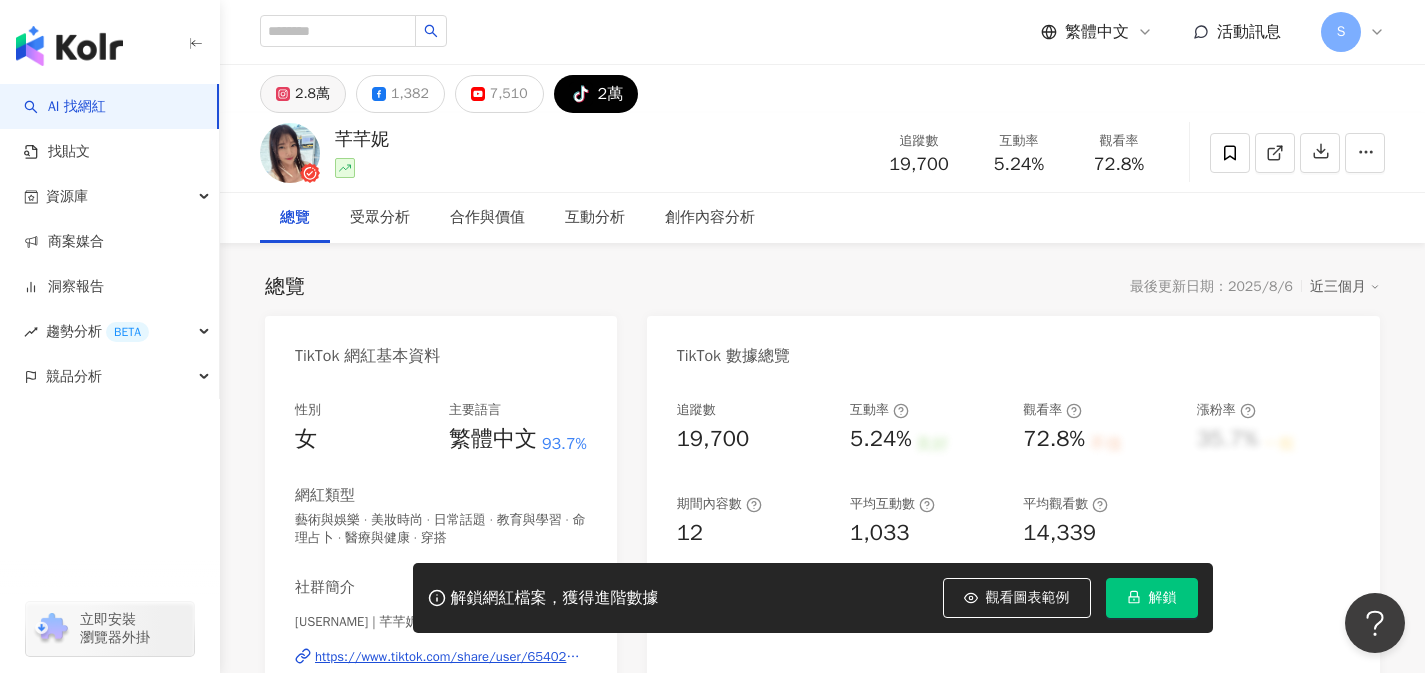 click on "2.8萬" at bounding box center (312, 94) 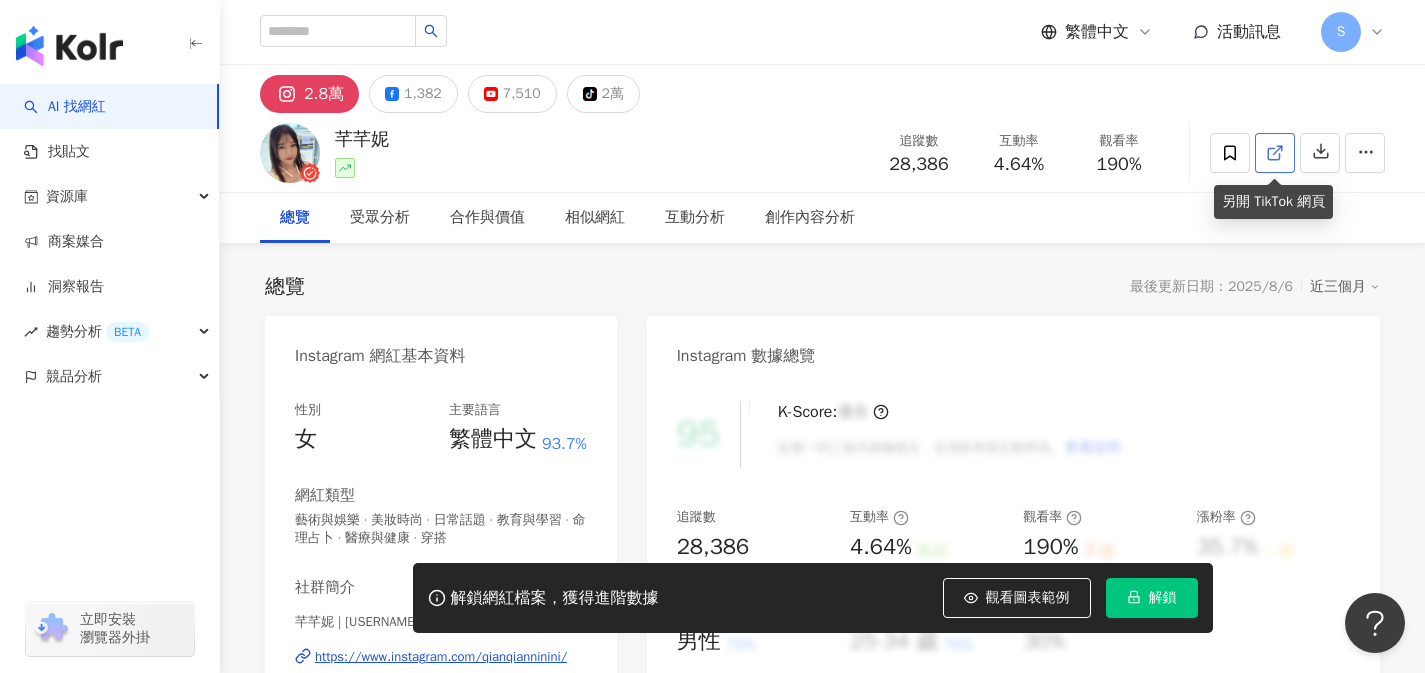 click 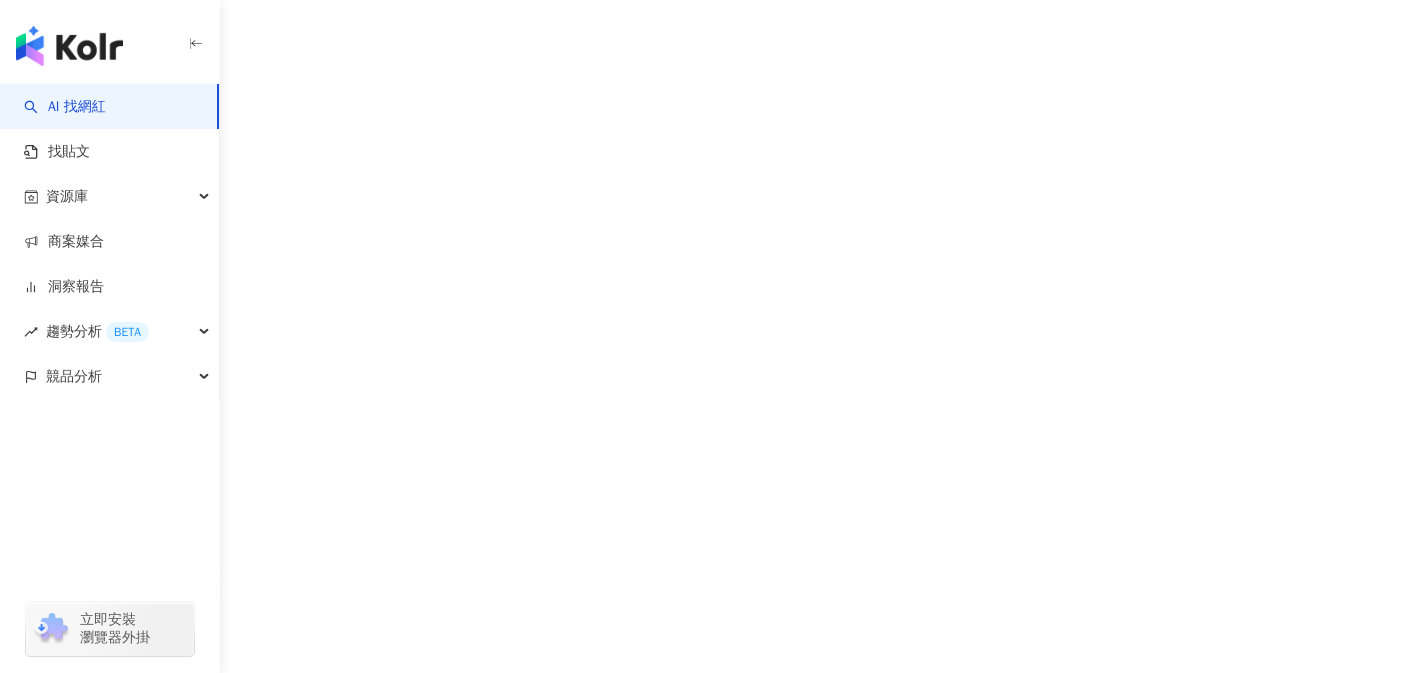 scroll, scrollTop: 0, scrollLeft: 0, axis: both 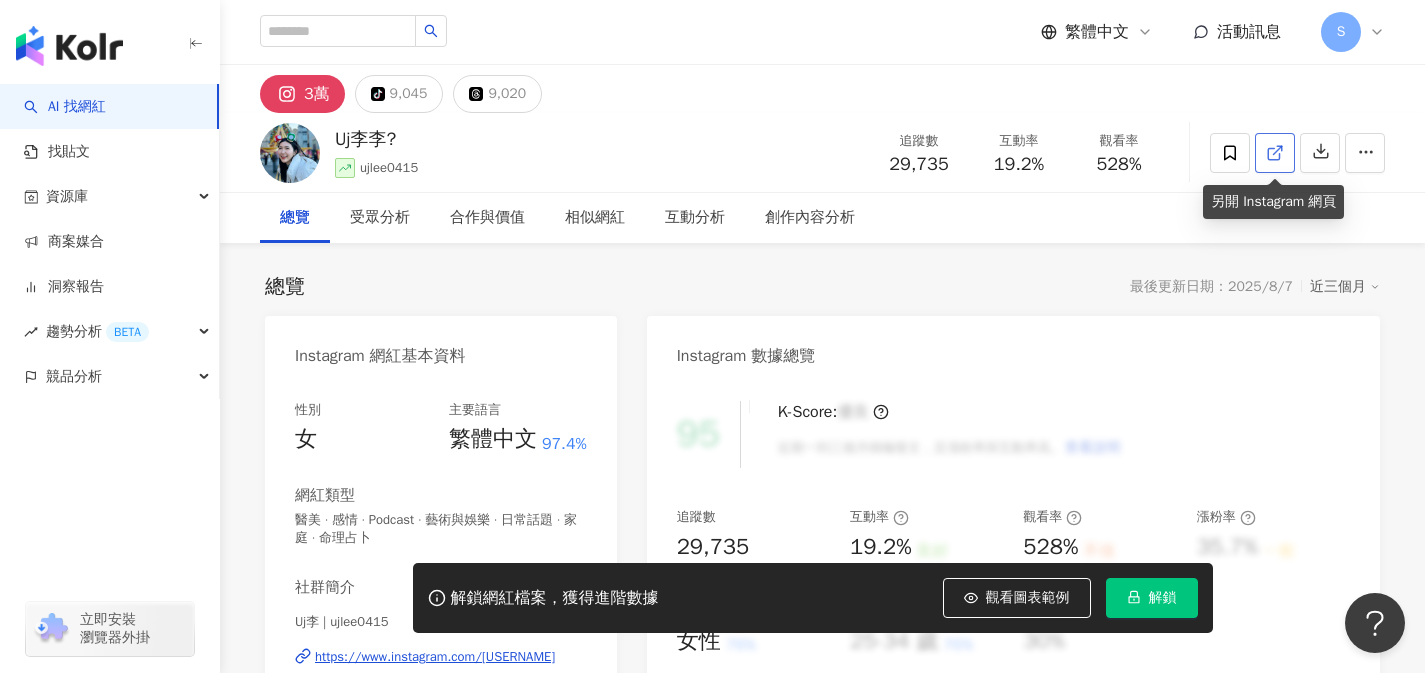 click at bounding box center [1275, 153] 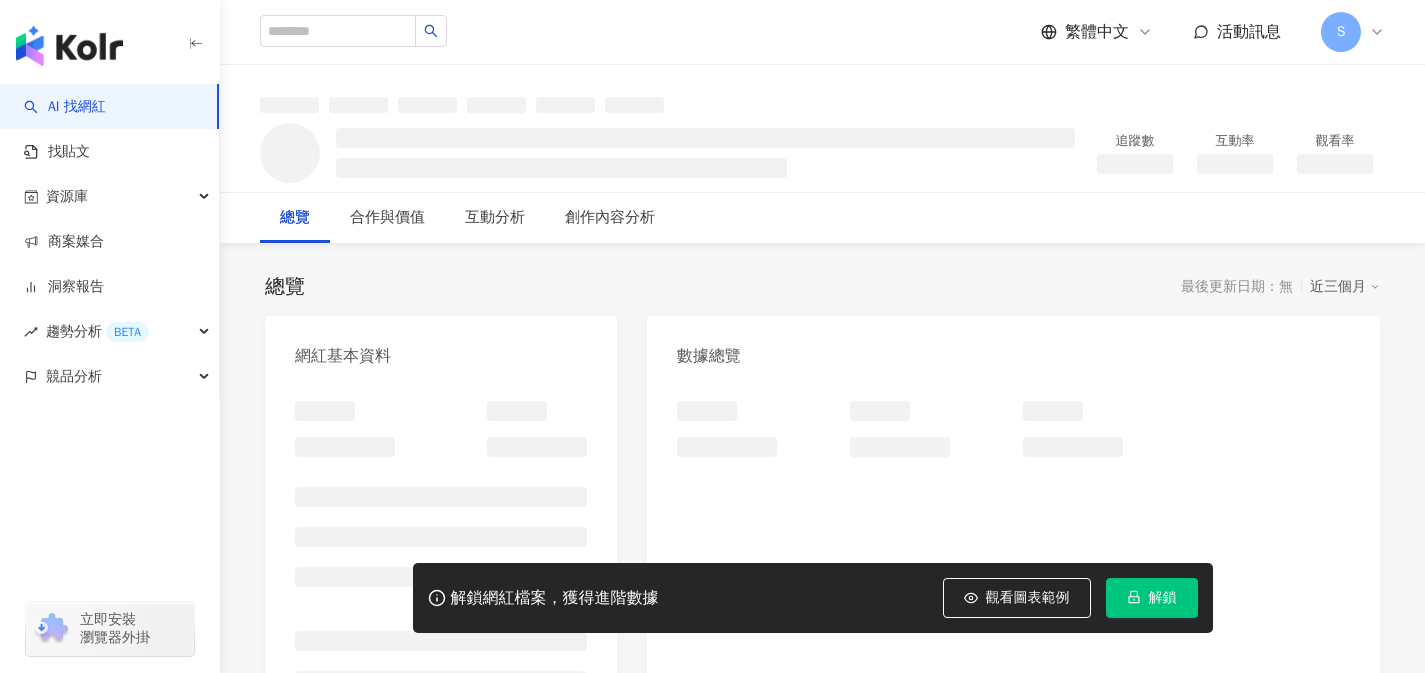 scroll, scrollTop: 0, scrollLeft: 0, axis: both 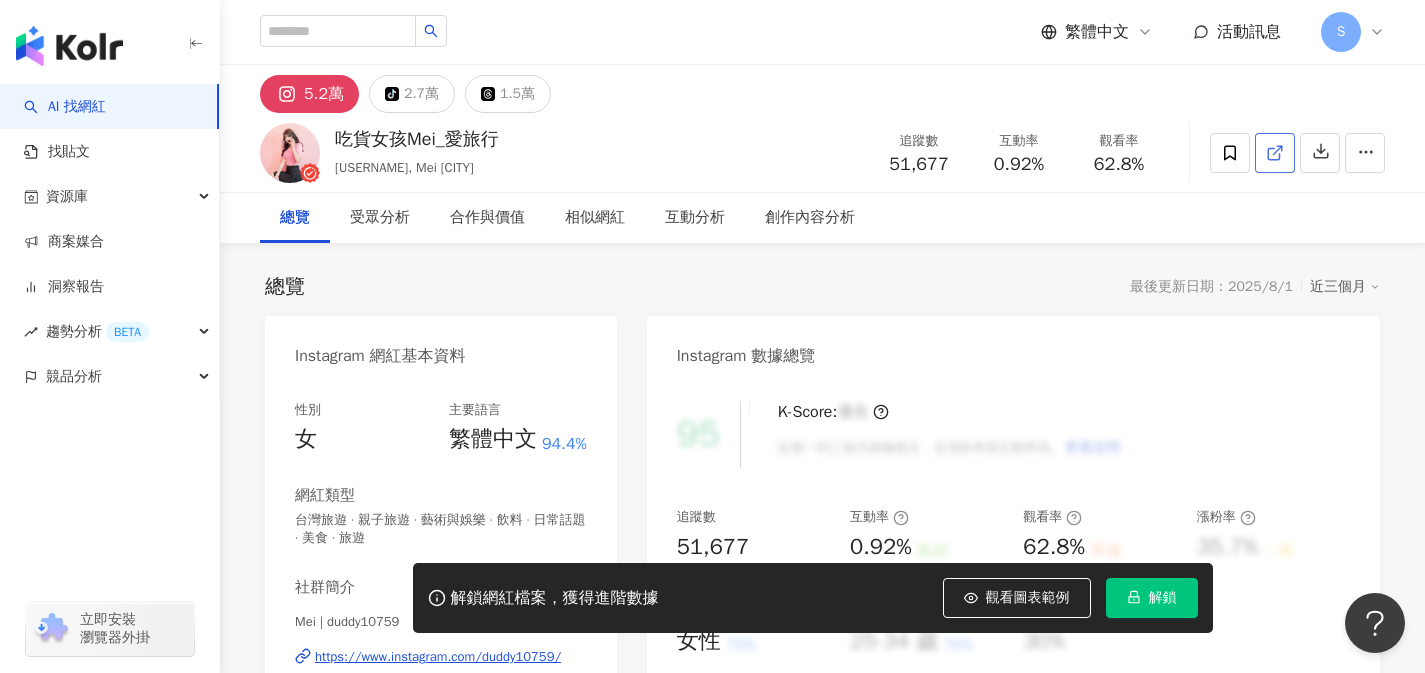 click 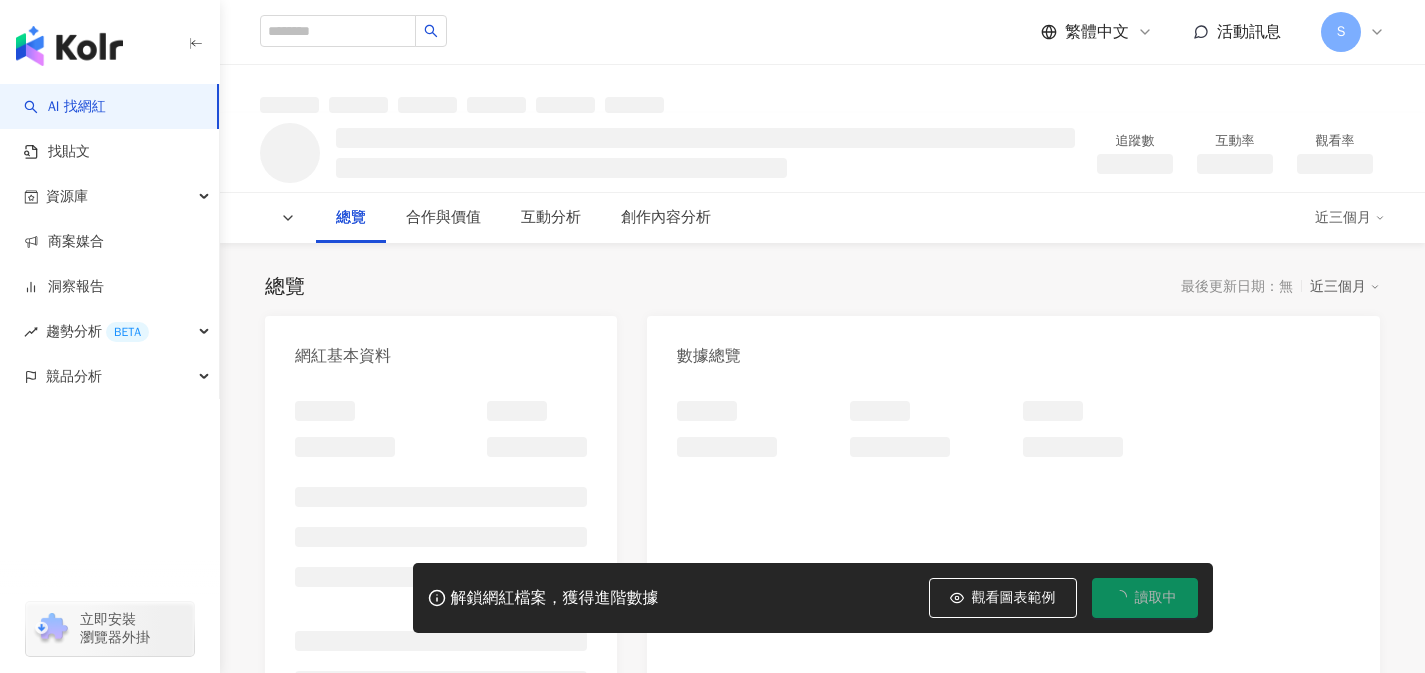 scroll, scrollTop: 0, scrollLeft: 0, axis: both 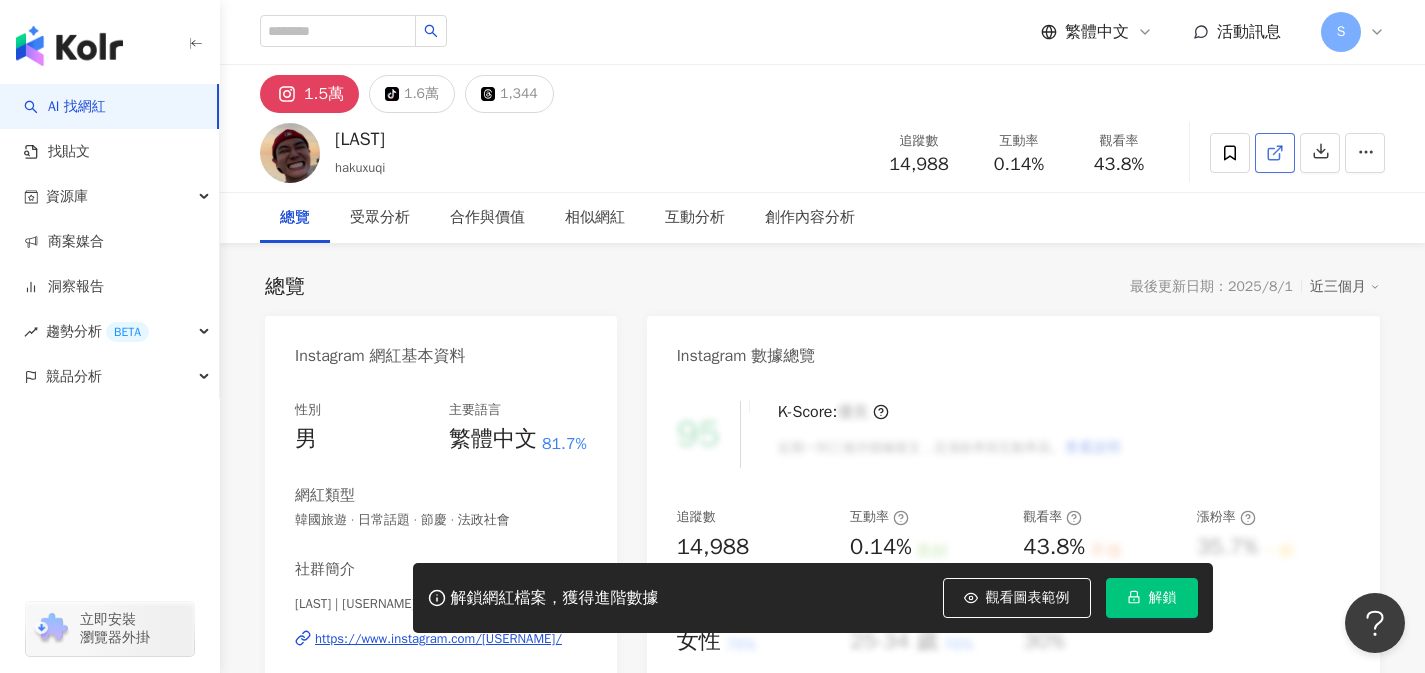click at bounding box center [1275, 153] 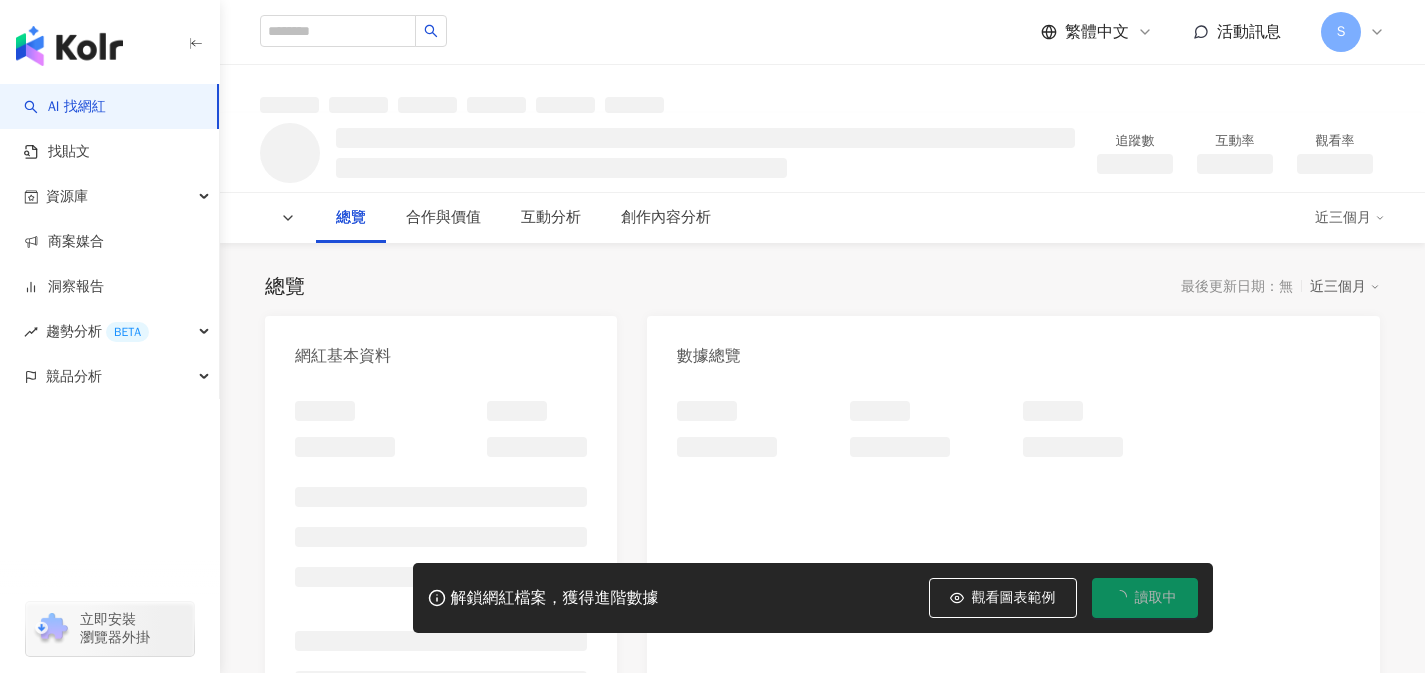 scroll, scrollTop: 0, scrollLeft: 0, axis: both 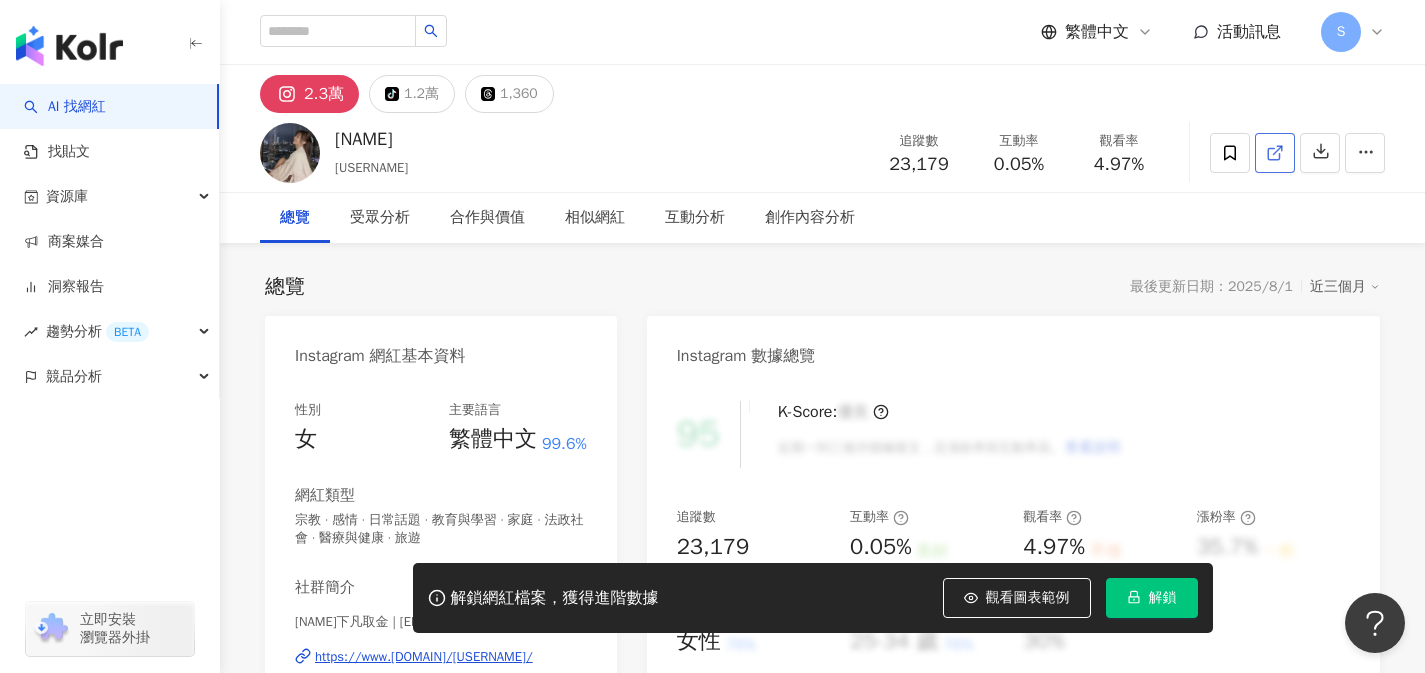 click at bounding box center [1275, 153] 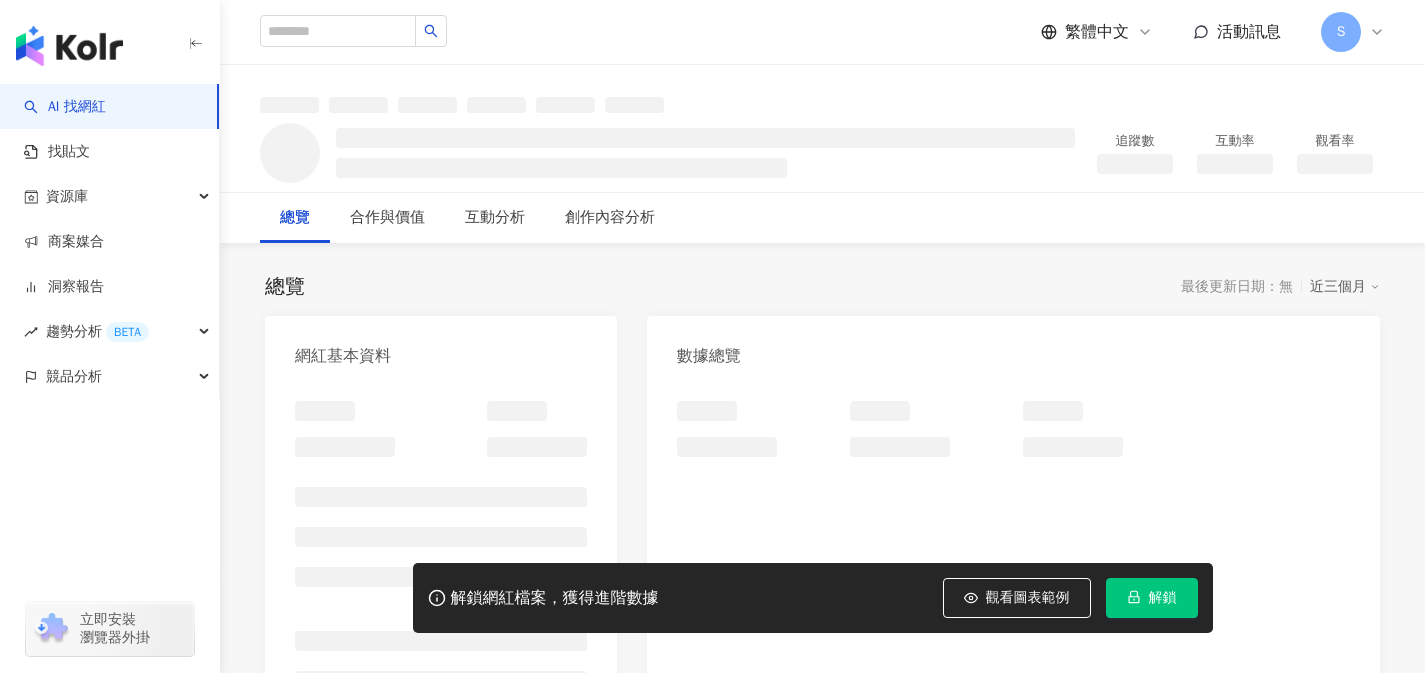 scroll, scrollTop: 0, scrollLeft: 0, axis: both 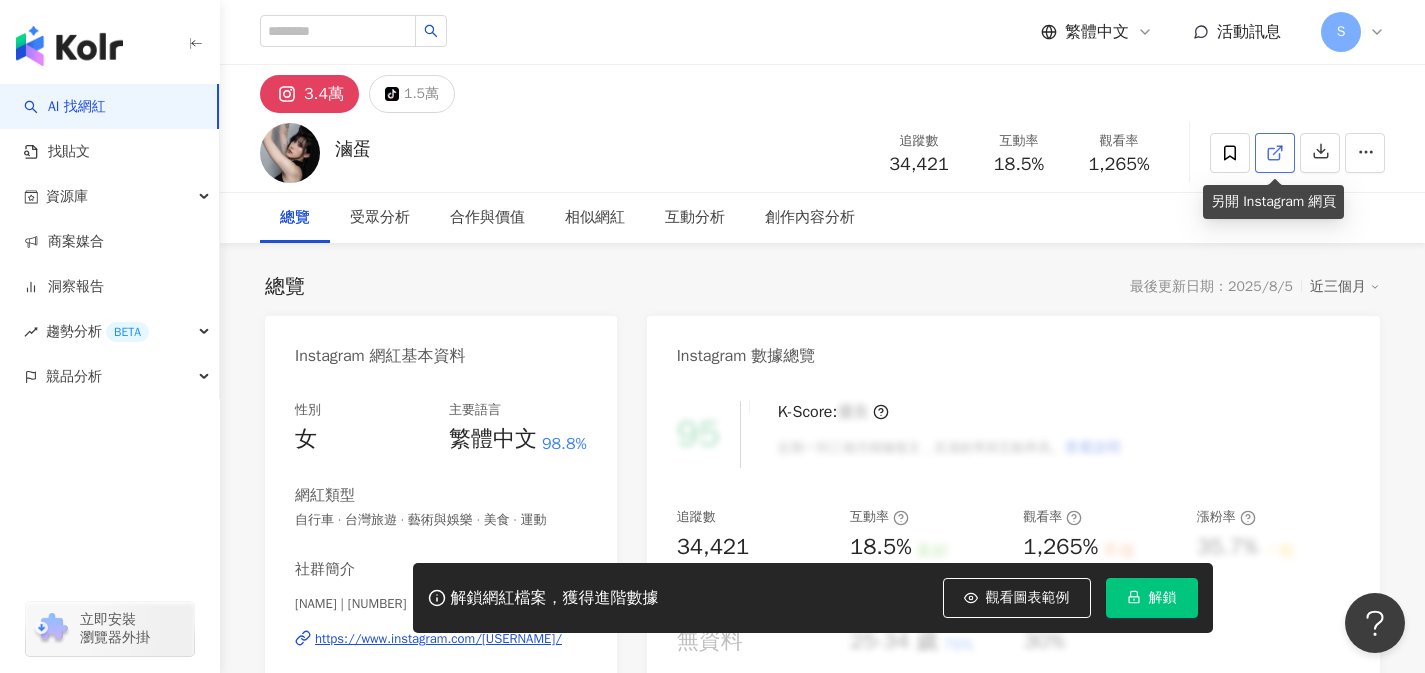 click 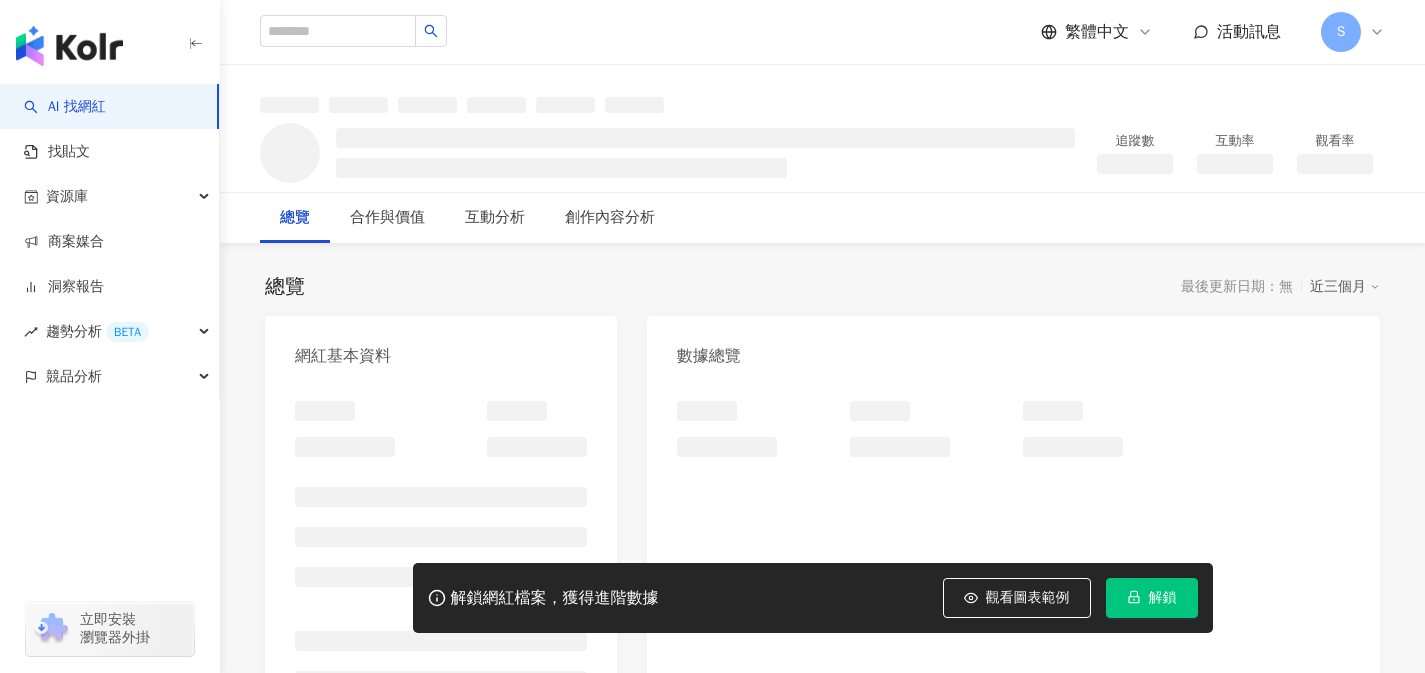 scroll, scrollTop: 0, scrollLeft: 0, axis: both 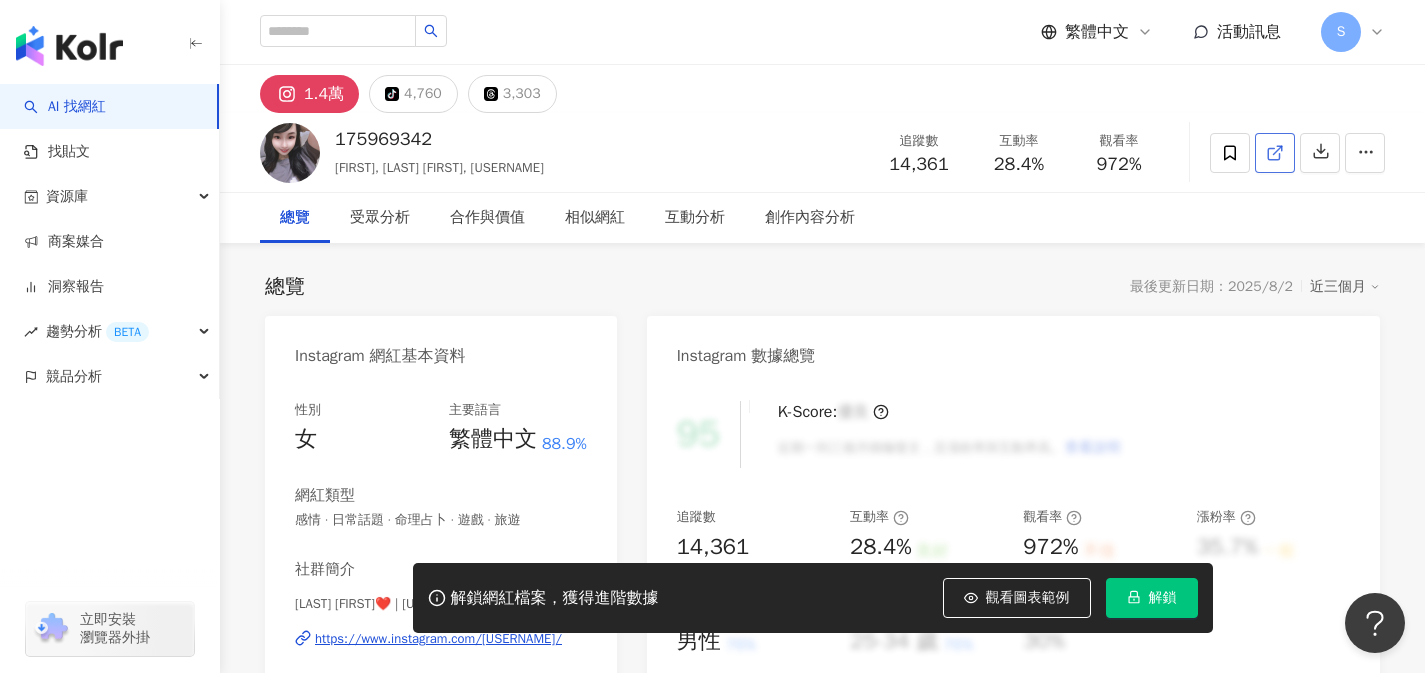 click 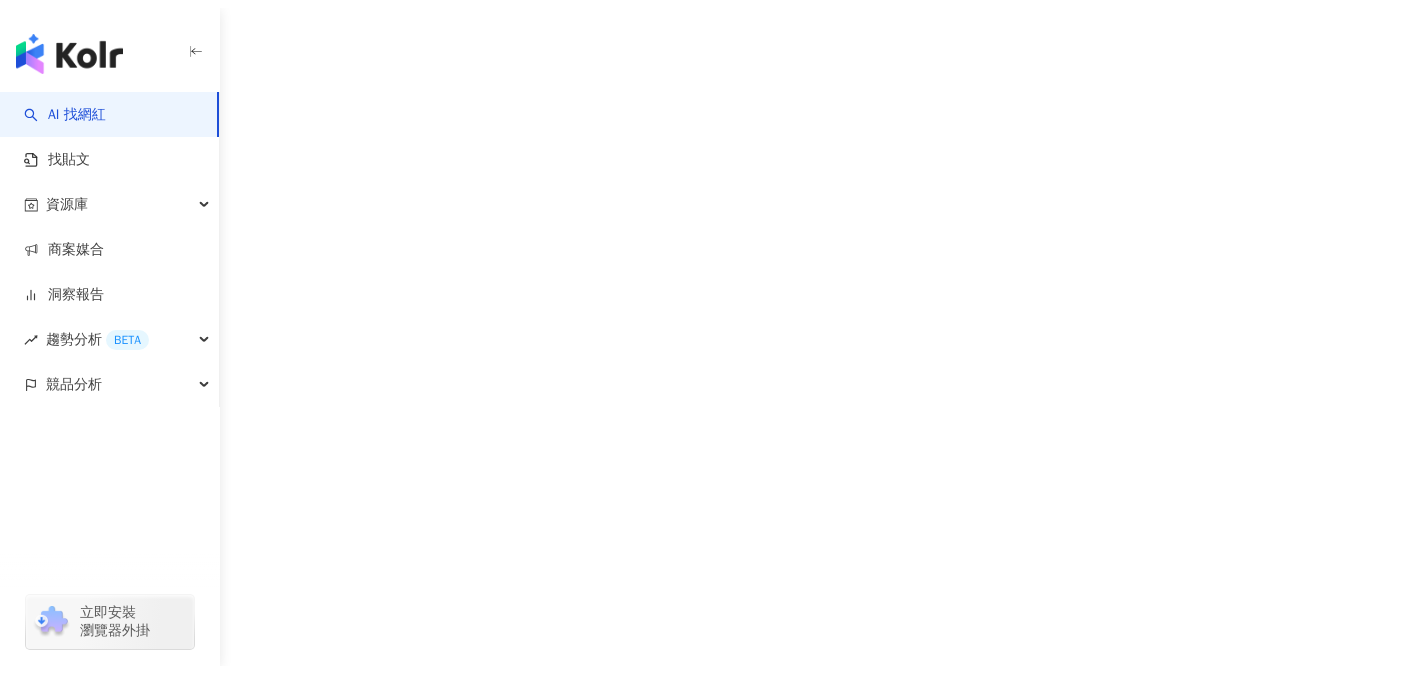 scroll, scrollTop: 0, scrollLeft: 0, axis: both 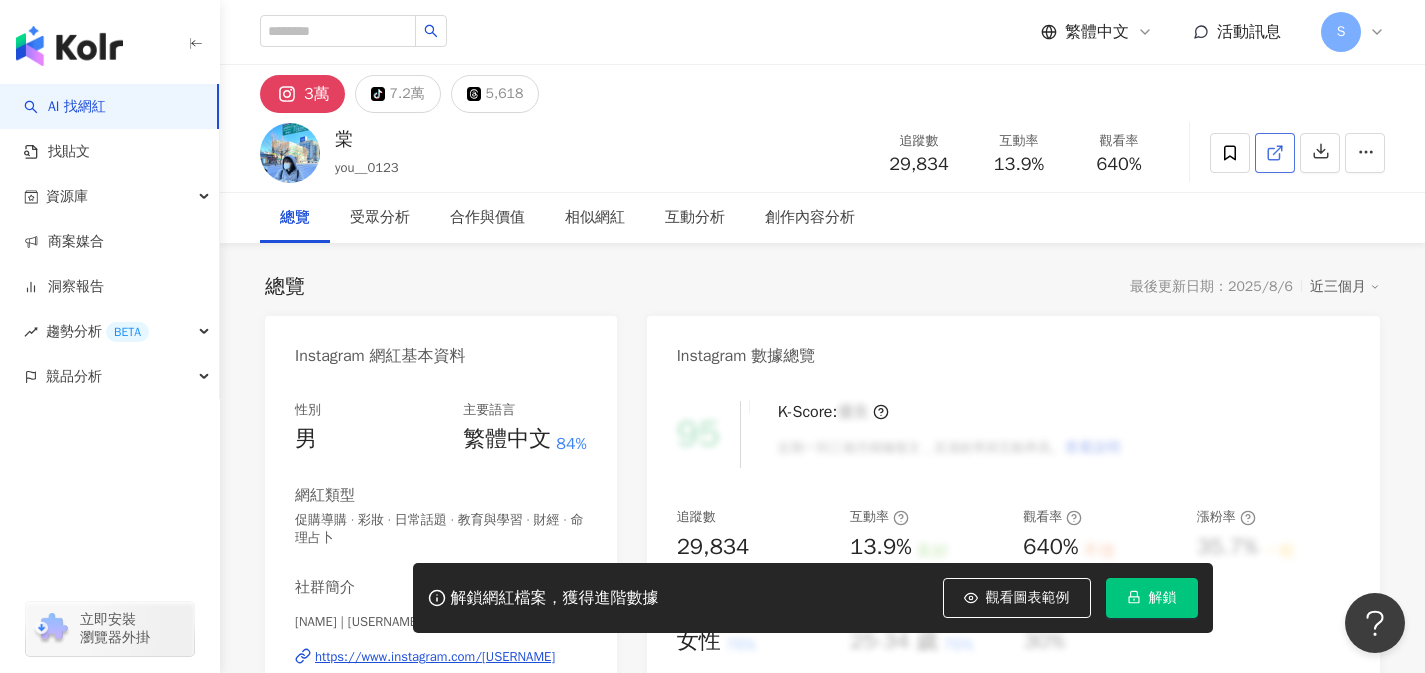 click at bounding box center [1275, 153] 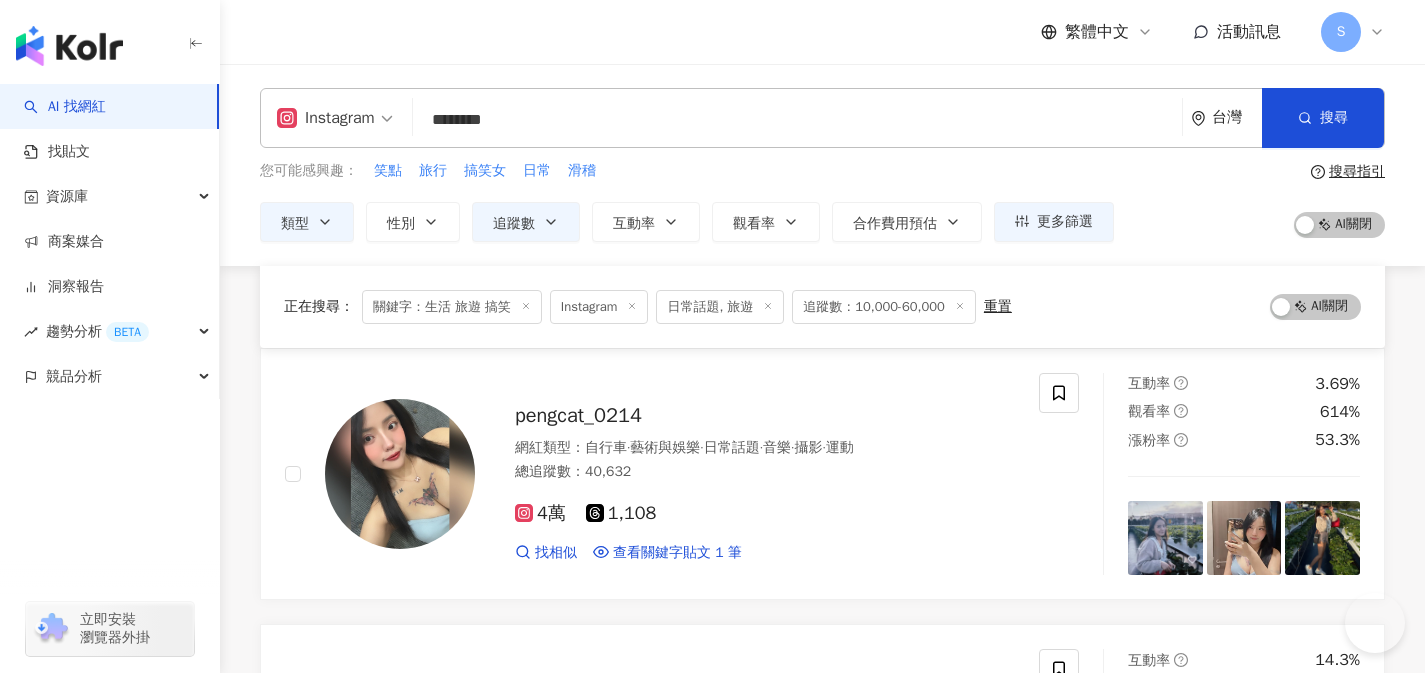scroll, scrollTop: 653, scrollLeft: 0, axis: vertical 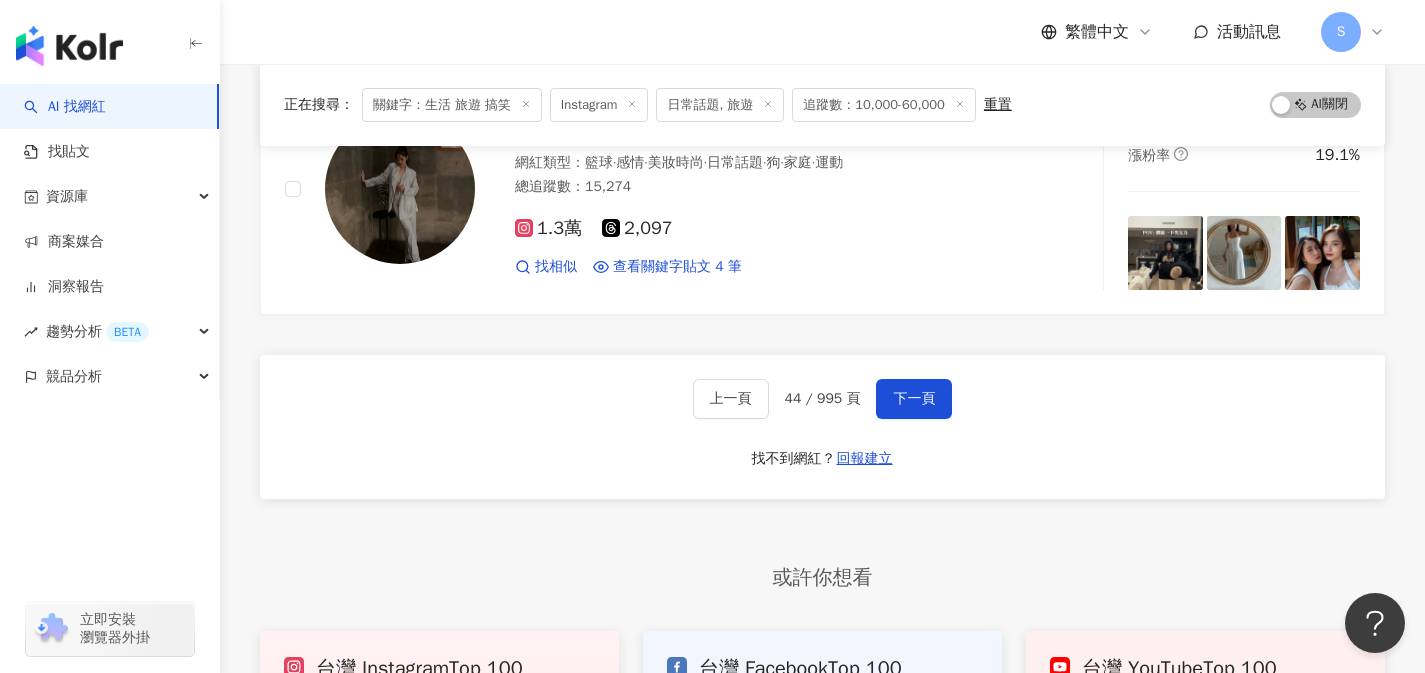 click on "下一頁" at bounding box center [914, 399] 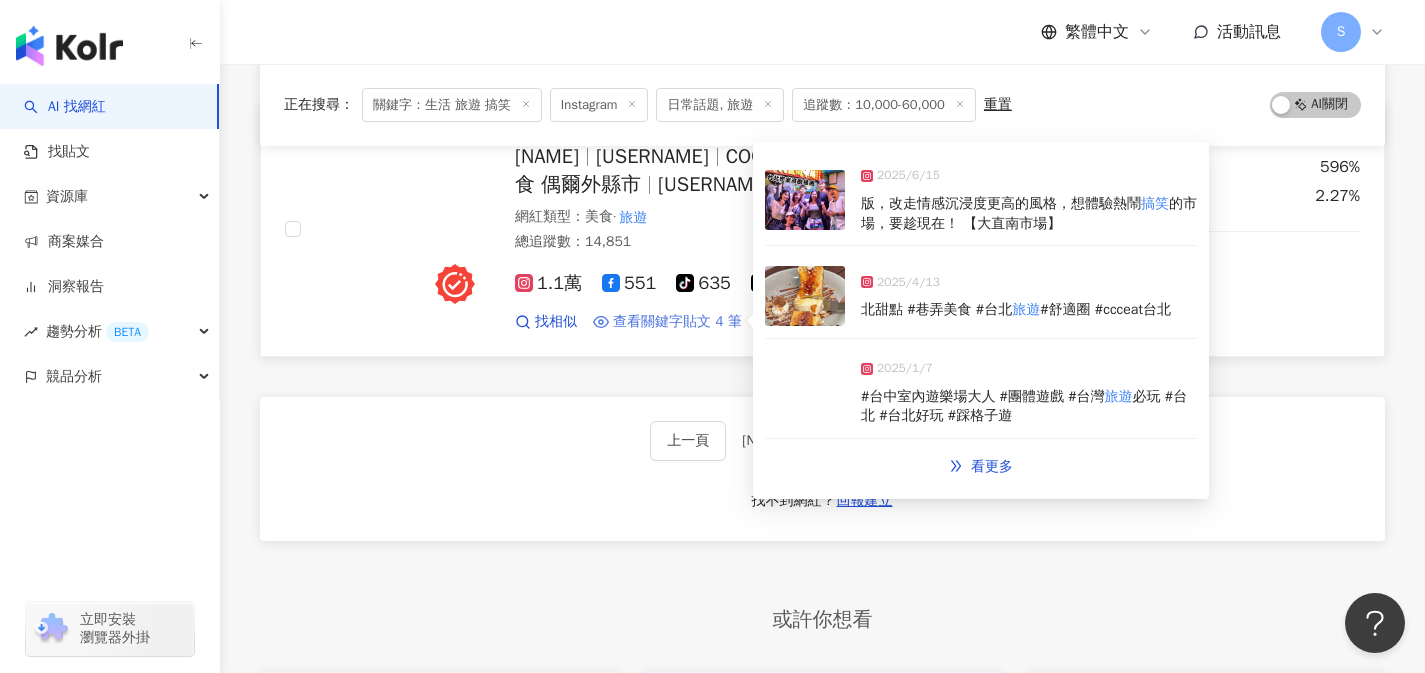 scroll, scrollTop: 3316, scrollLeft: 0, axis: vertical 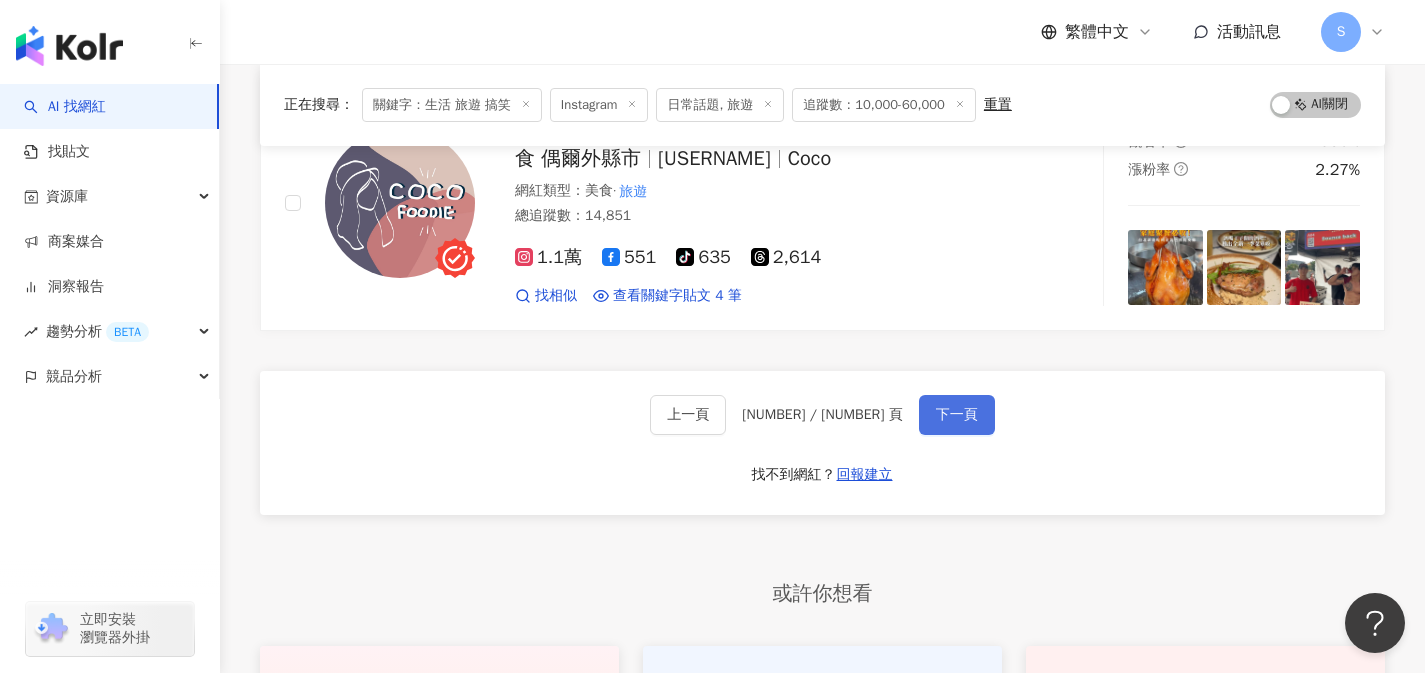 click on "下一頁" at bounding box center (957, 415) 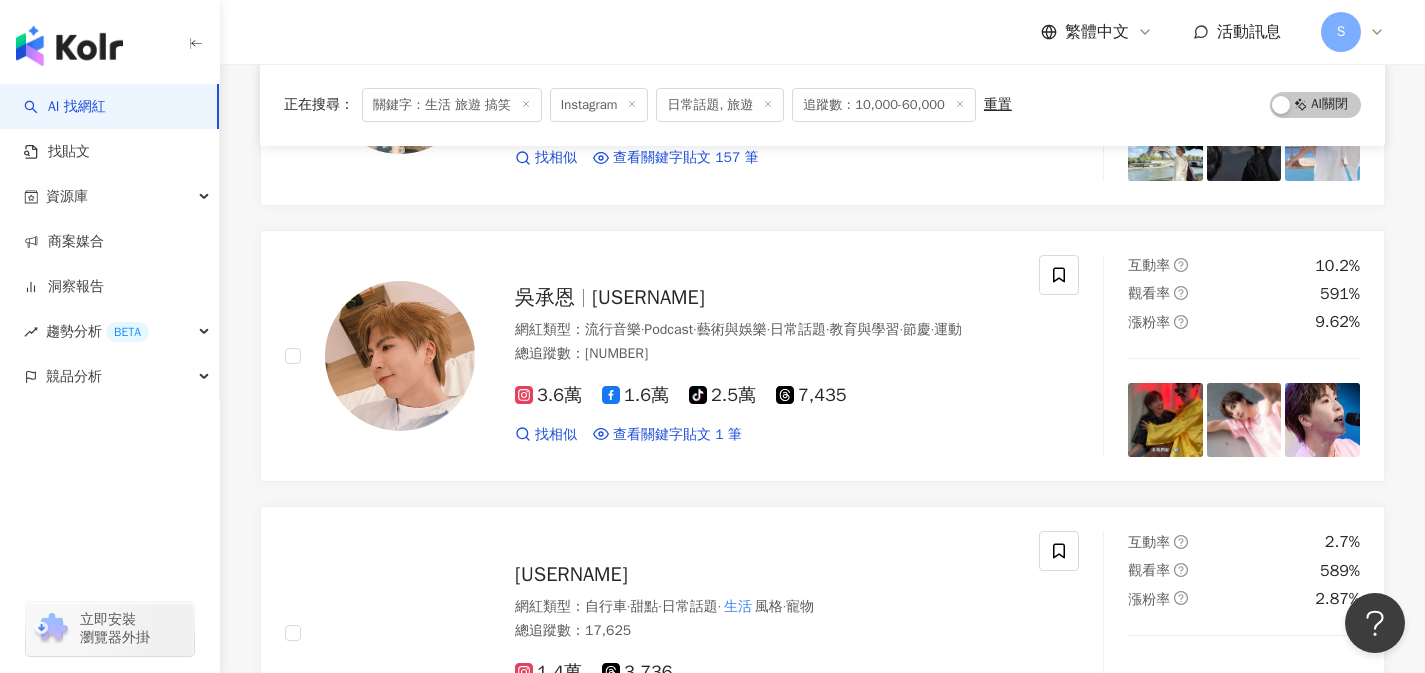 scroll, scrollTop: 2155, scrollLeft: 0, axis: vertical 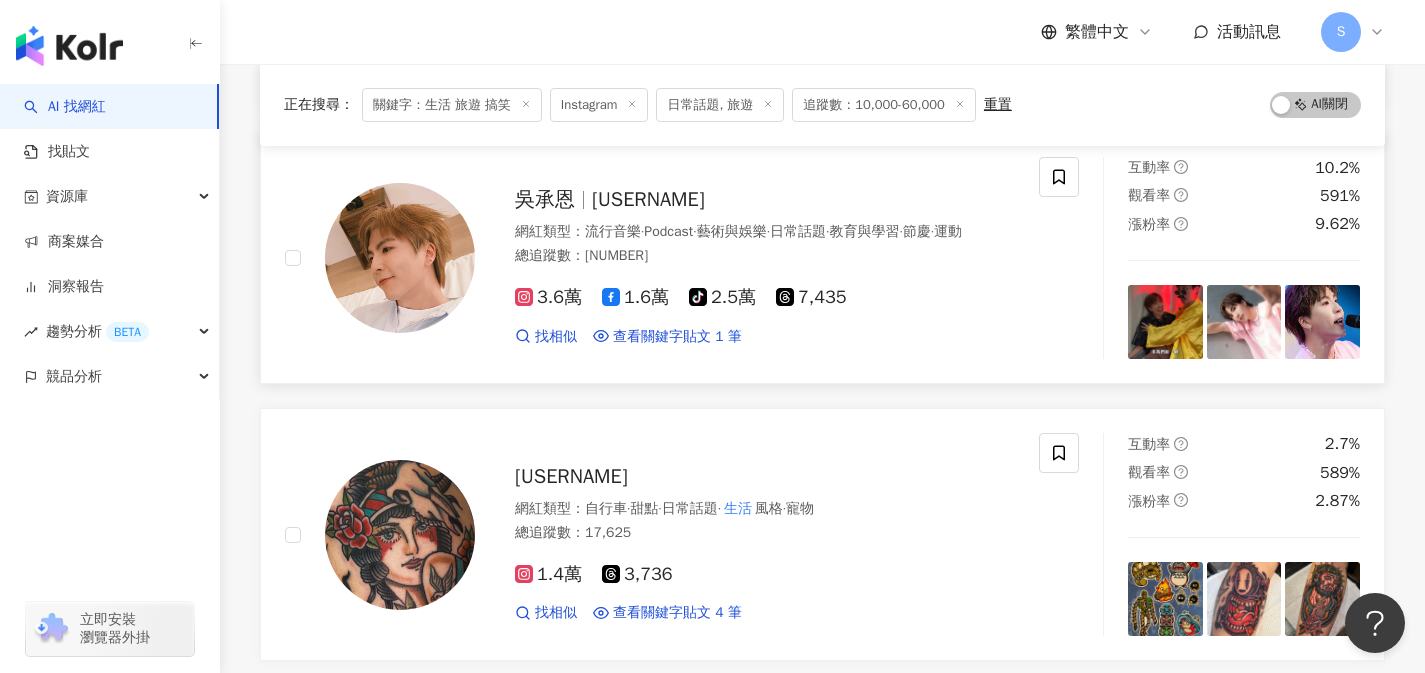 click on "吳承恩 chenn0517 網紅類型 ： 流行音樂  ·  Podcast  ·  藝術與娛樂  ·  日常話題  ·  教育與學習  ·  節慶  ·  運動 總追蹤數 ： 84,786 3.6萬 1.6萬 tiktok-icon 2.5萬 7,435 找相似 查看關鍵字貼文 1 筆 2025/5/13 是《1天1%》想講的。
不是要你馬上改變 生活 ，而是每天留一點點時間，給某件重要的  看更多" at bounding box center (662, 258) 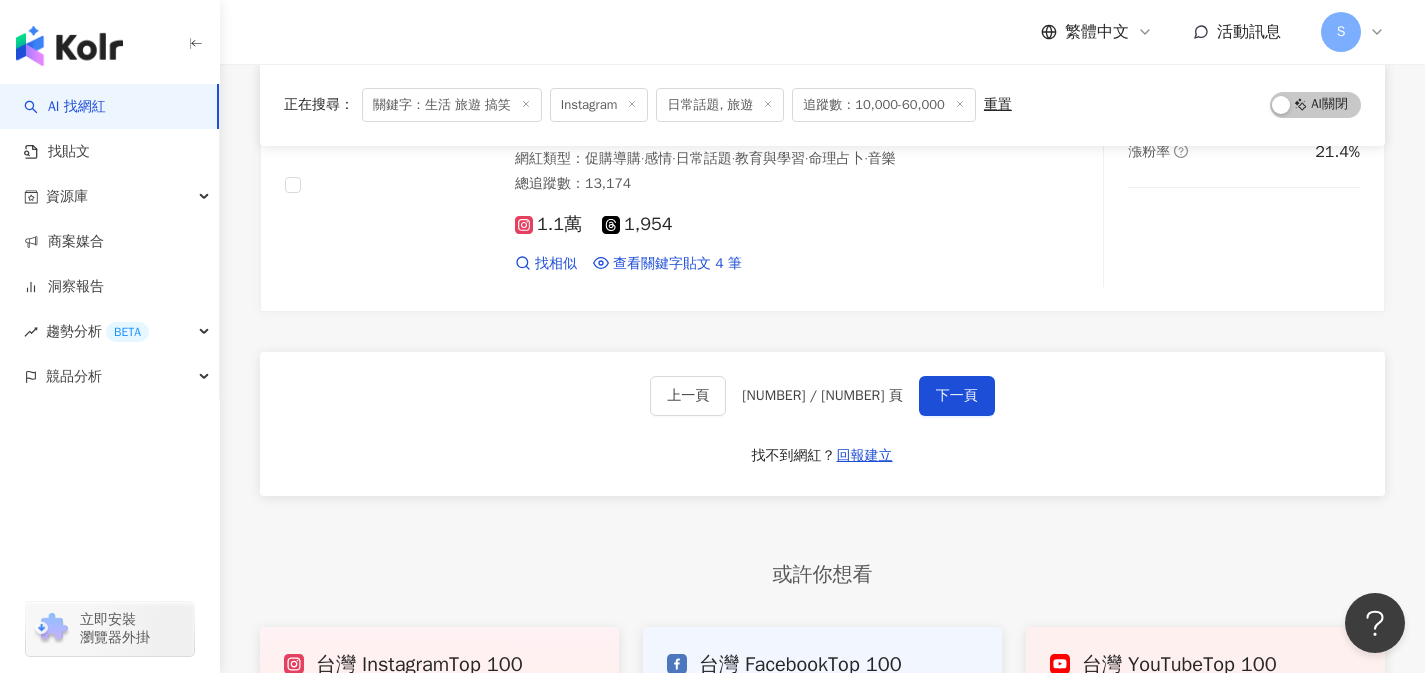 scroll, scrollTop: 3395, scrollLeft: 0, axis: vertical 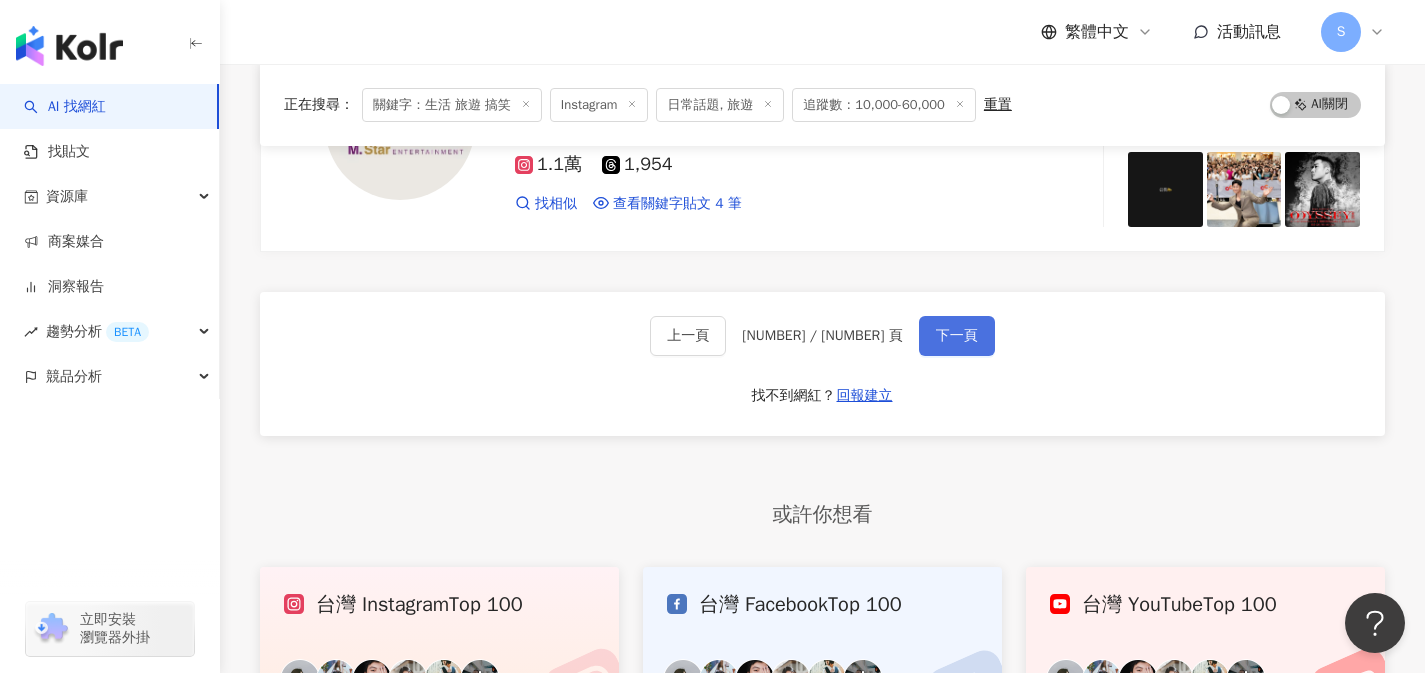 click on "下一頁" at bounding box center (957, 336) 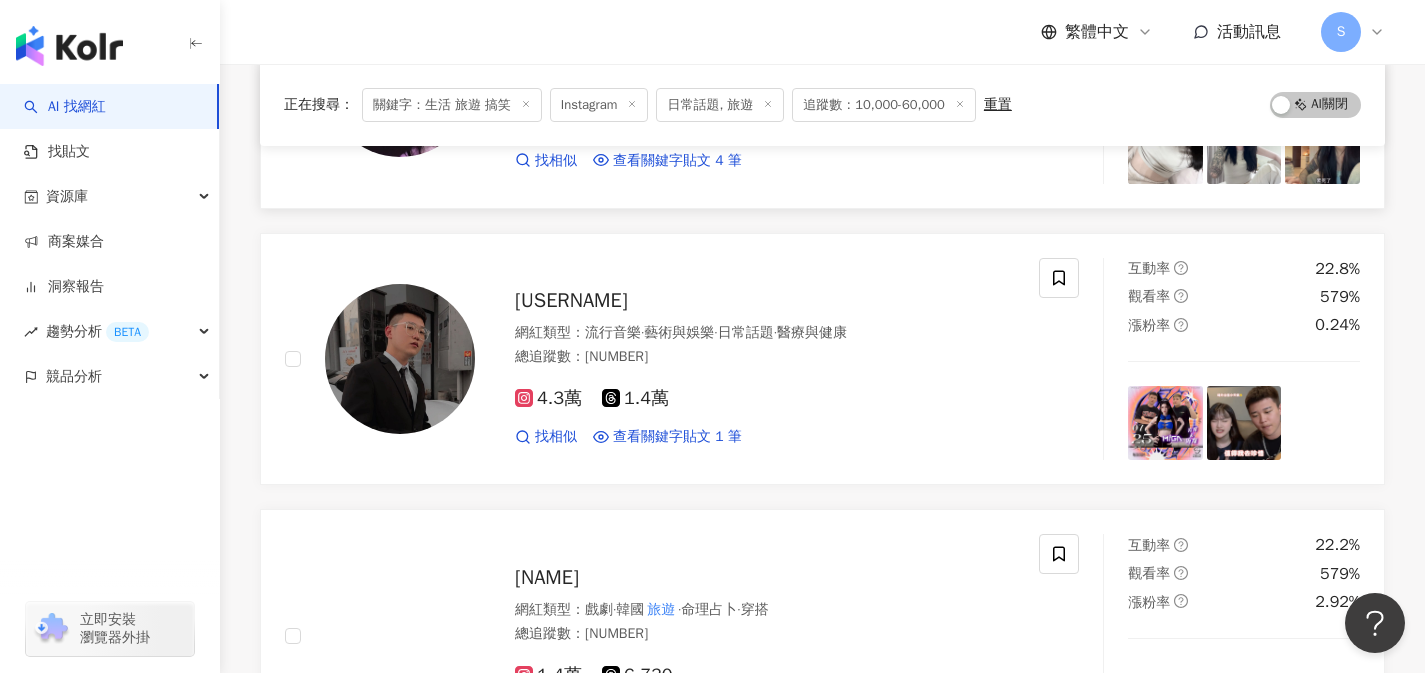 scroll, scrollTop: 3294, scrollLeft: 0, axis: vertical 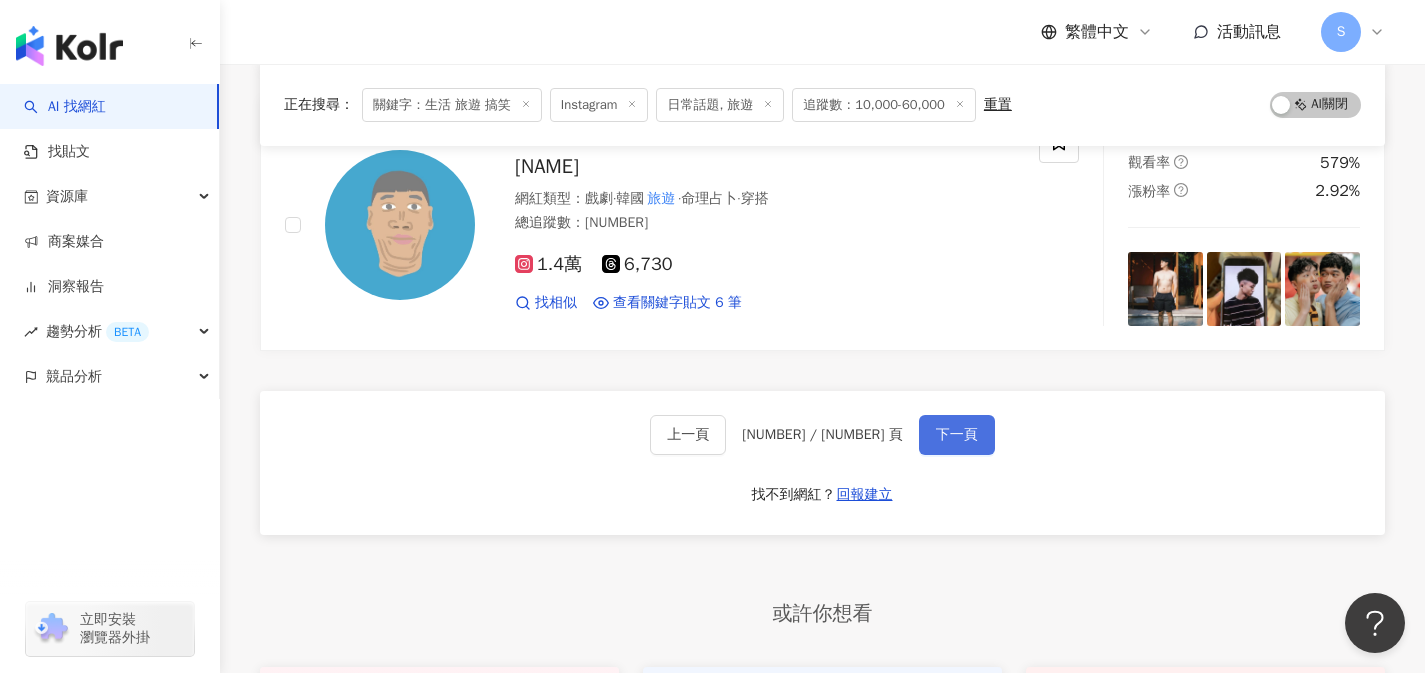 click on "下一頁" at bounding box center (957, 435) 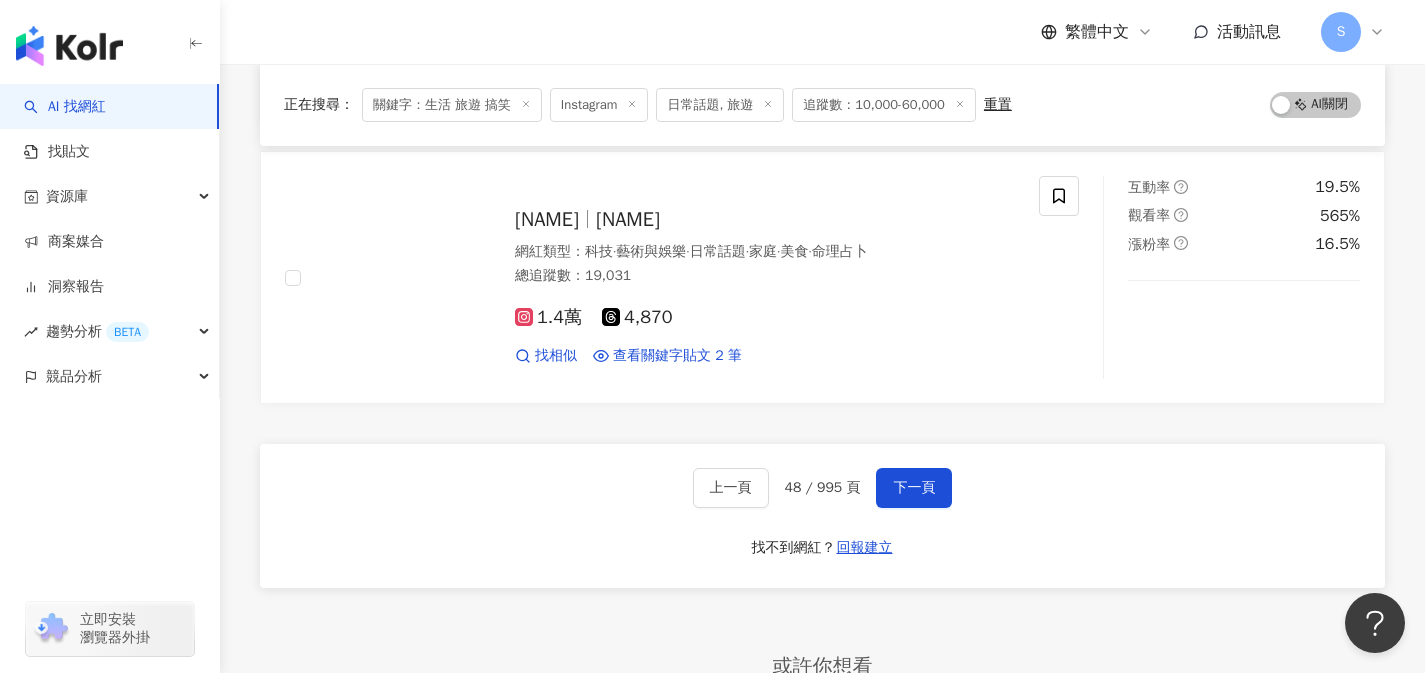scroll, scrollTop: 3264, scrollLeft: 0, axis: vertical 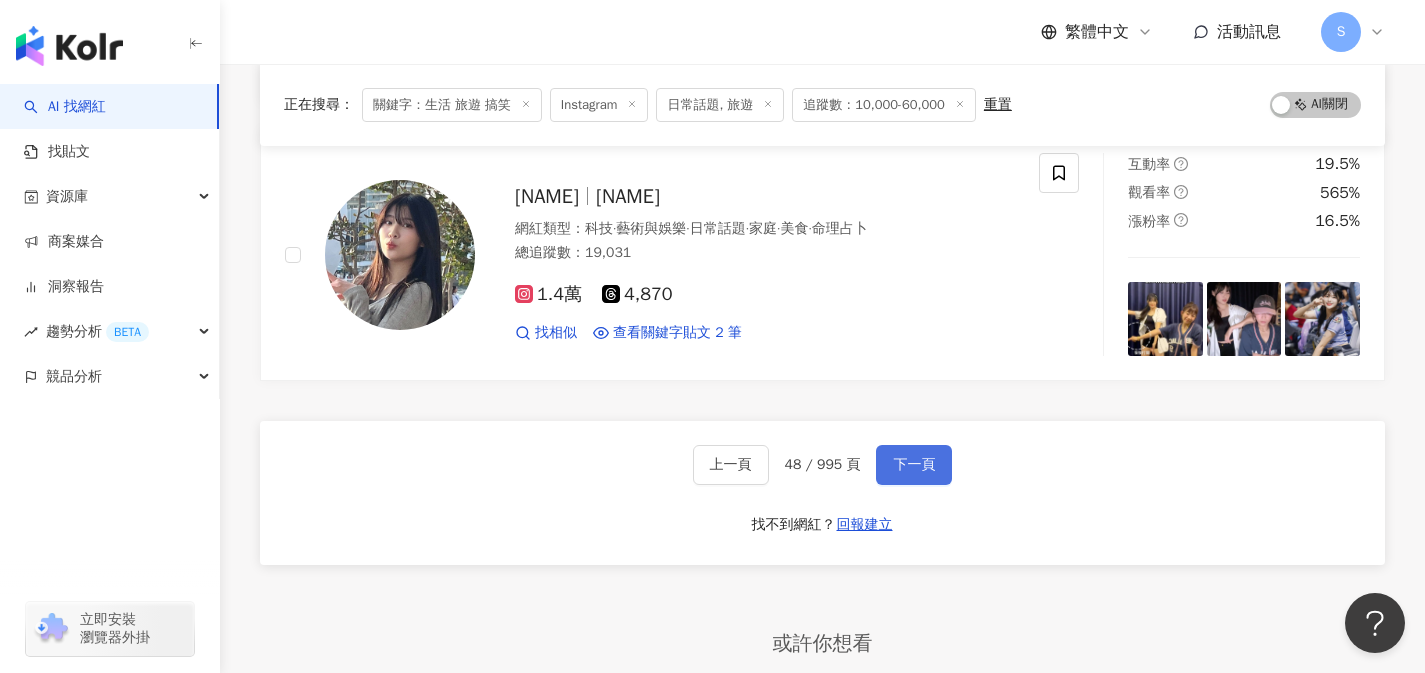 click on "下一頁" at bounding box center [914, 465] 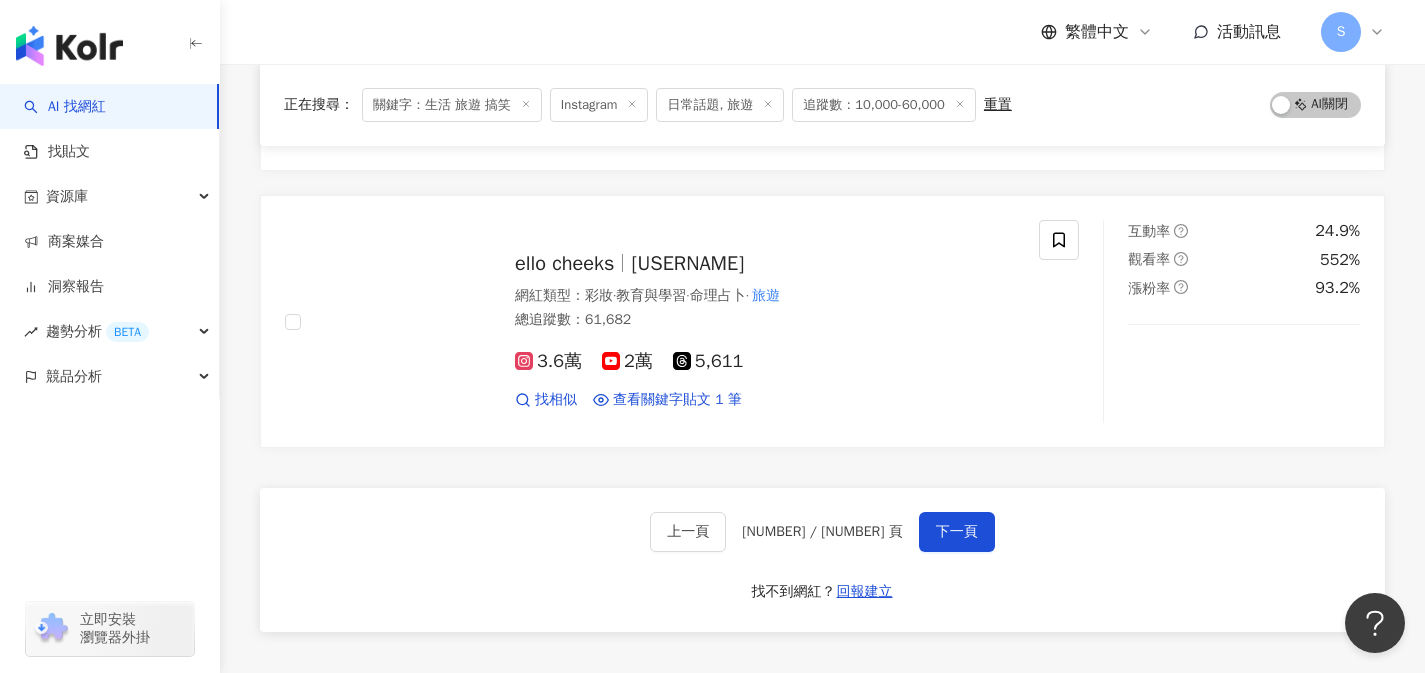 scroll, scrollTop: 3218, scrollLeft: 0, axis: vertical 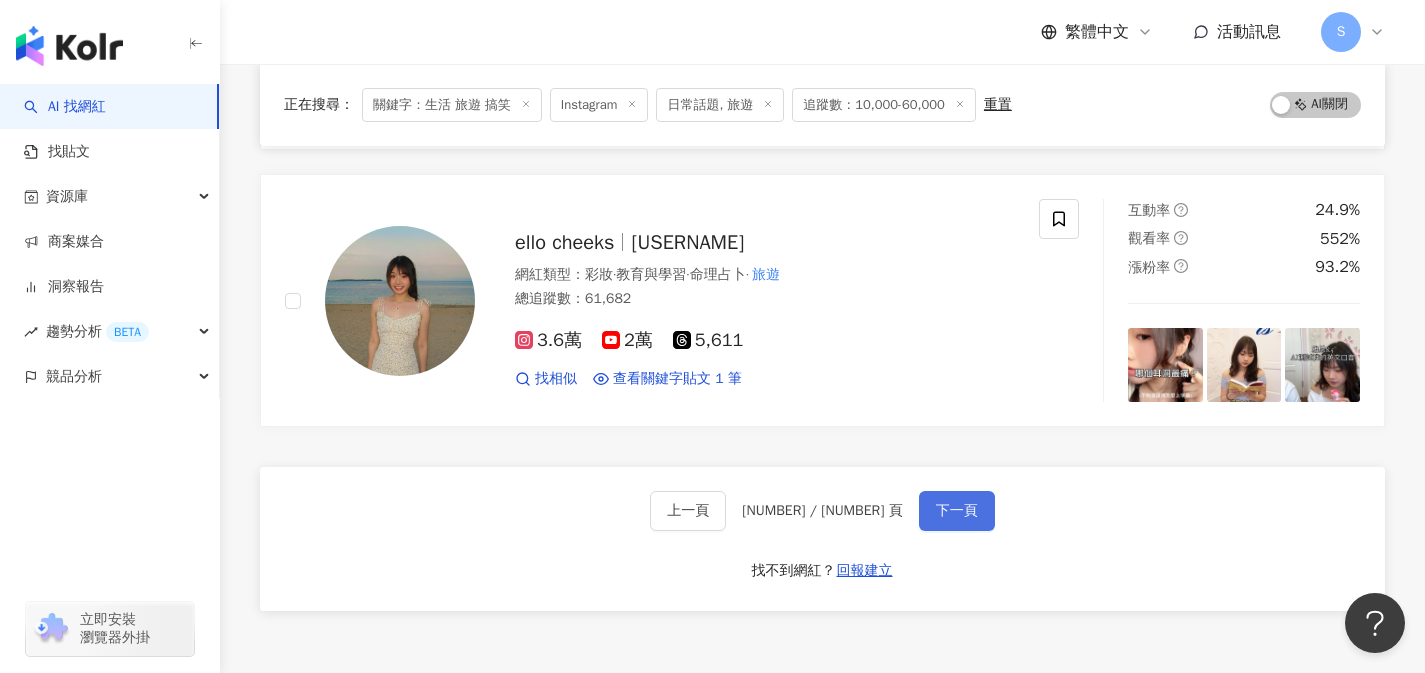 click on "下一頁" at bounding box center [957, 511] 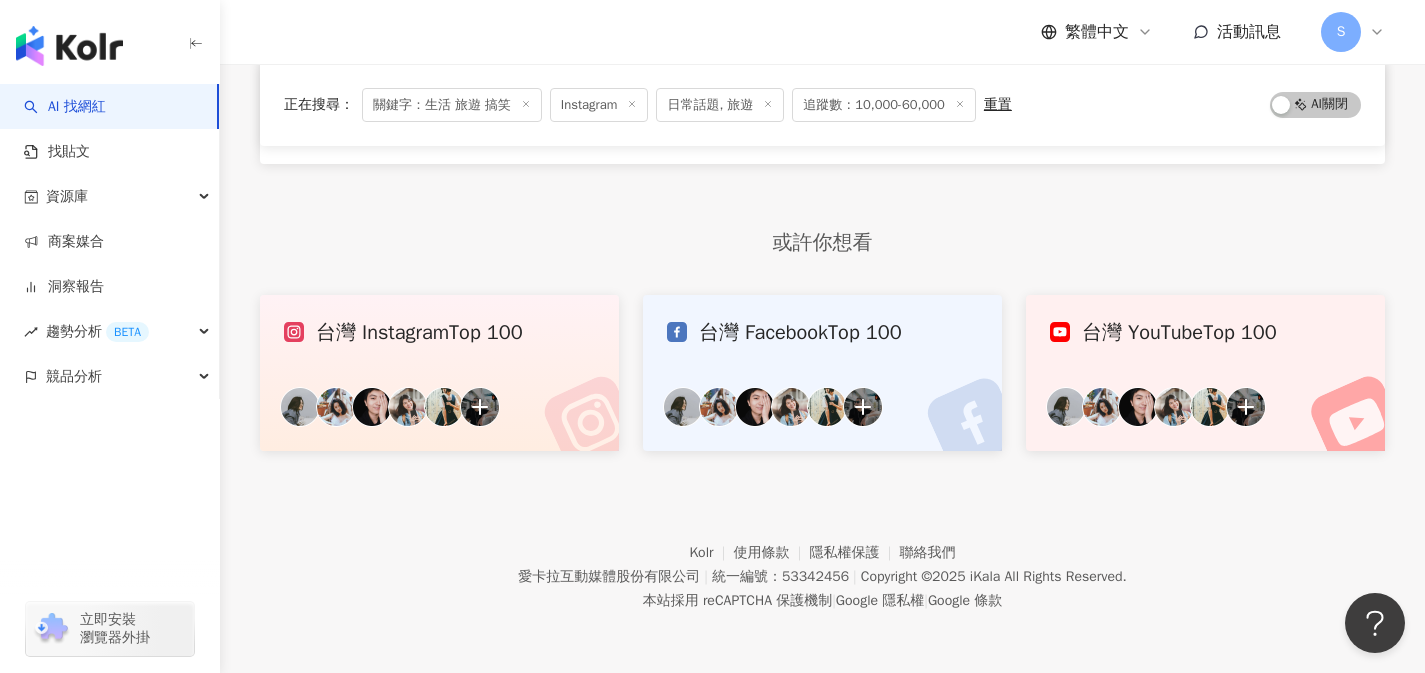 scroll, scrollTop: 1107, scrollLeft: 0, axis: vertical 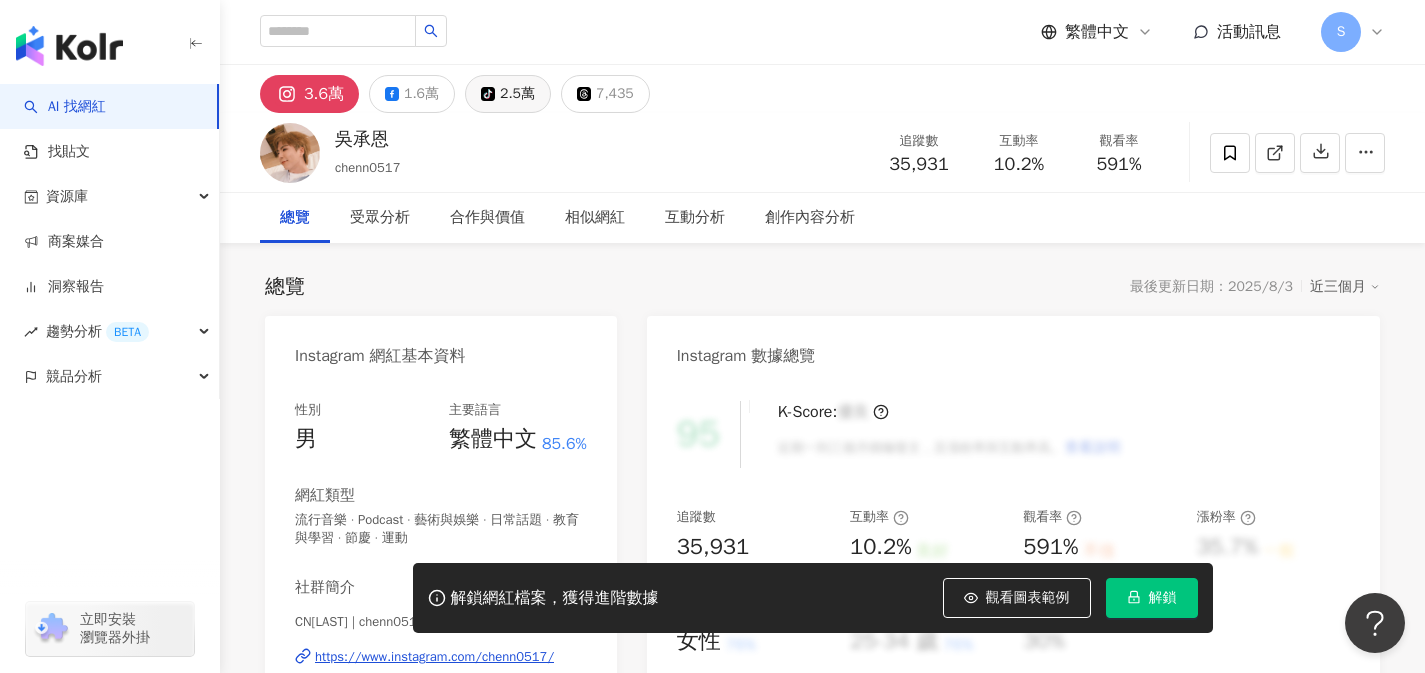 click on "tiktok-icon 2.5萬" at bounding box center (508, 94) 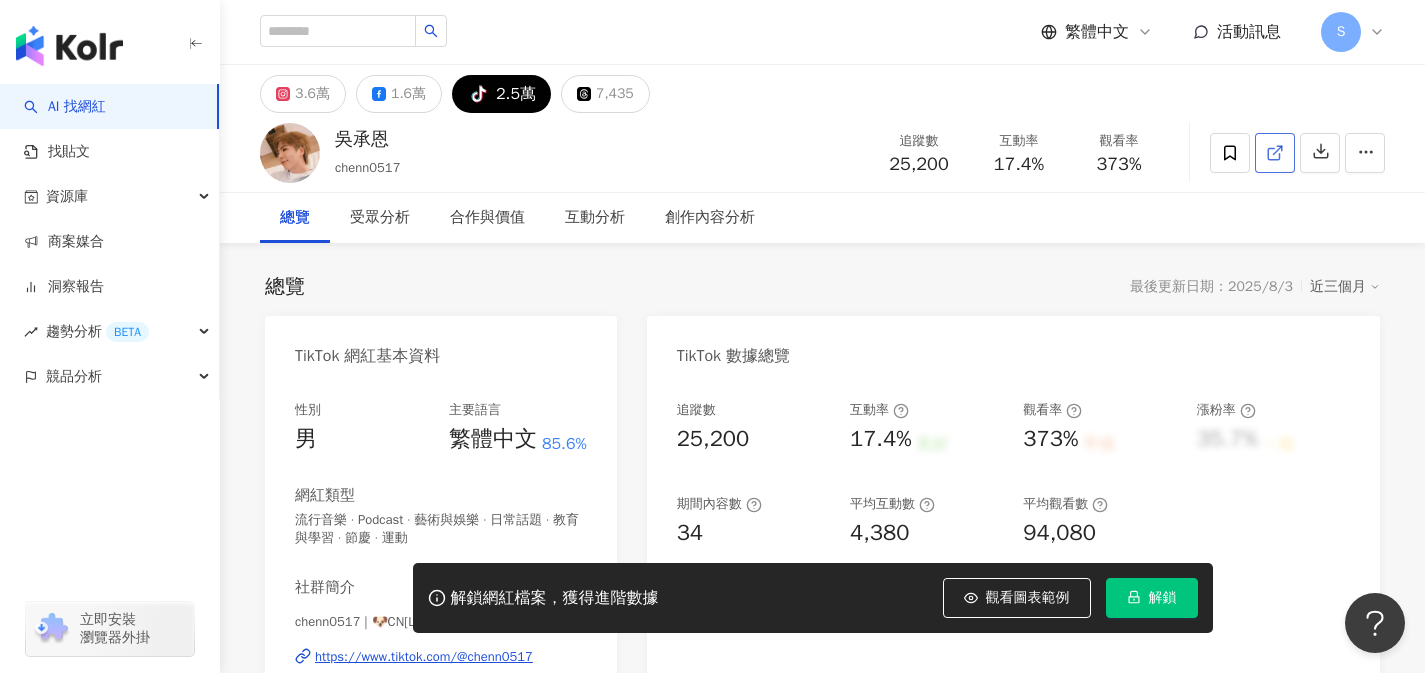 click at bounding box center [1275, 153] 